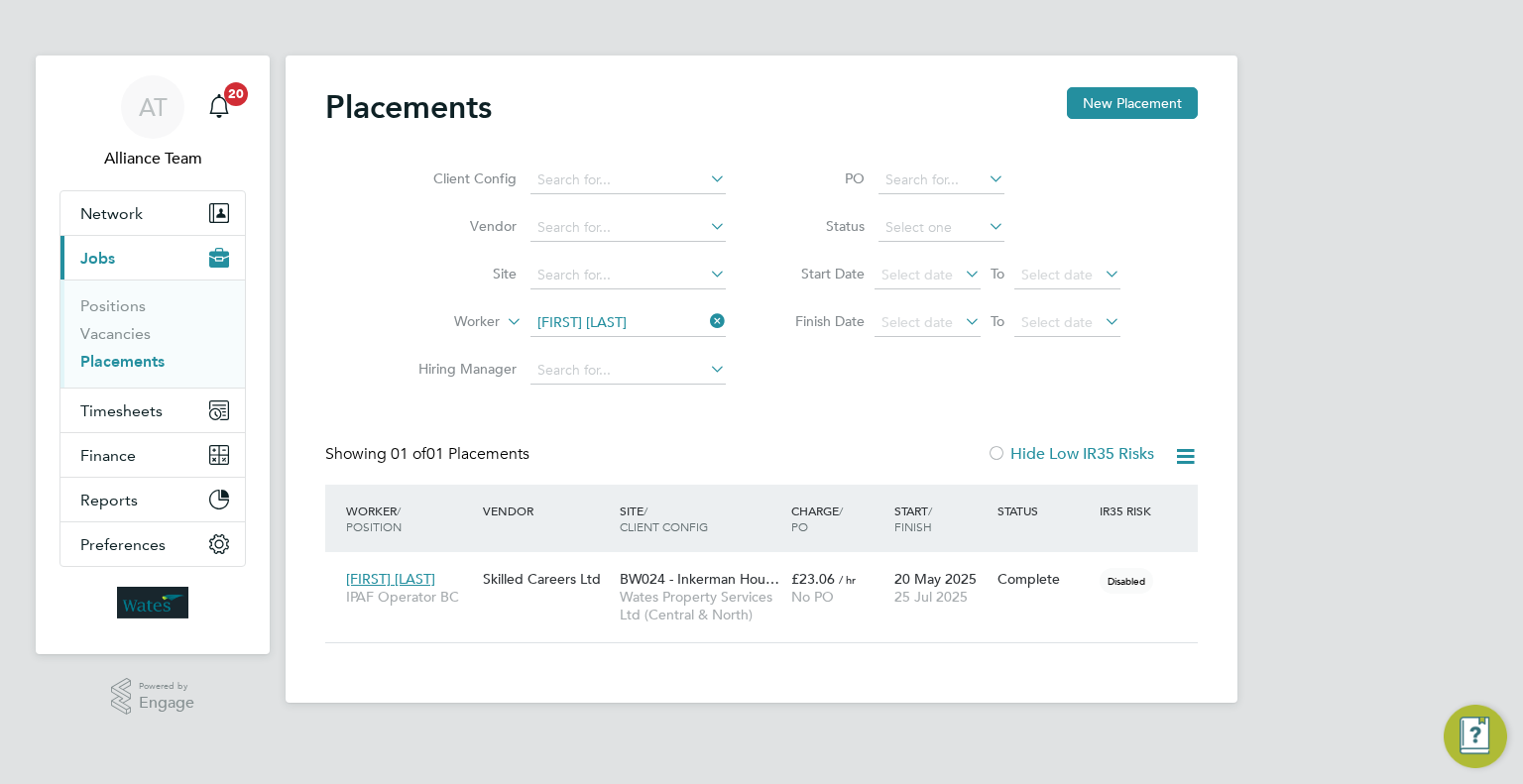 scroll, scrollTop: 0, scrollLeft: 0, axis: both 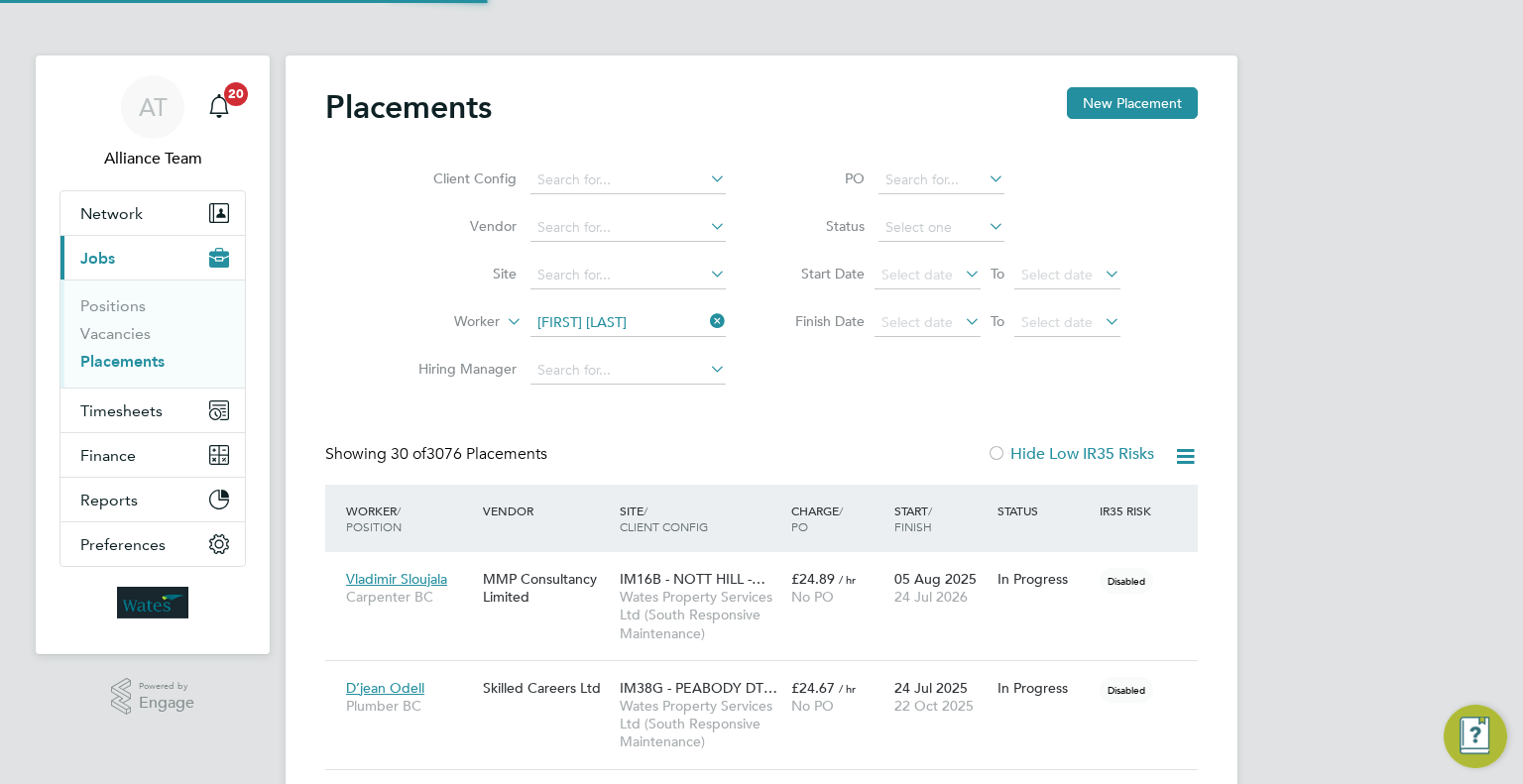 click on "[FIRST] [LAST]" 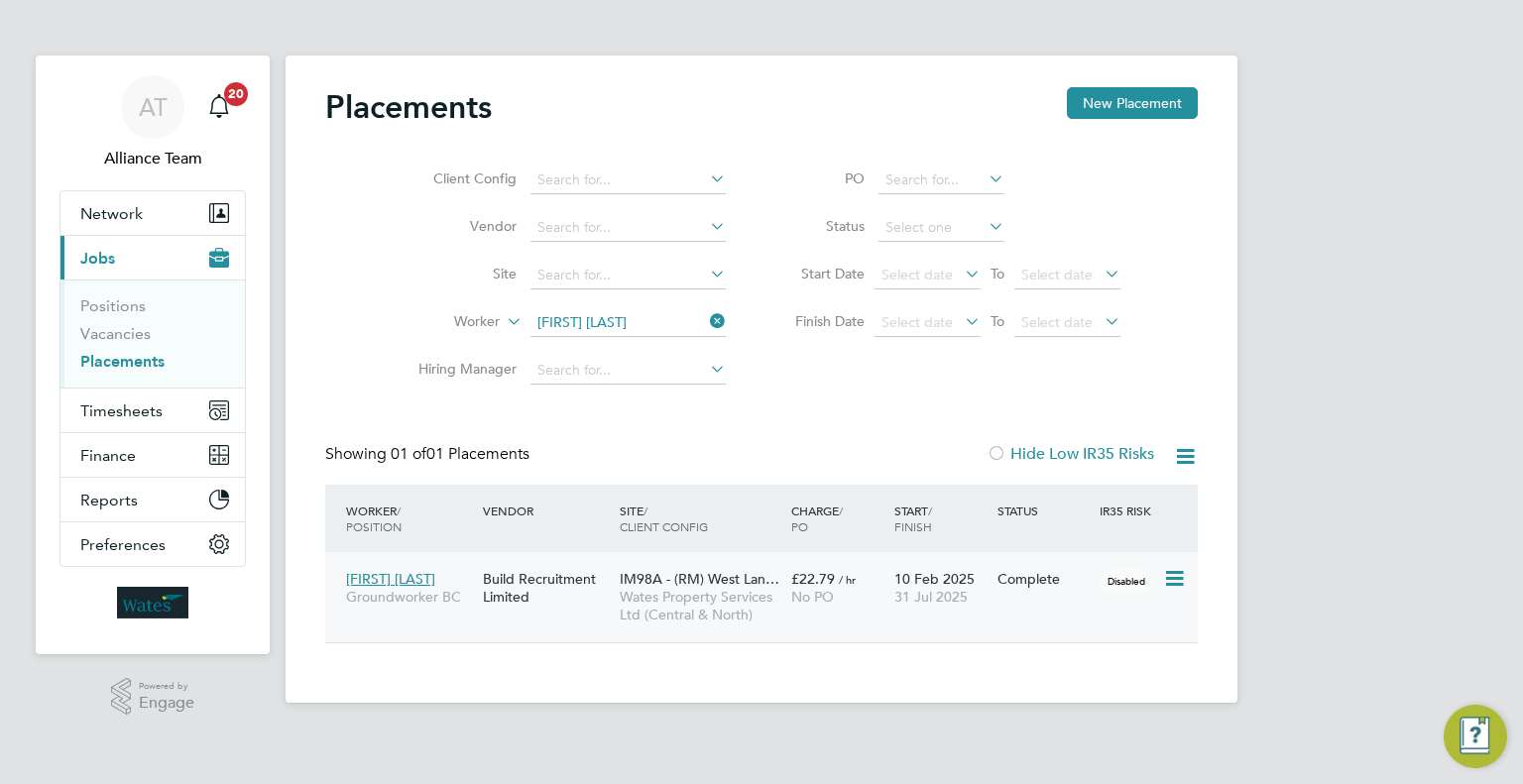 click on "£22.79   / hr No PO" 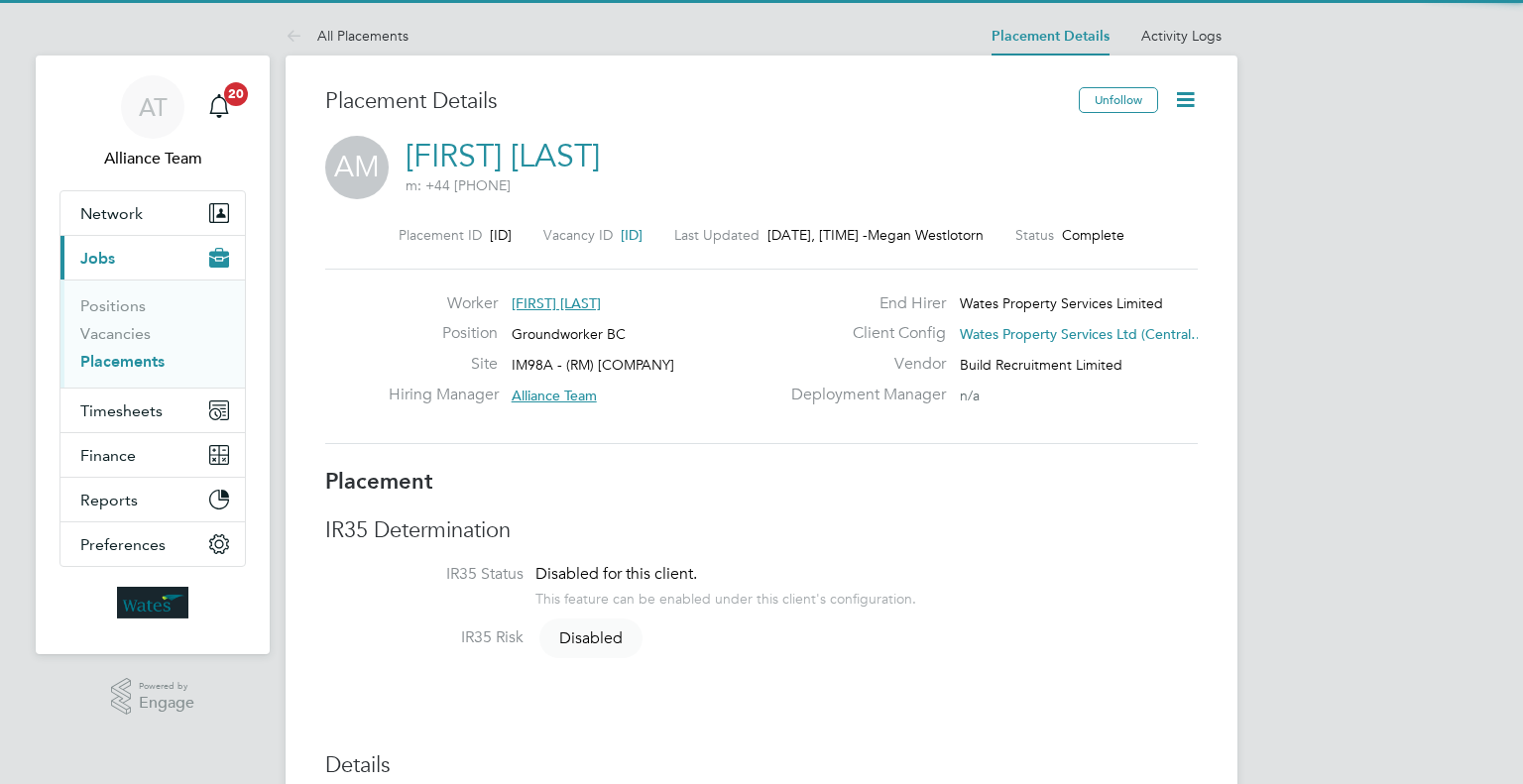 scroll, scrollTop: 0, scrollLeft: 0, axis: both 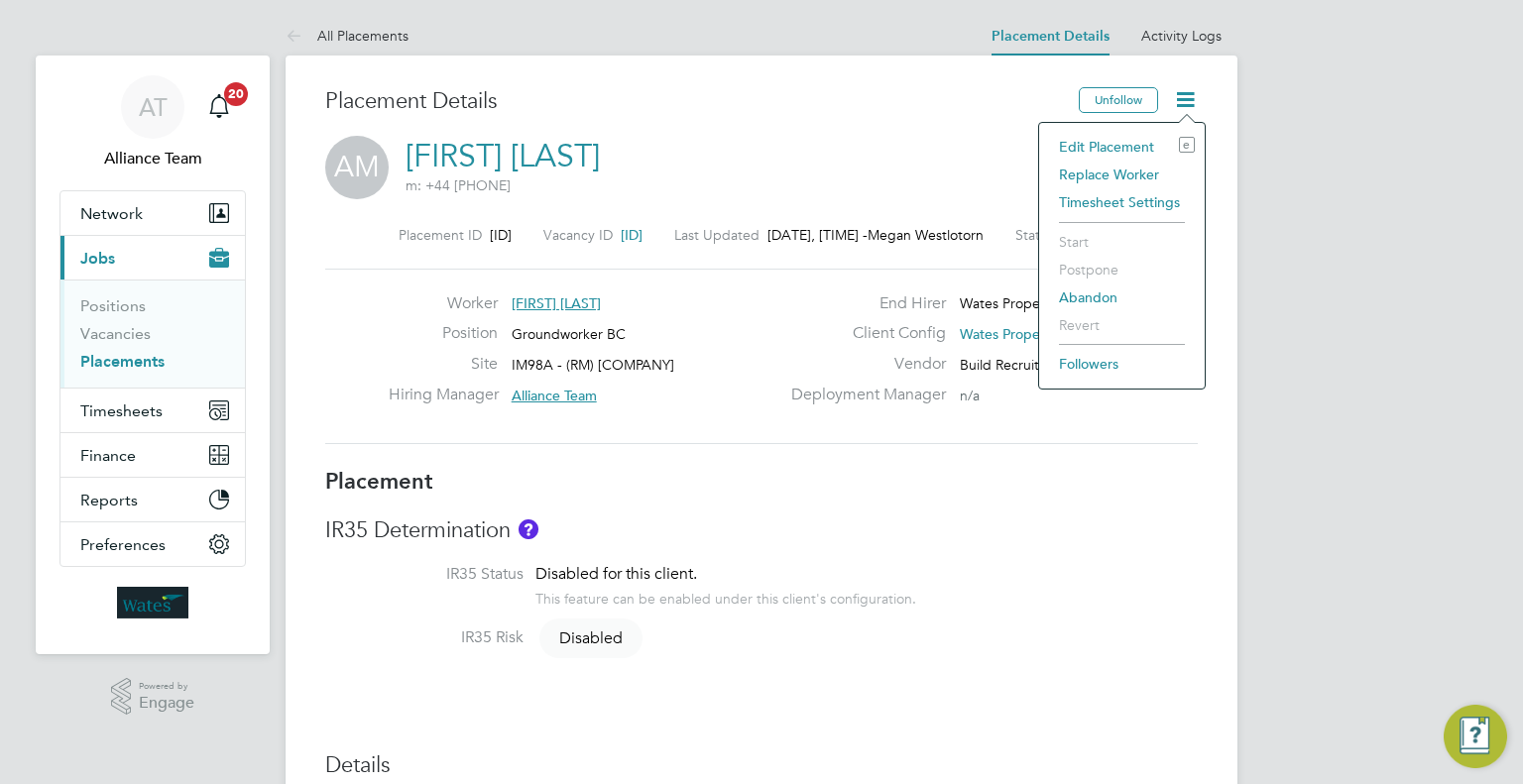 click on "Edit Placement e" 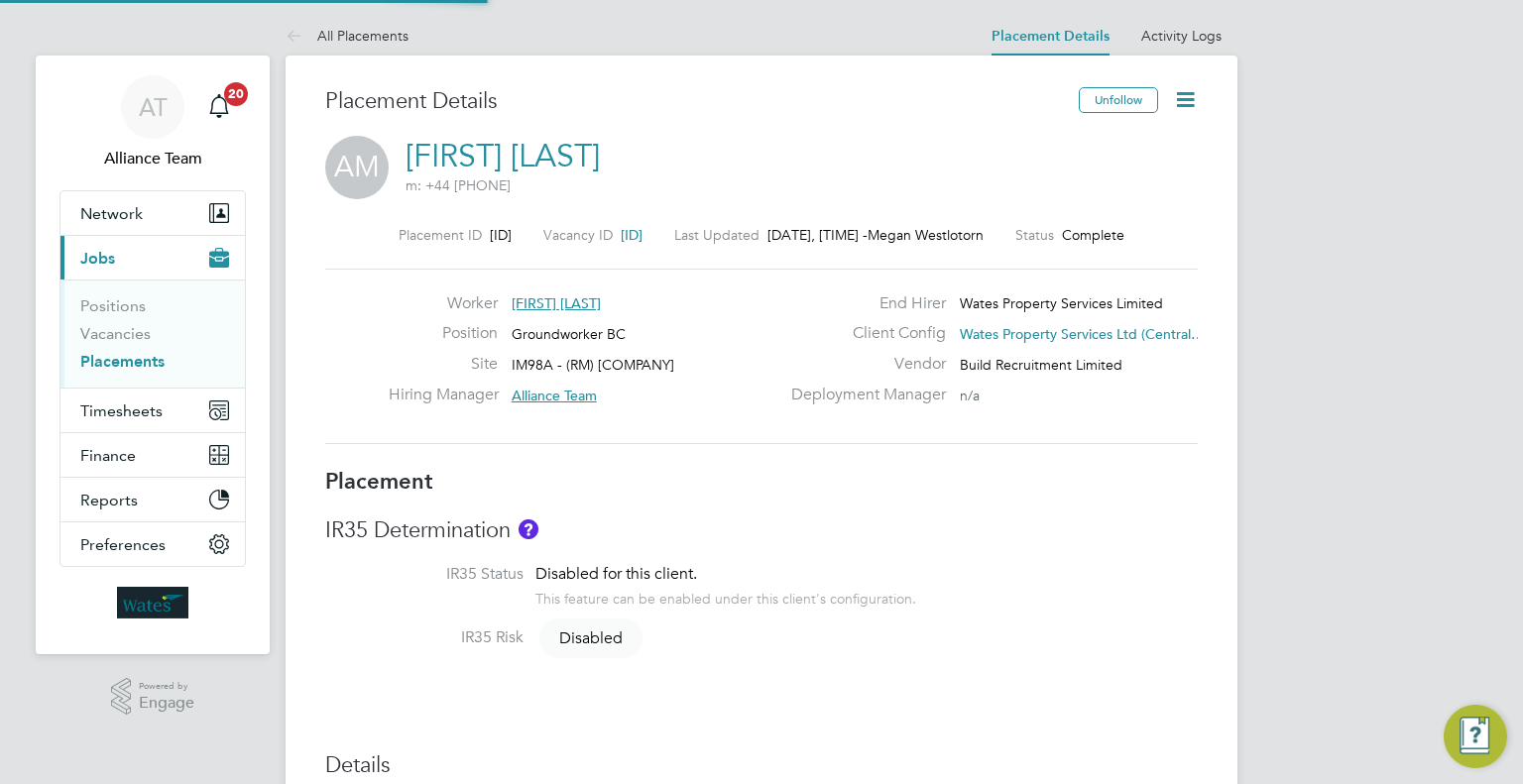 type on "Alliance Team" 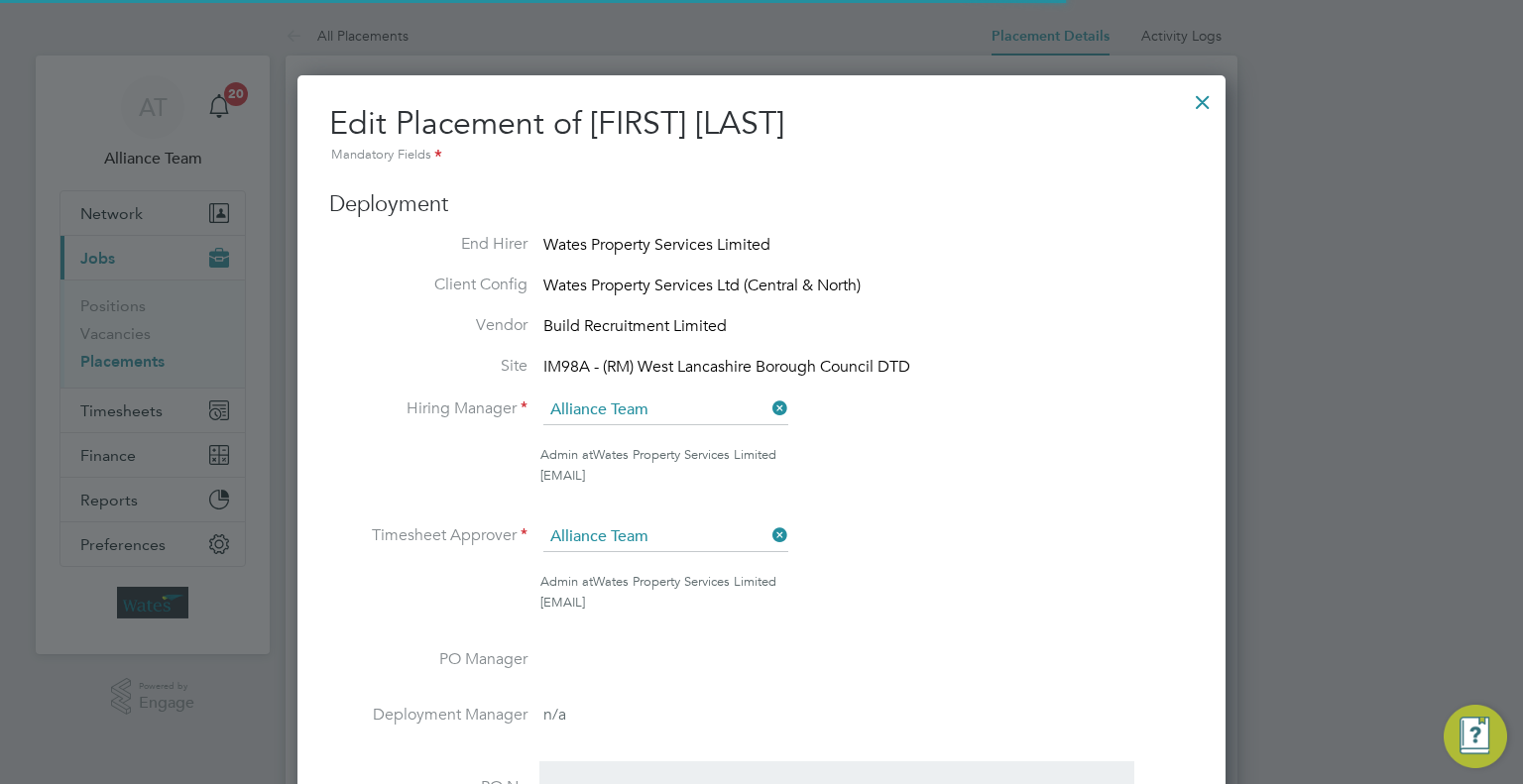scroll, scrollTop: 10, scrollLeft: 10, axis: both 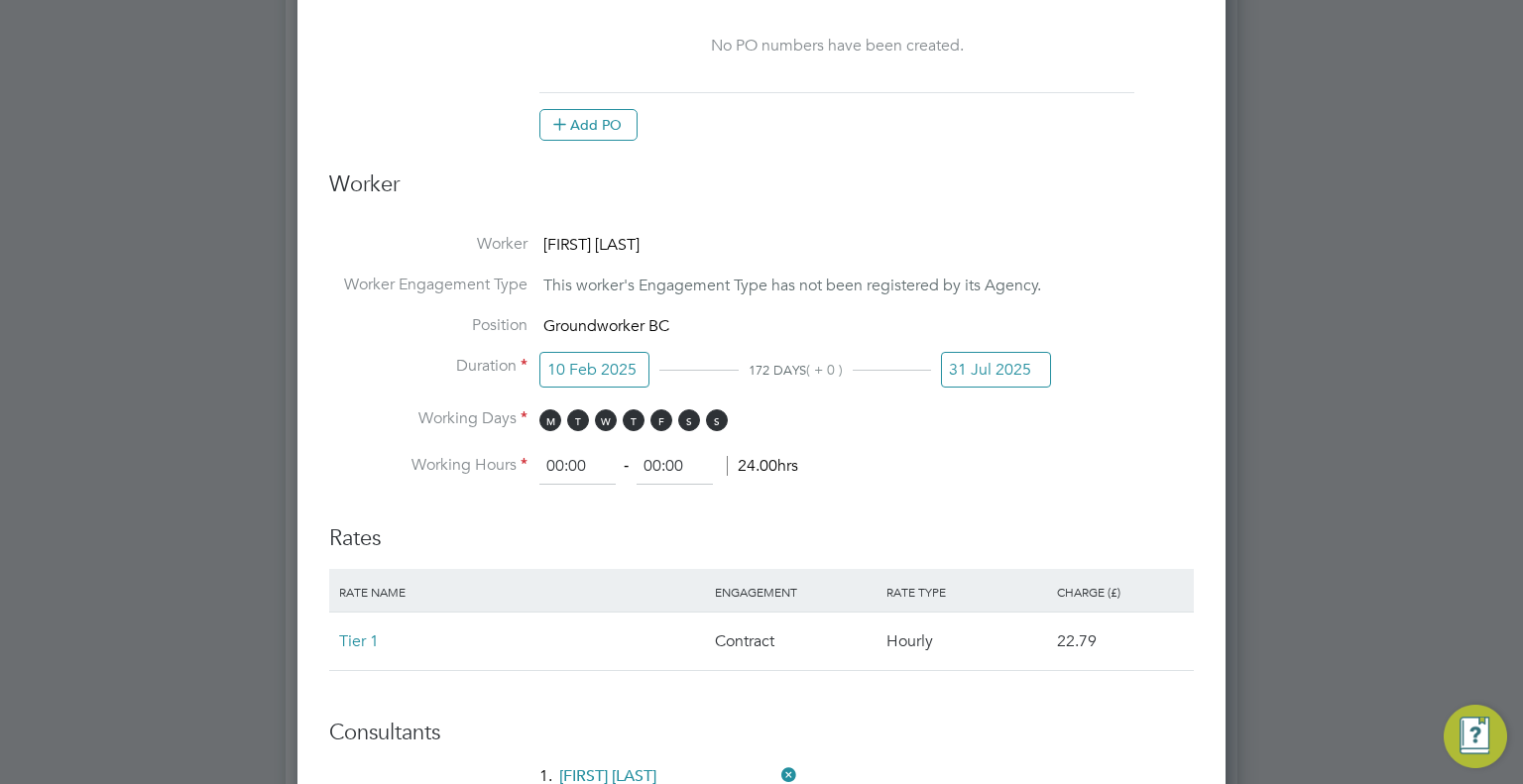 click on "31 Jul 2025" at bounding box center [996, 370] 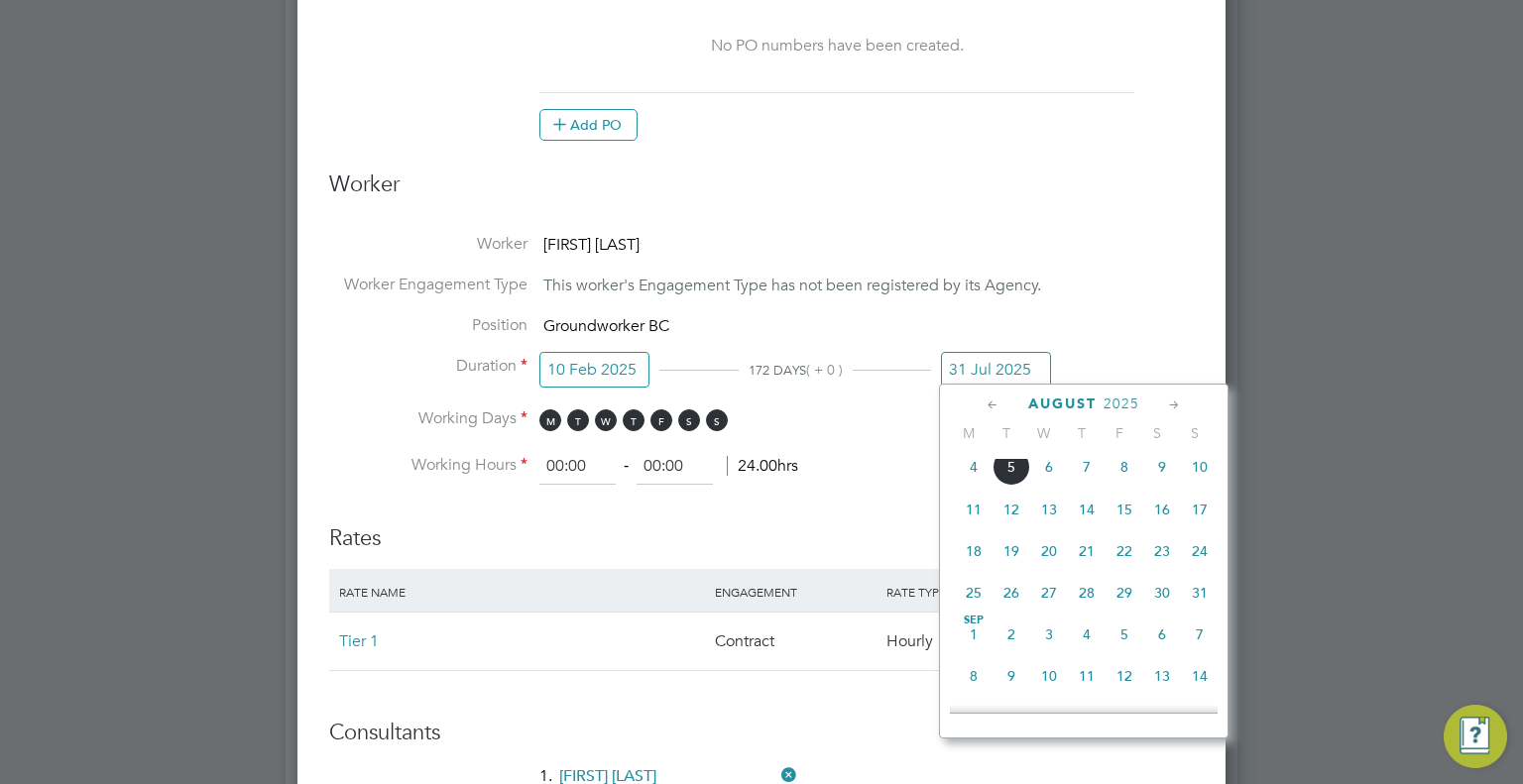 click on "29" 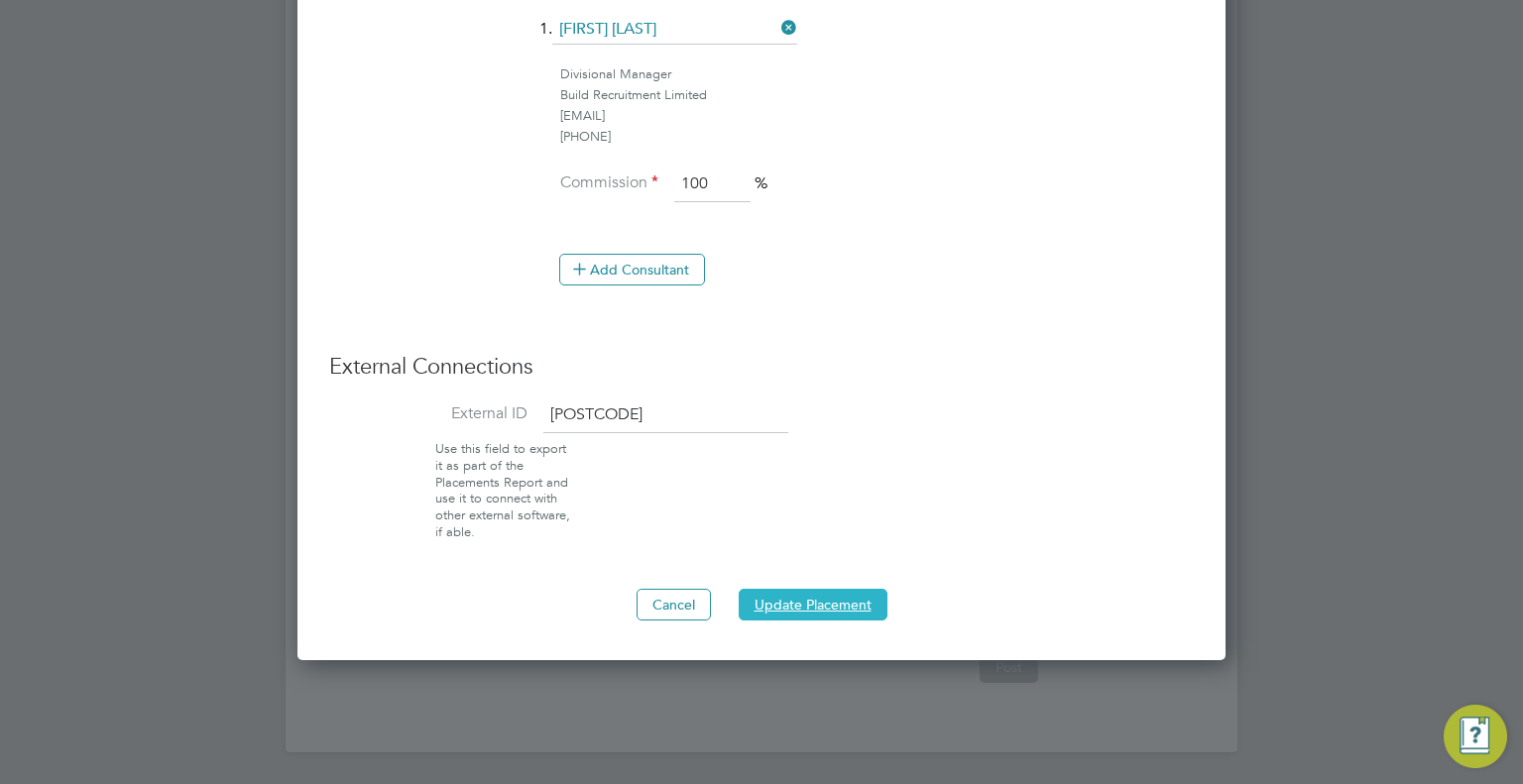 click on "Update Placement" at bounding box center [813, 605] 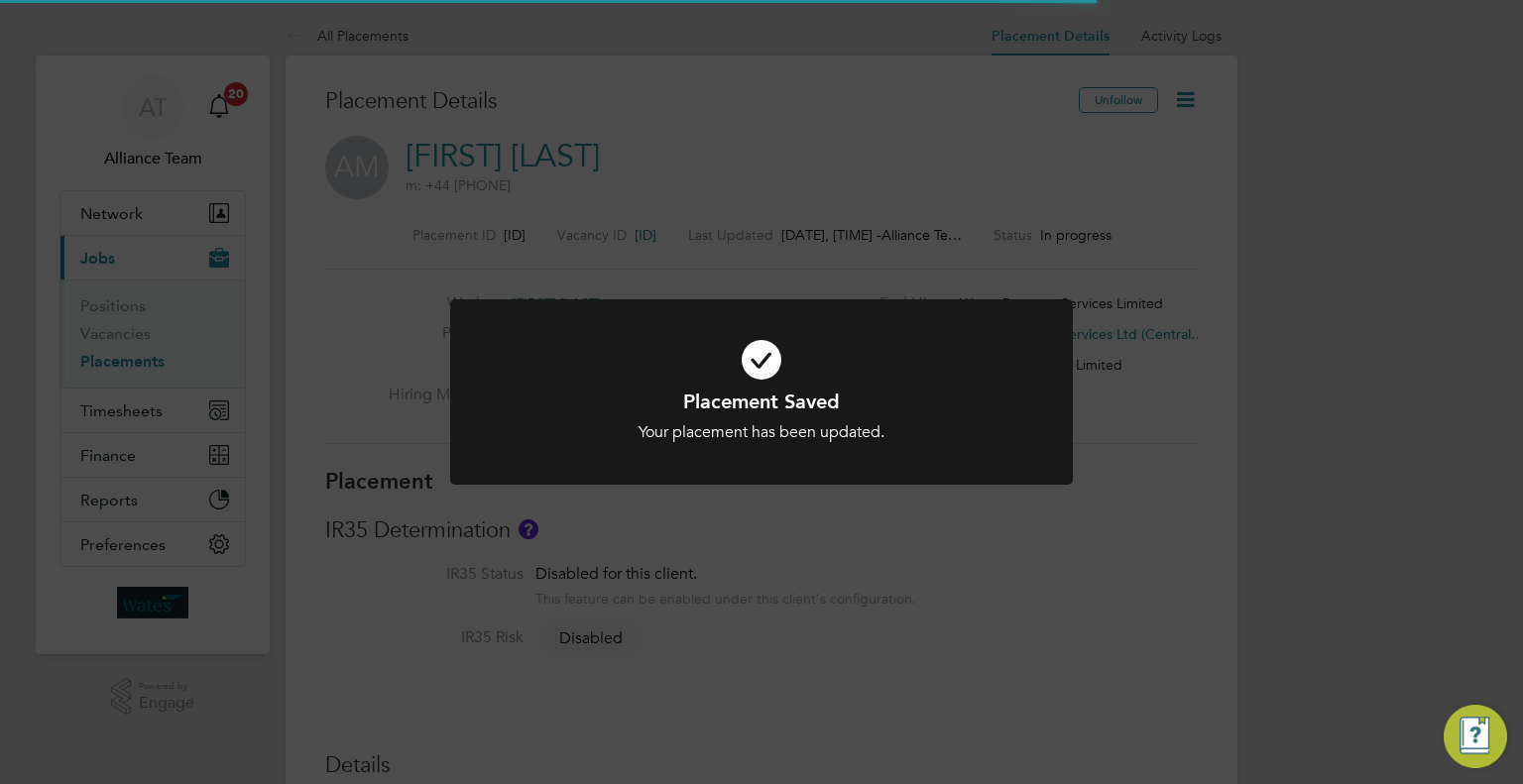click on "Placement Saved Your placement has been updated. Cancel Okay" 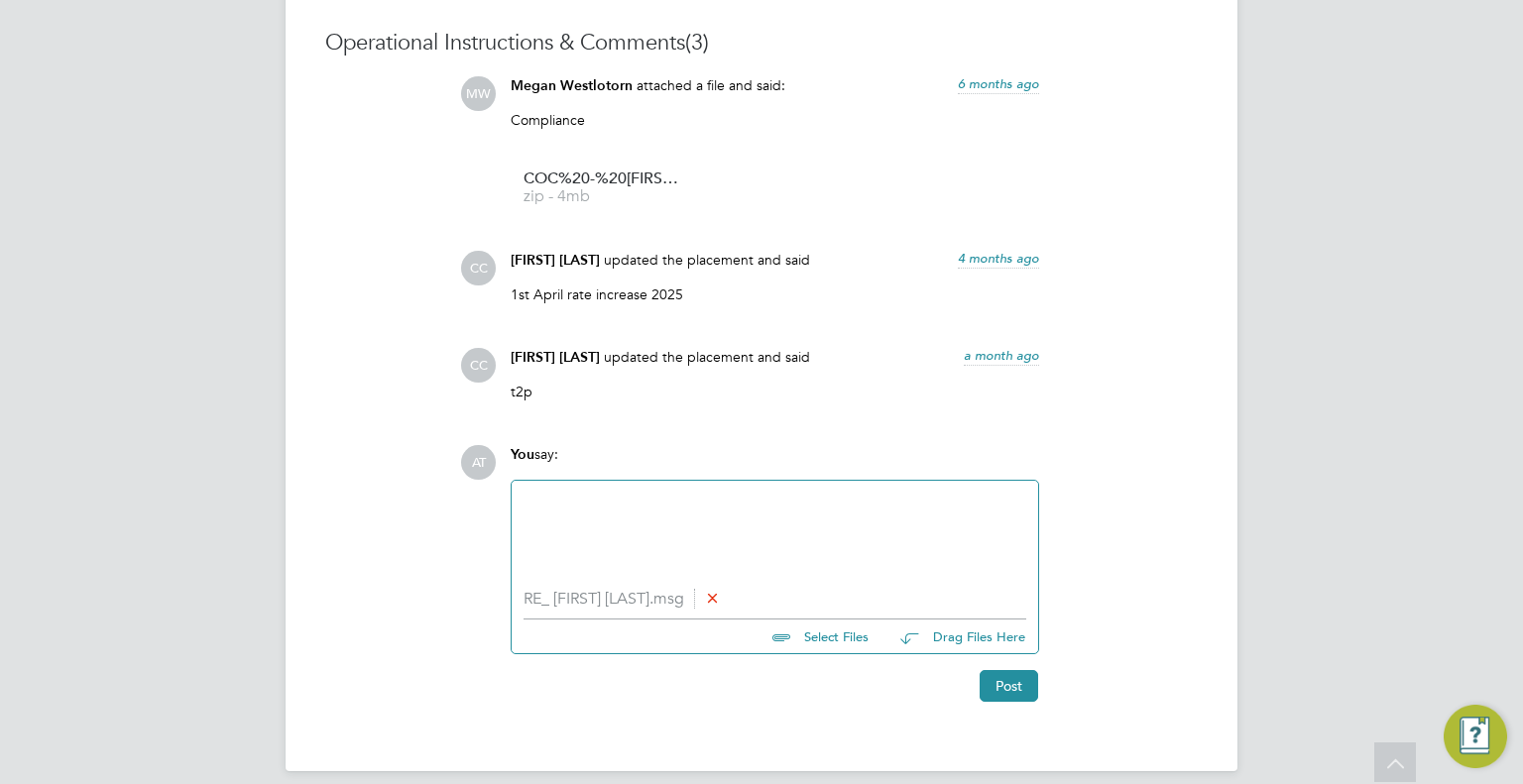 click 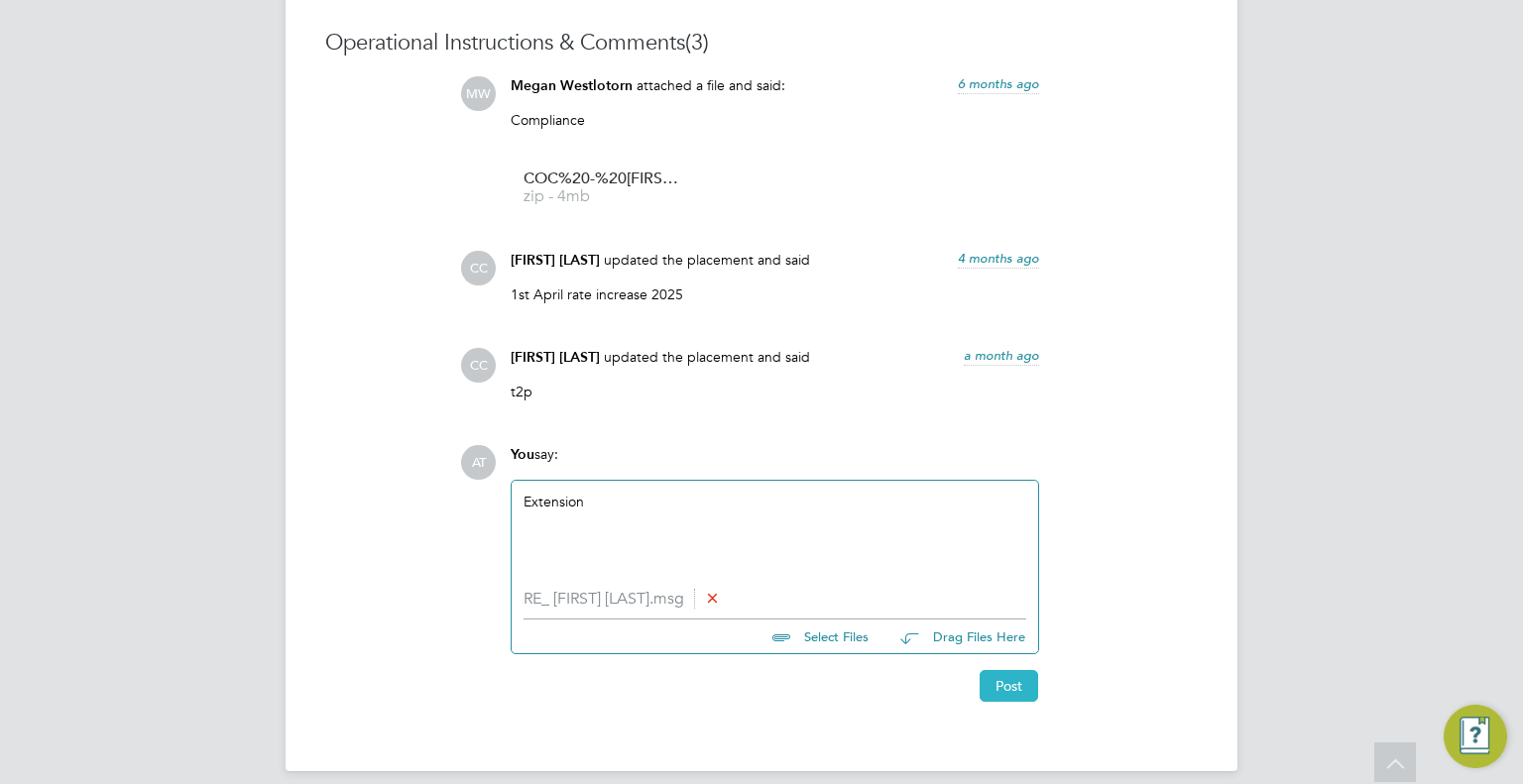 click on "Post" 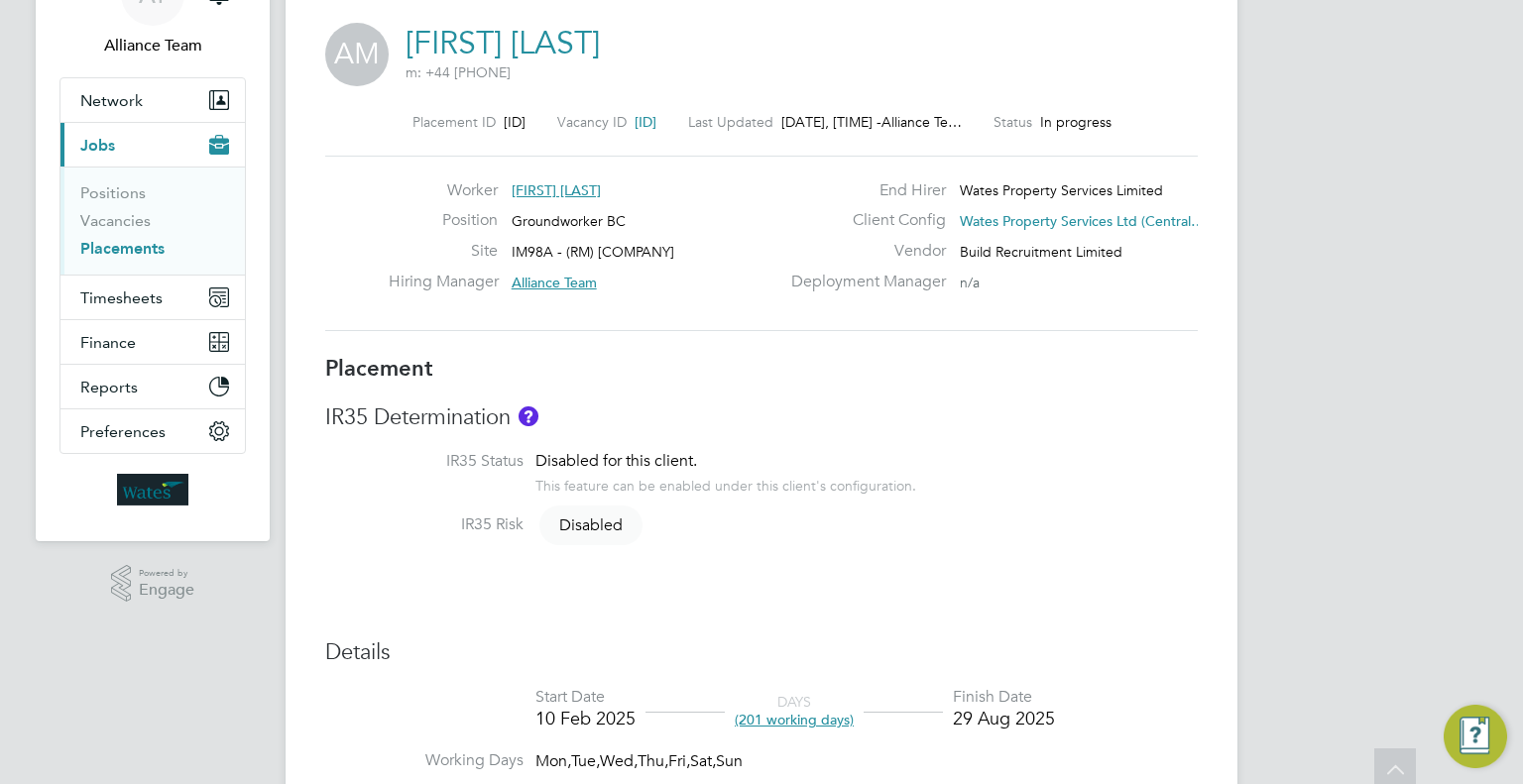 scroll, scrollTop: 0, scrollLeft: 0, axis: both 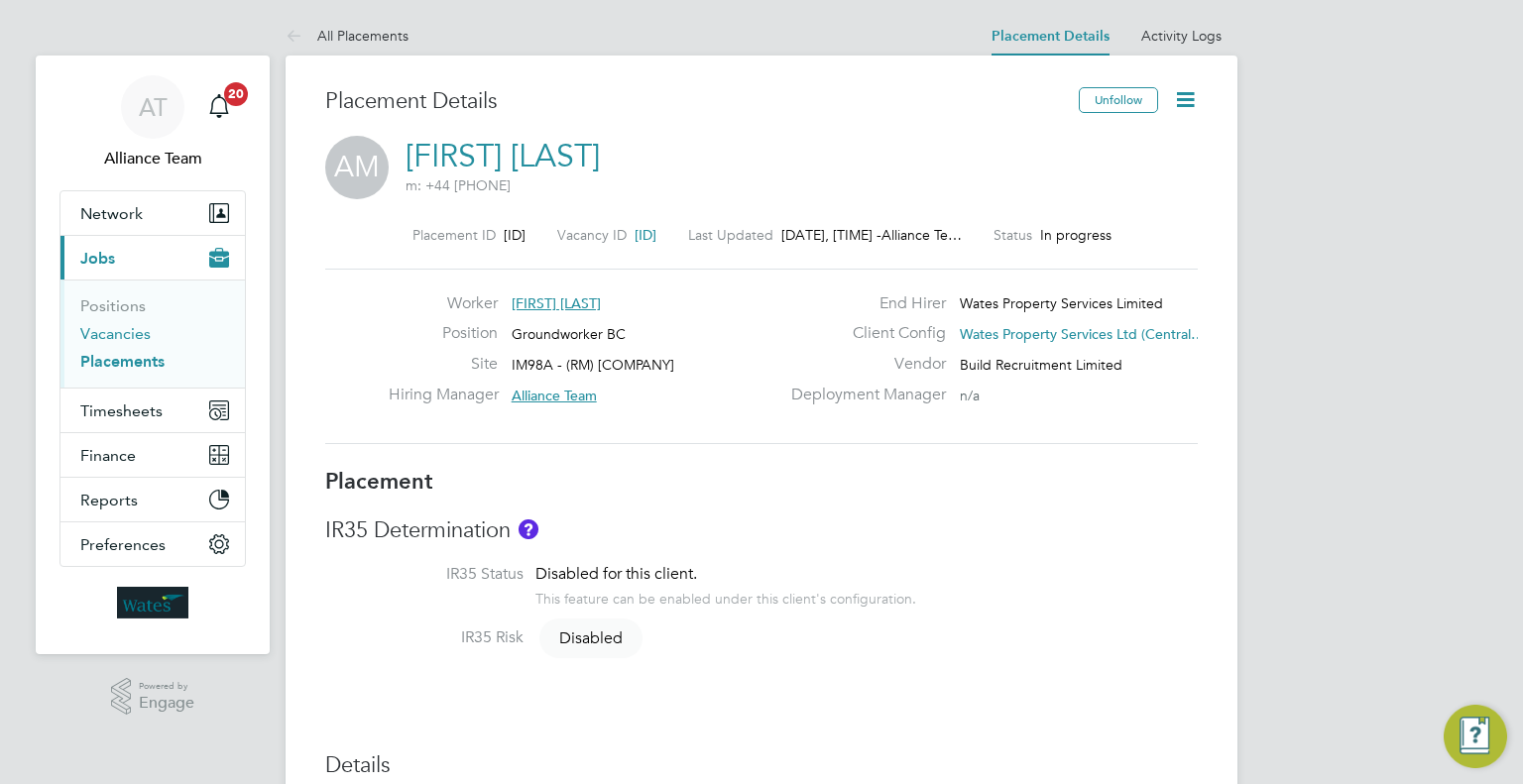 click on "Vacancies" at bounding box center [115, 333] 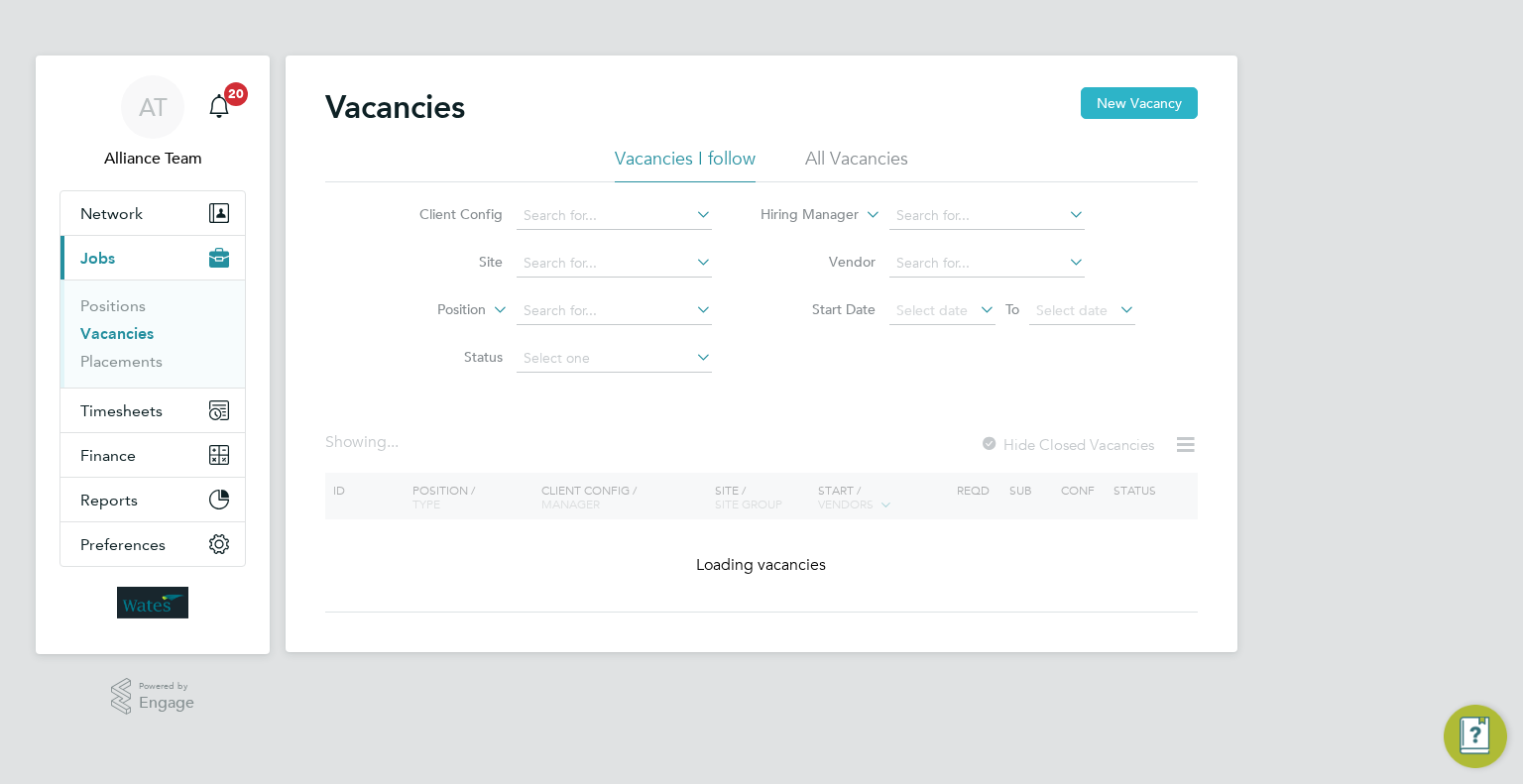 click on "New Vacancy" 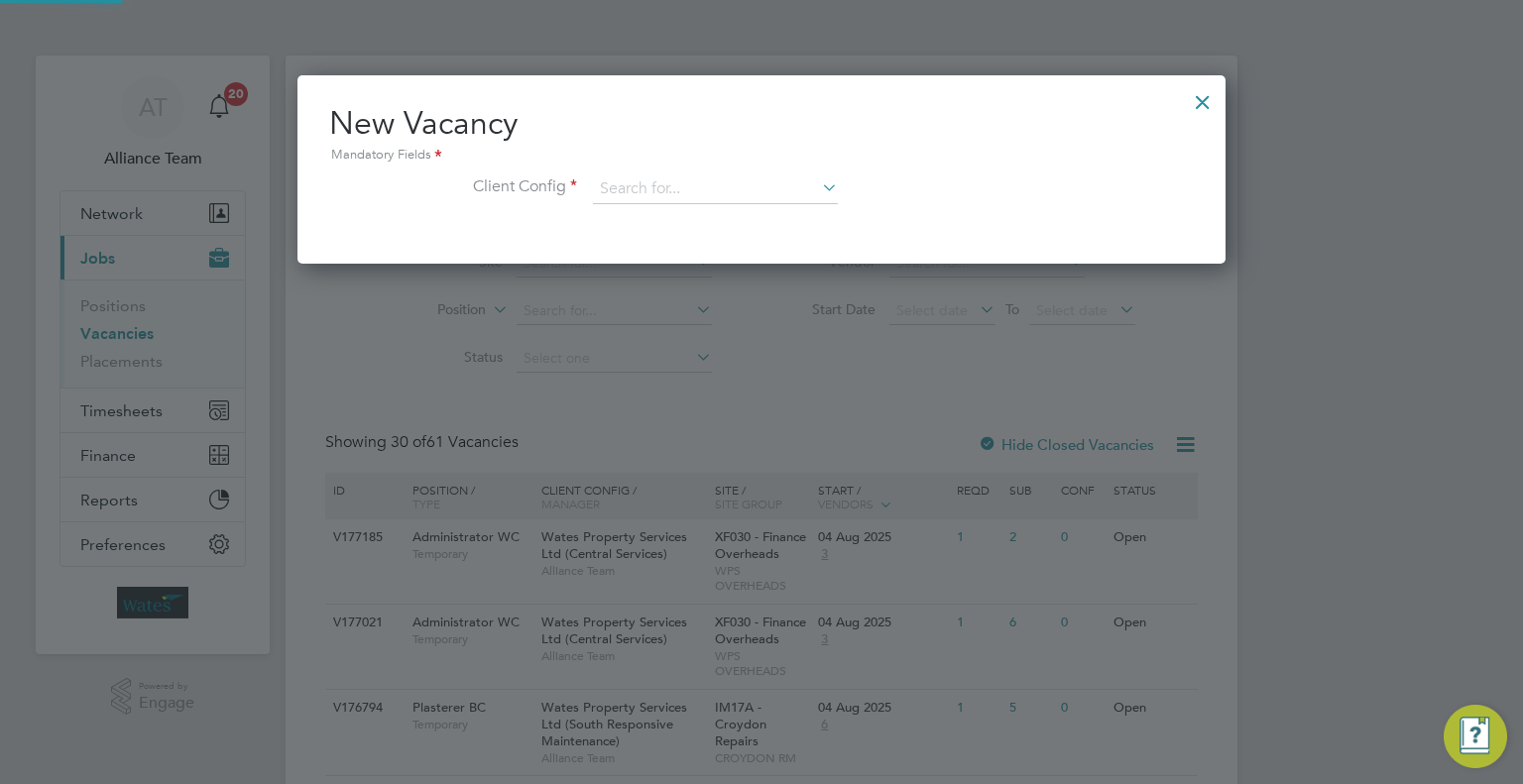 scroll, scrollTop: 10, scrollLeft: 10, axis: both 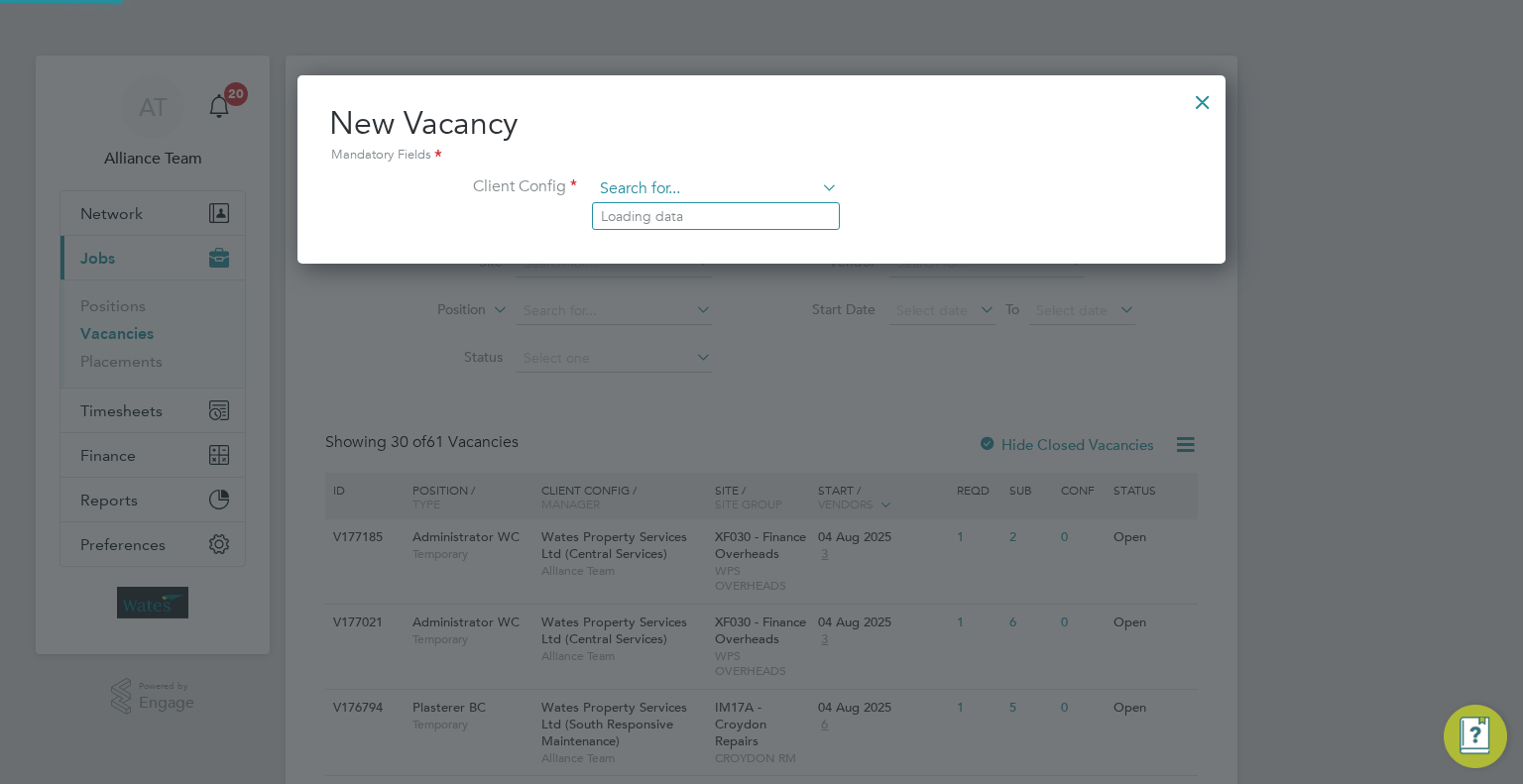 click at bounding box center (715, 189) 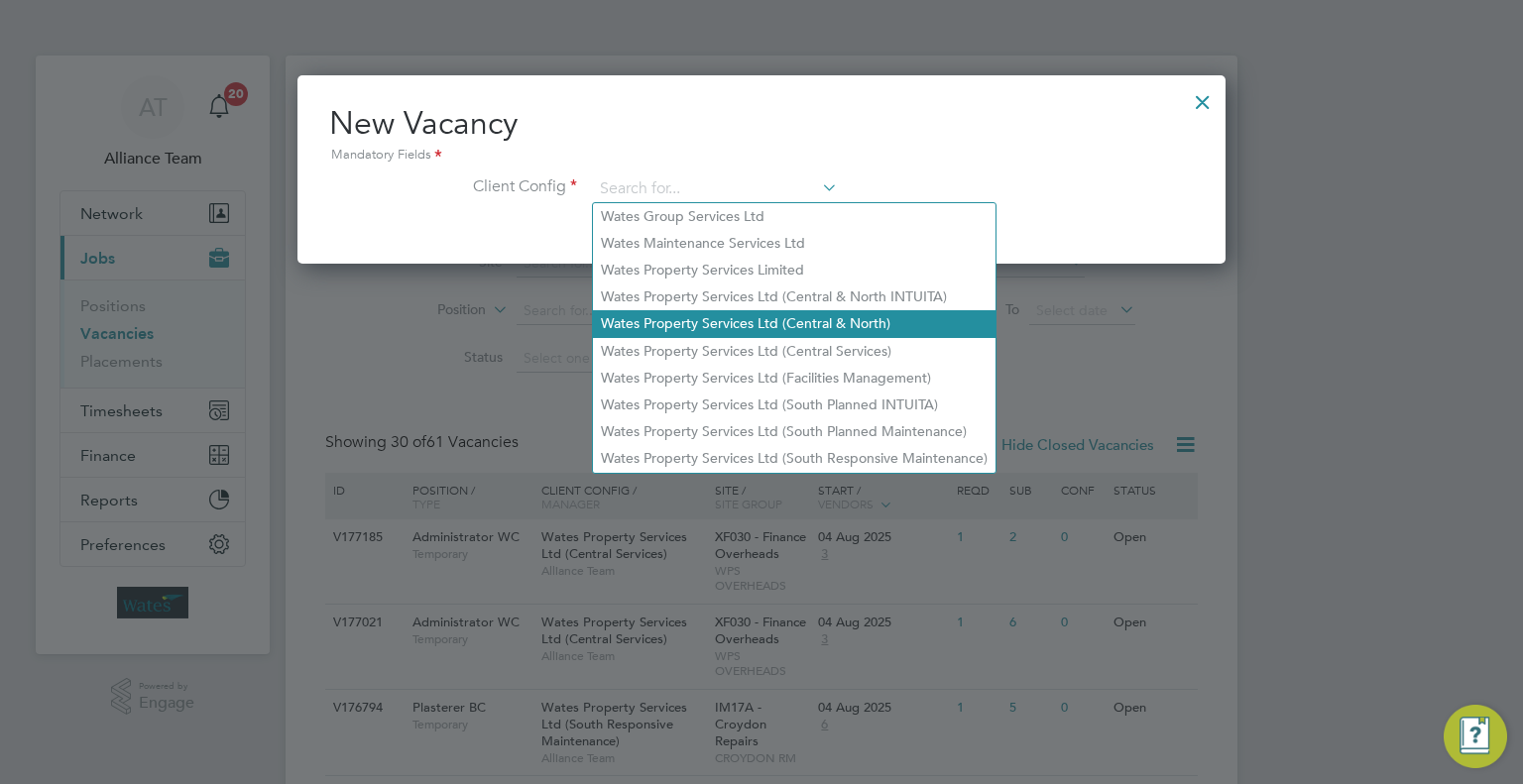 click on "Wates Property Services Ltd (Central & North)" 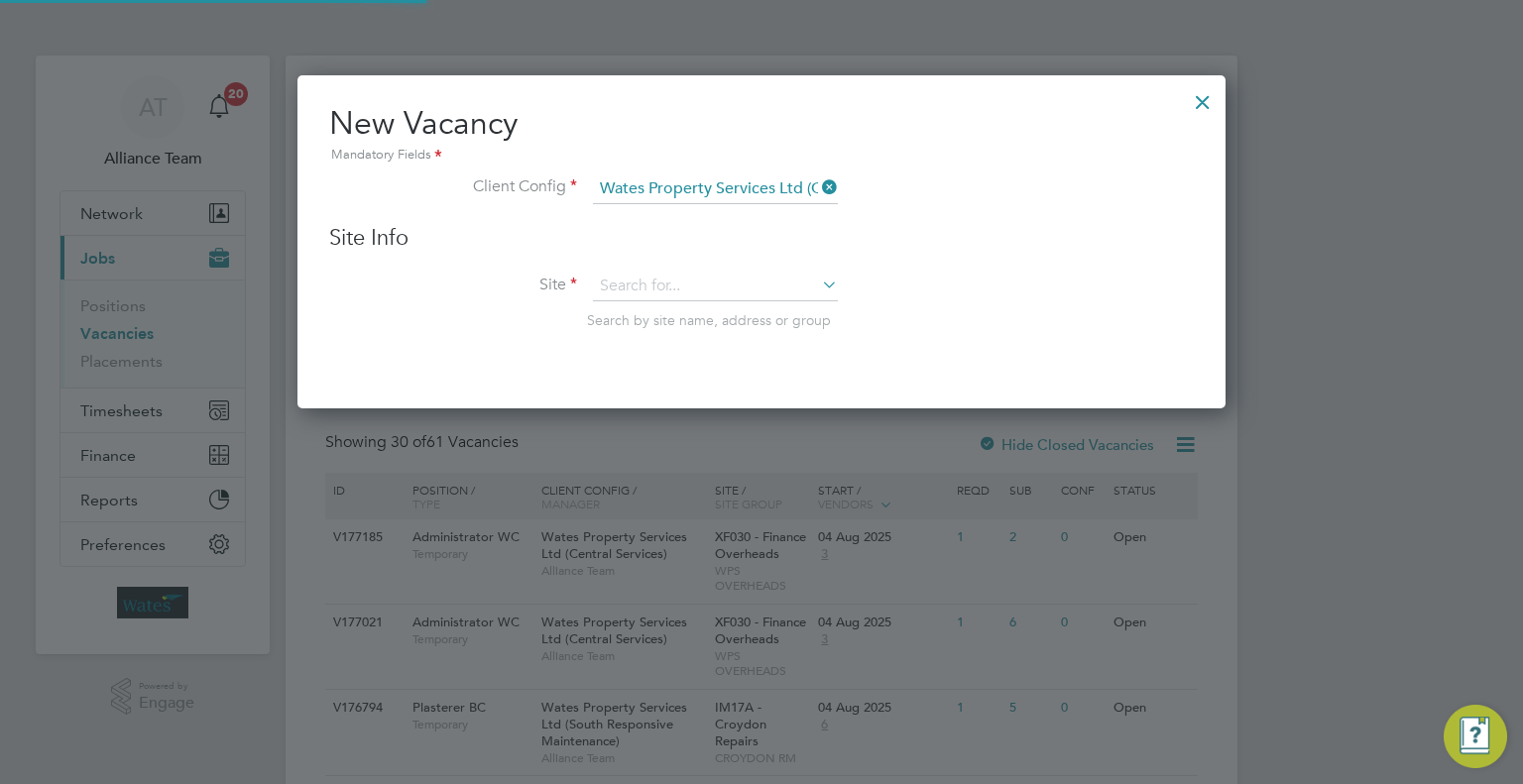 scroll, scrollTop: 11, scrollLeft: 10, axis: both 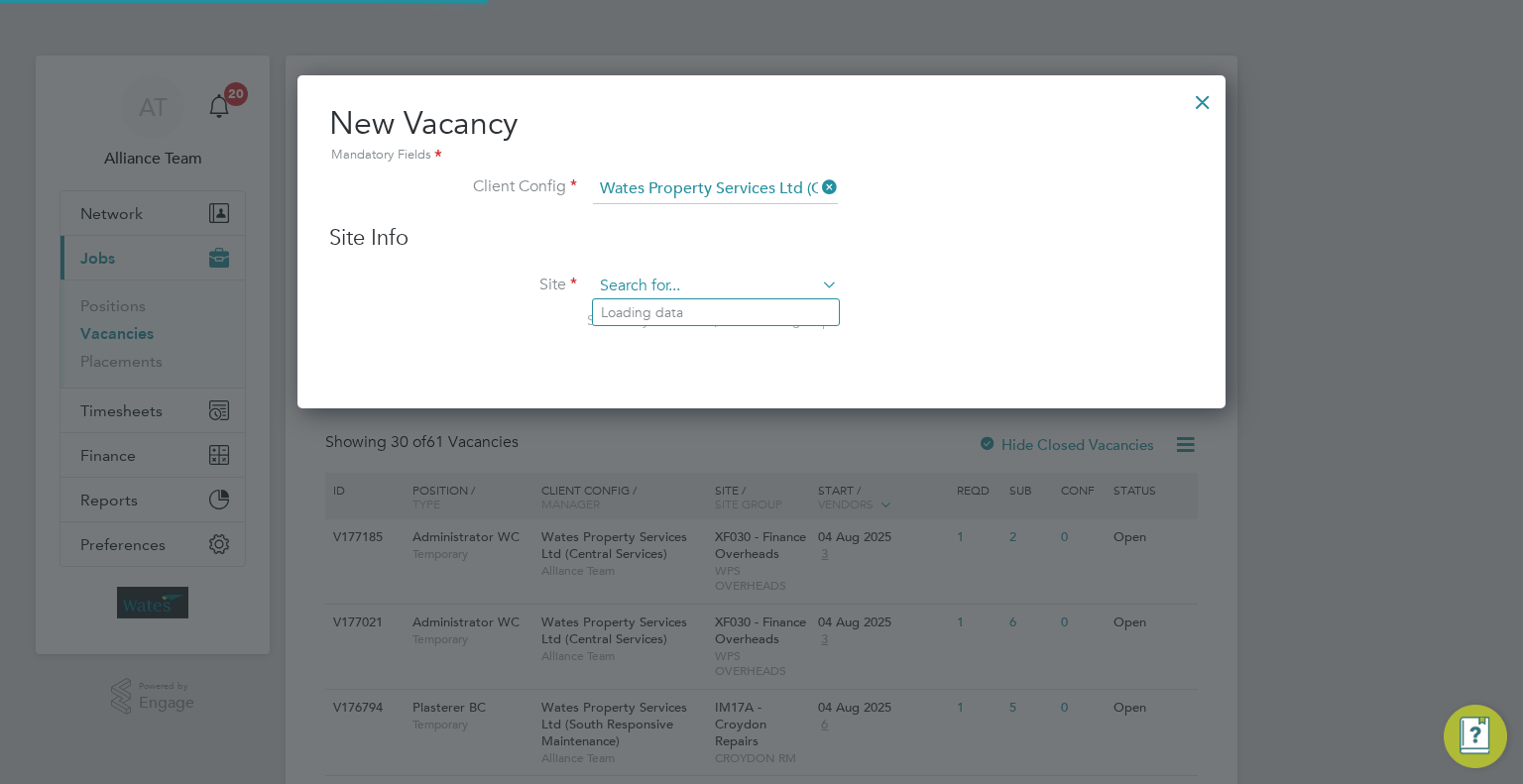 click at bounding box center (715, 286) 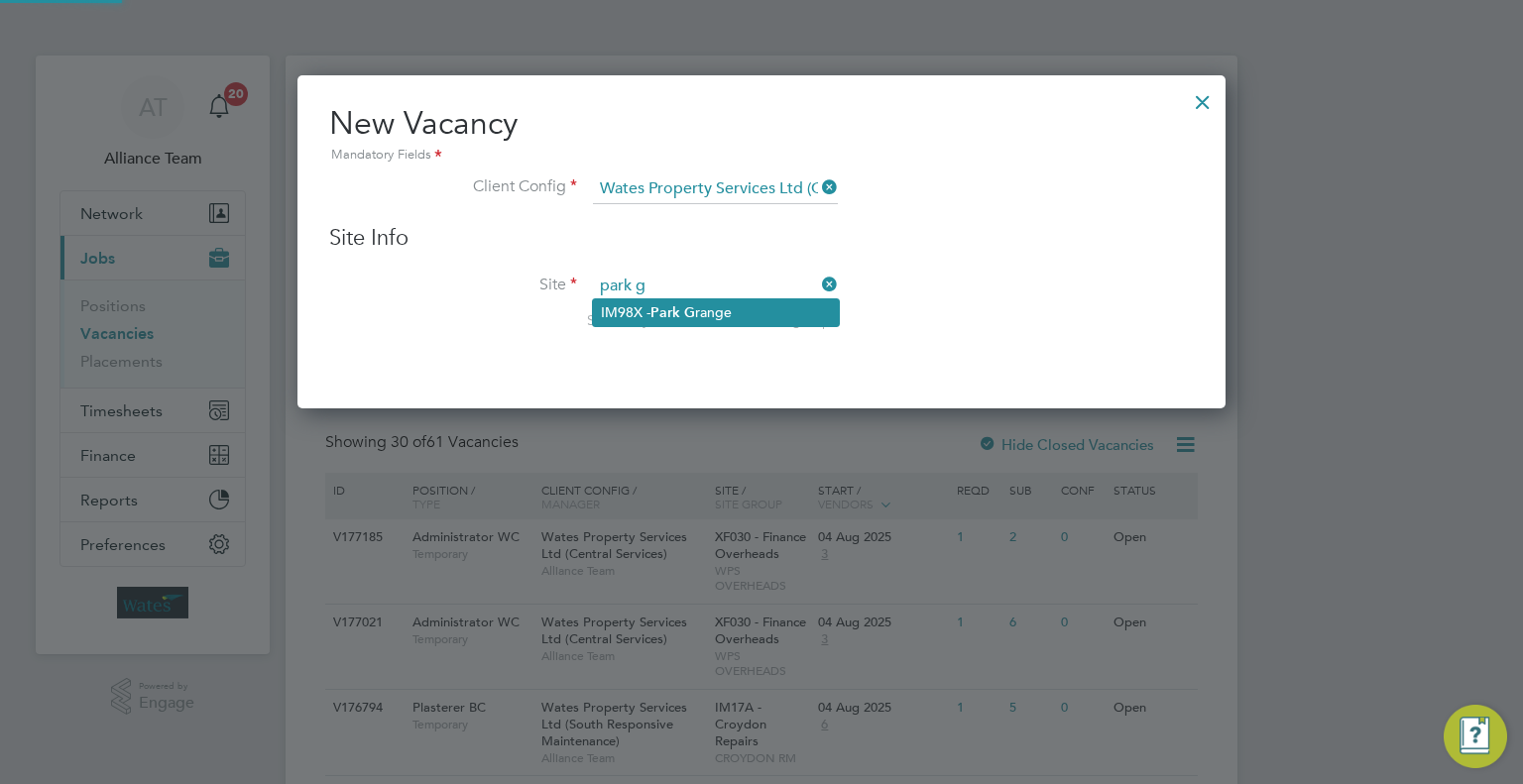 click on "G" 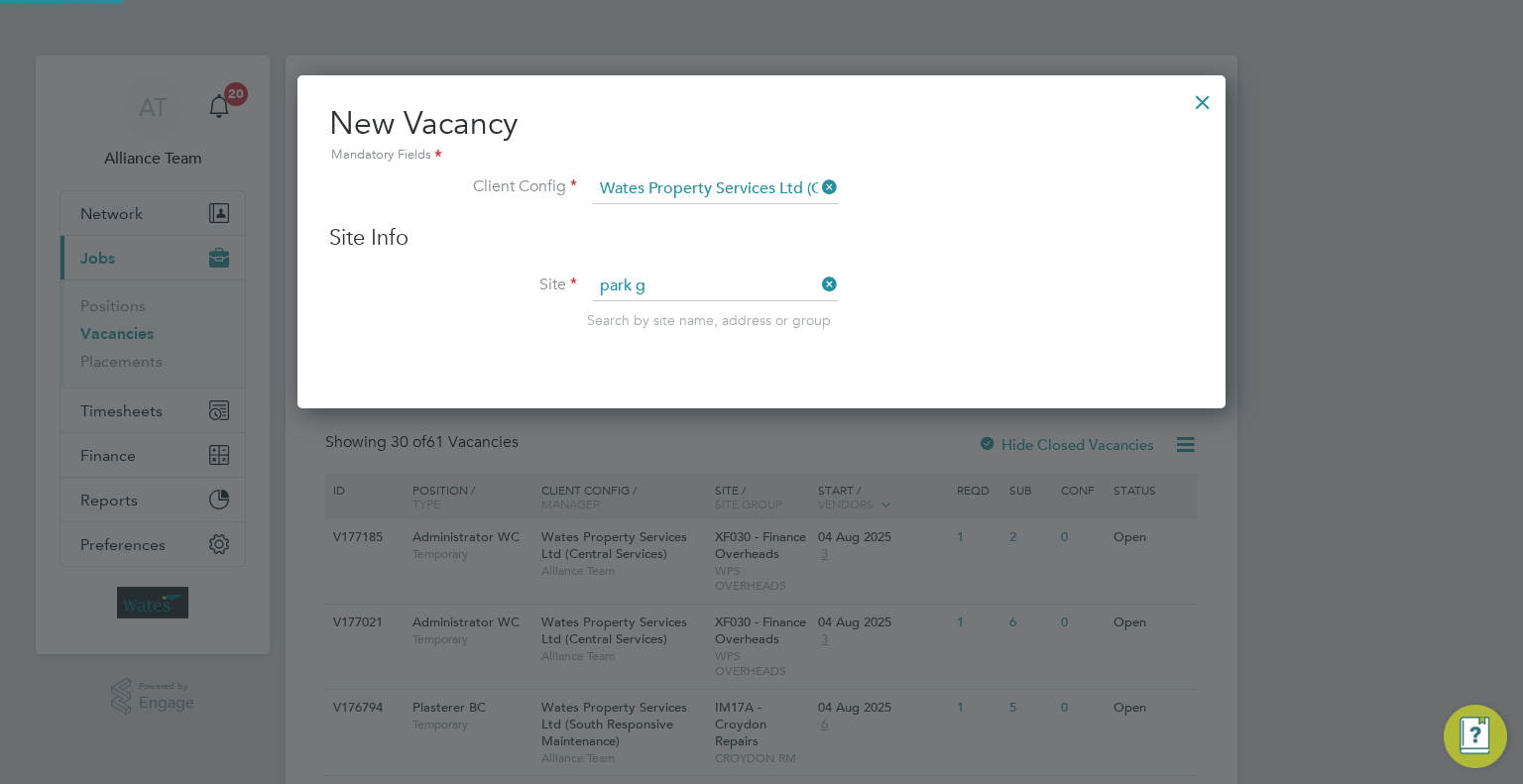 type on "IM98X - Park Grange" 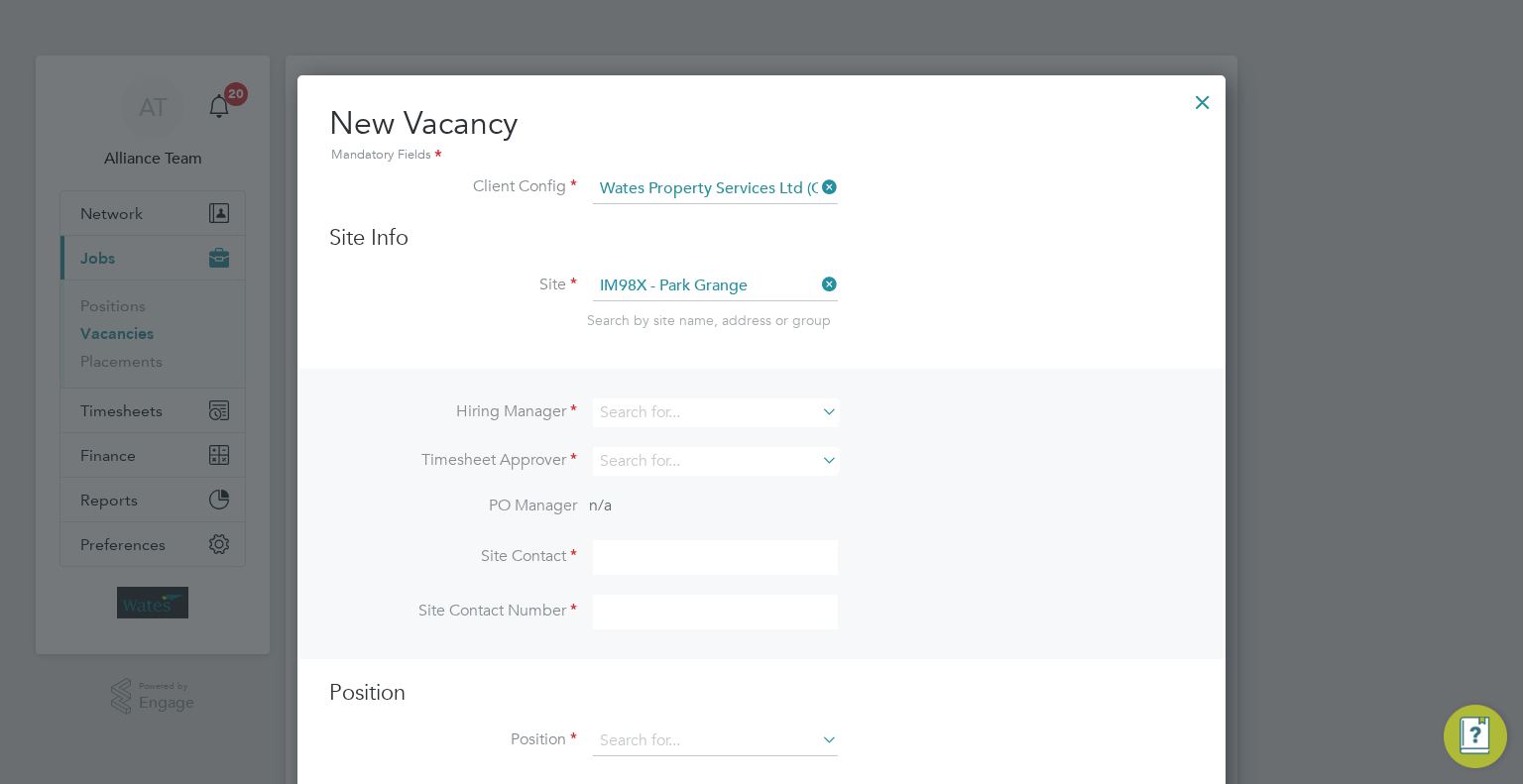 scroll, scrollTop: 10, scrollLeft: 10, axis: both 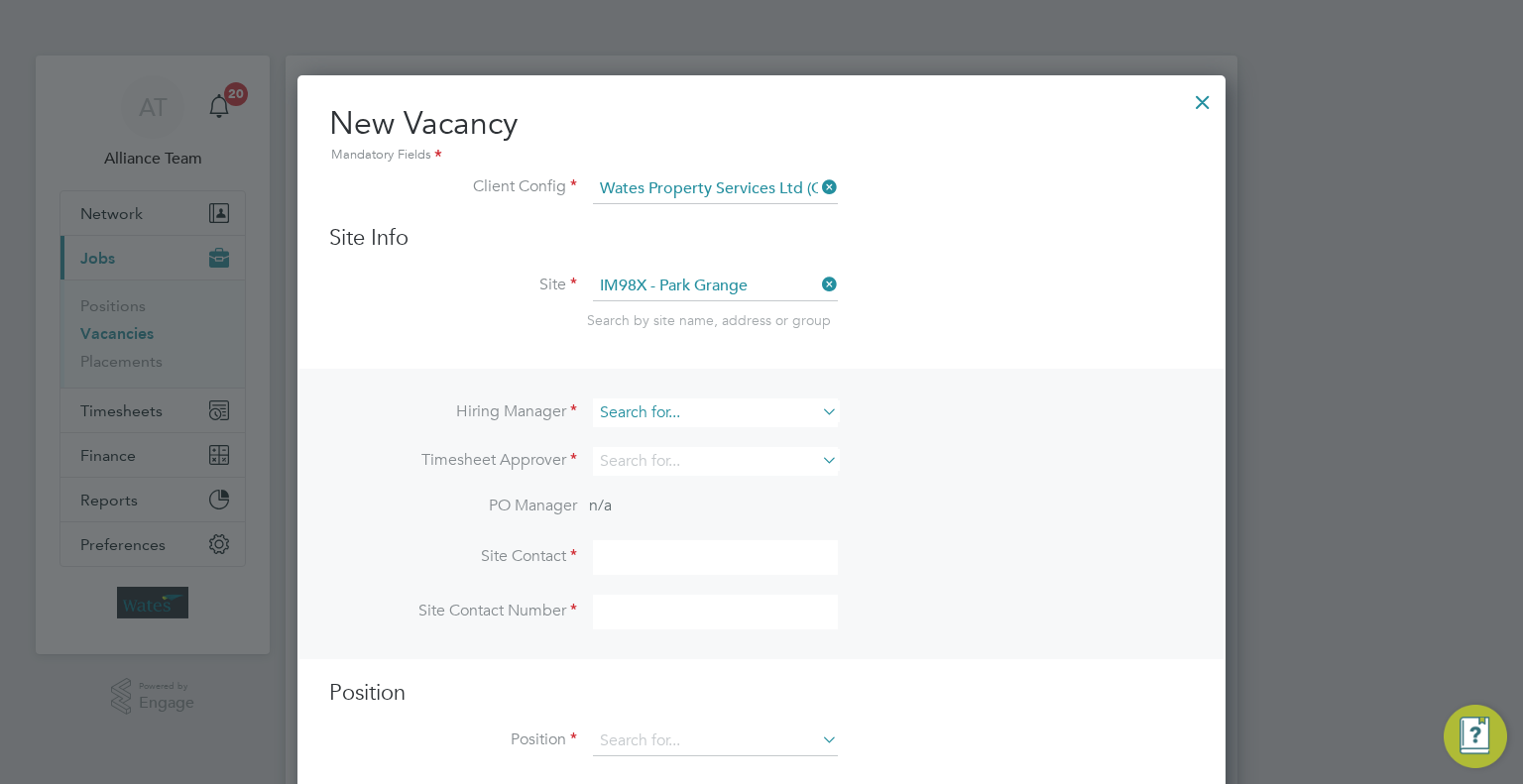 click at bounding box center (715, 412) 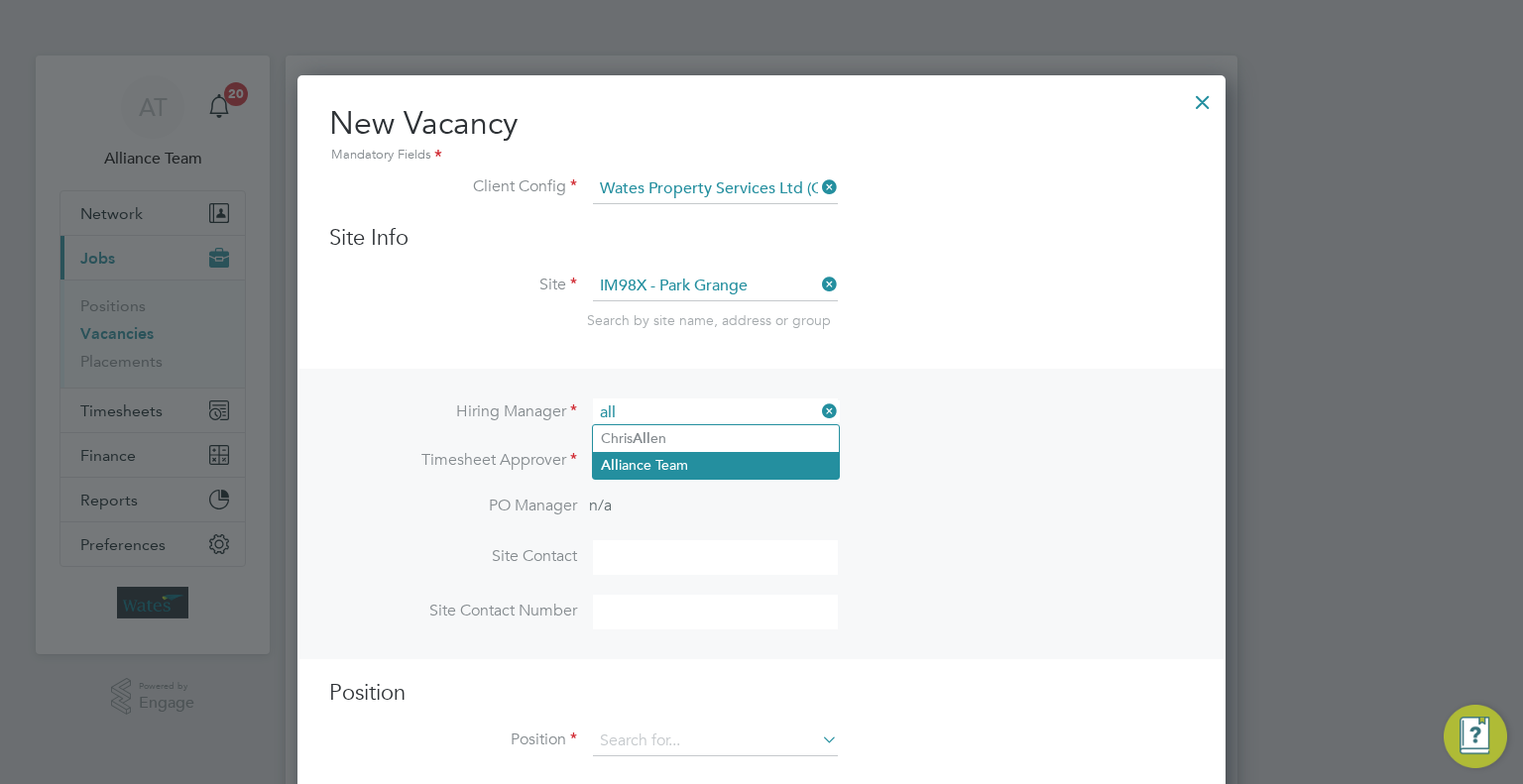 click on "All iance Team" 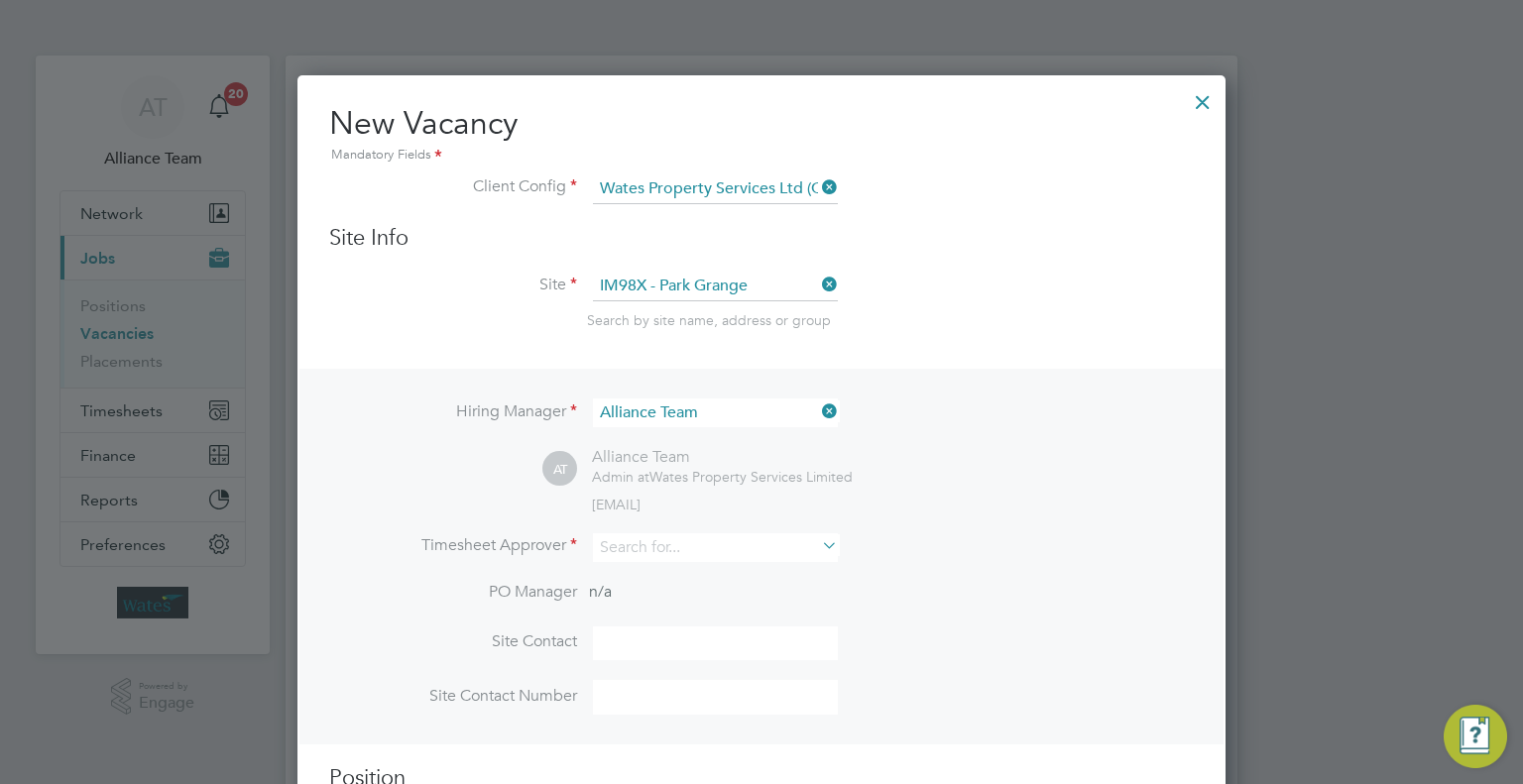 scroll, scrollTop: 11, scrollLeft: 10, axis: both 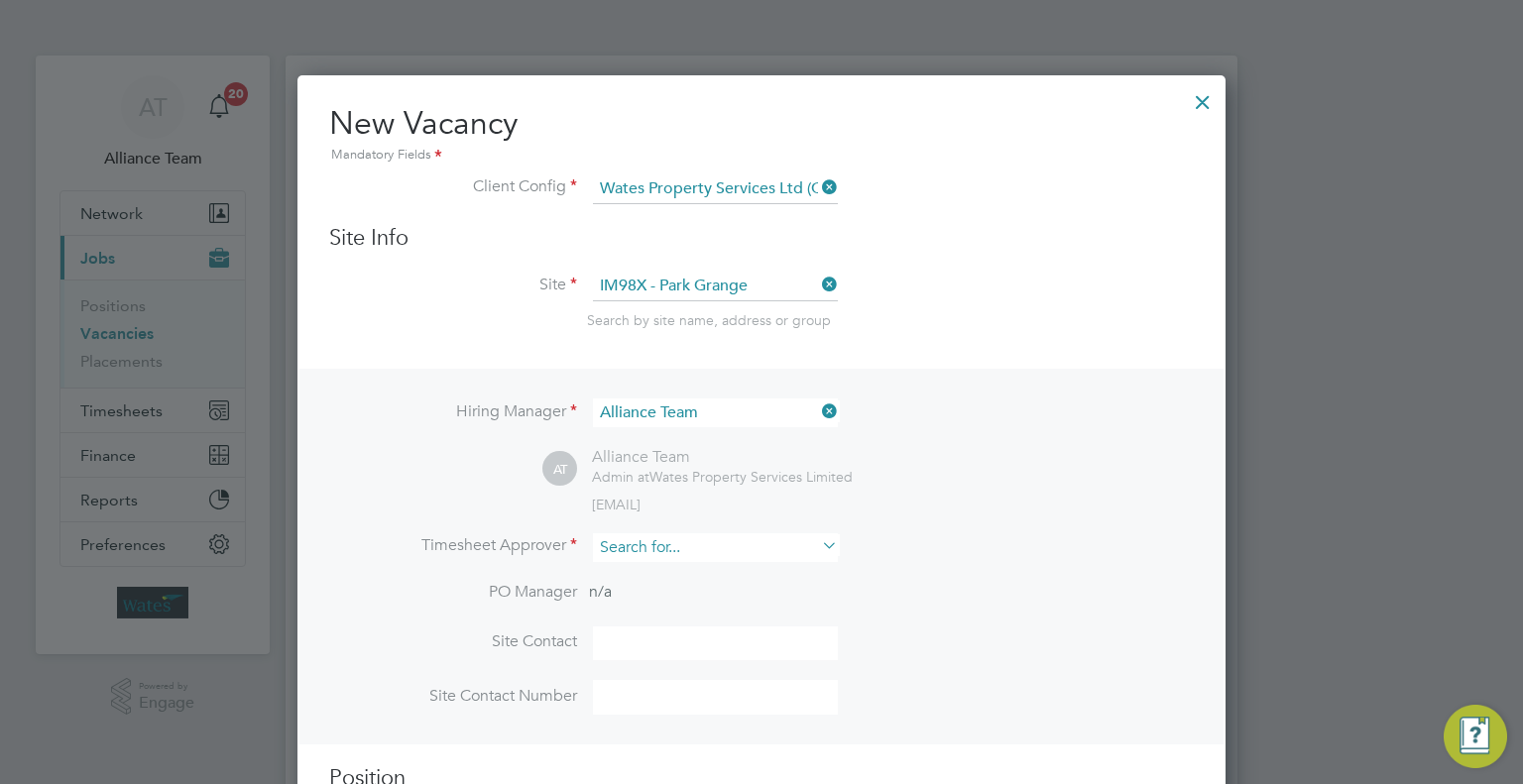 click at bounding box center (715, 547) 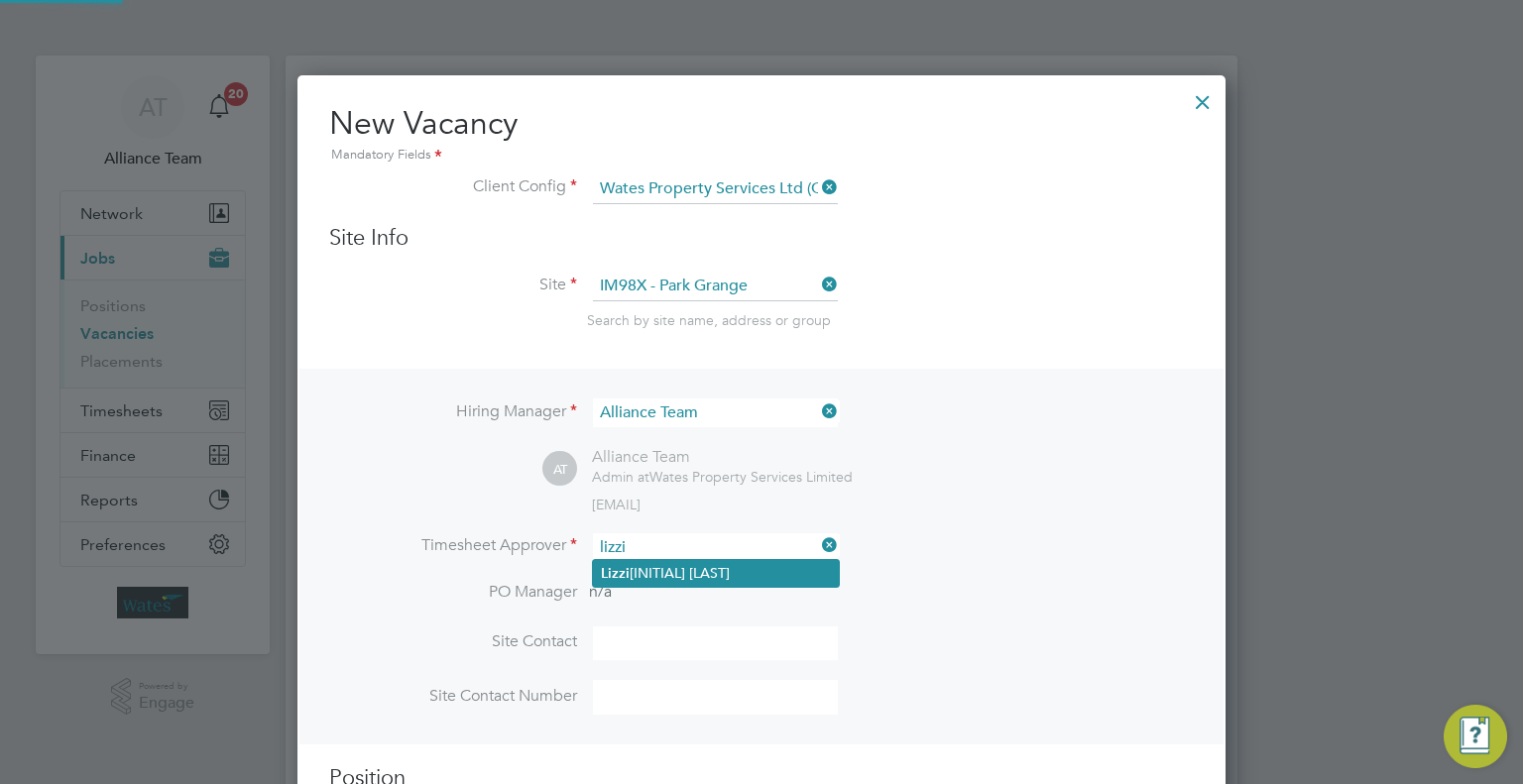 click on "Lizzi e Wignall" 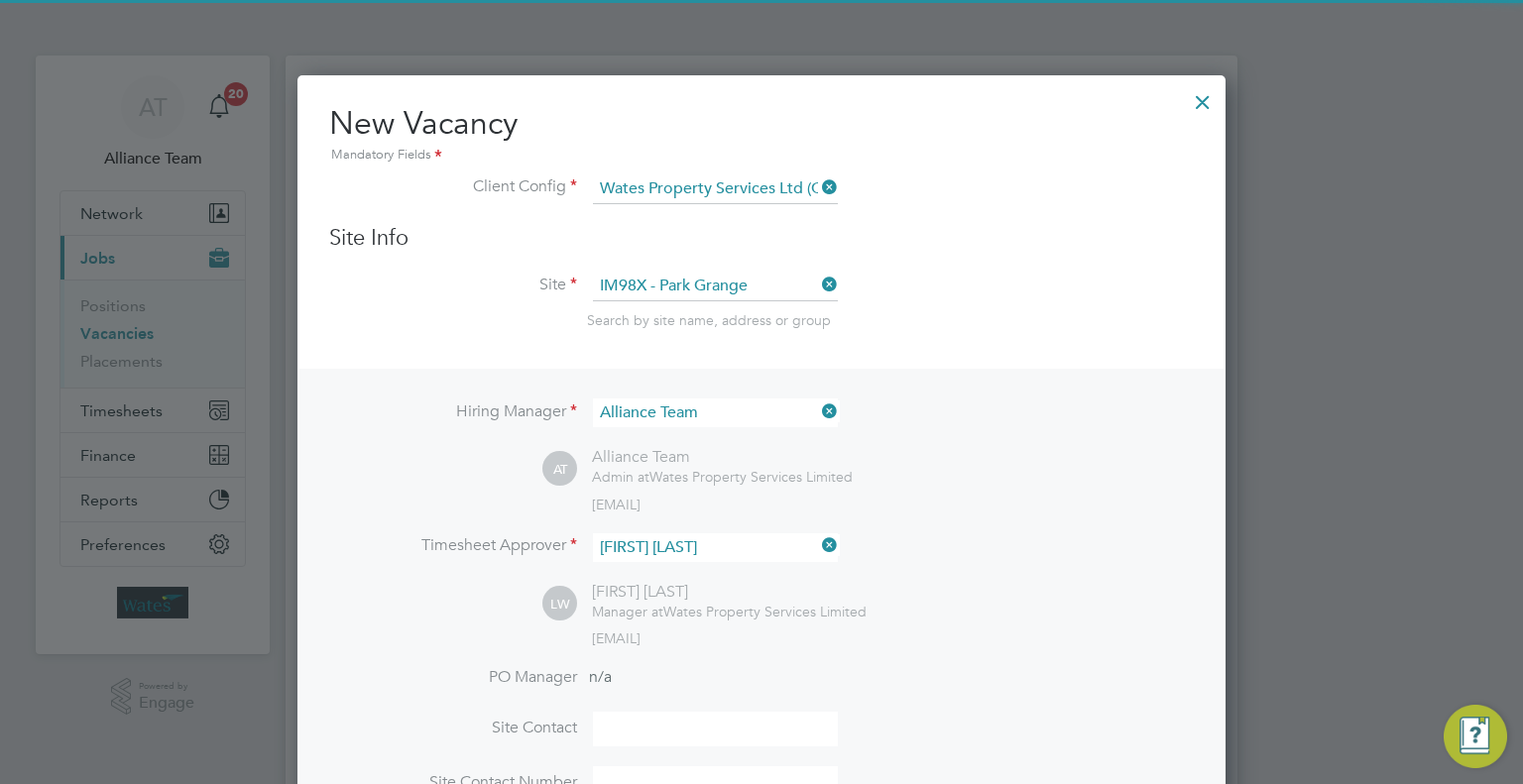 scroll, scrollTop: 9, scrollLeft: 10, axis: both 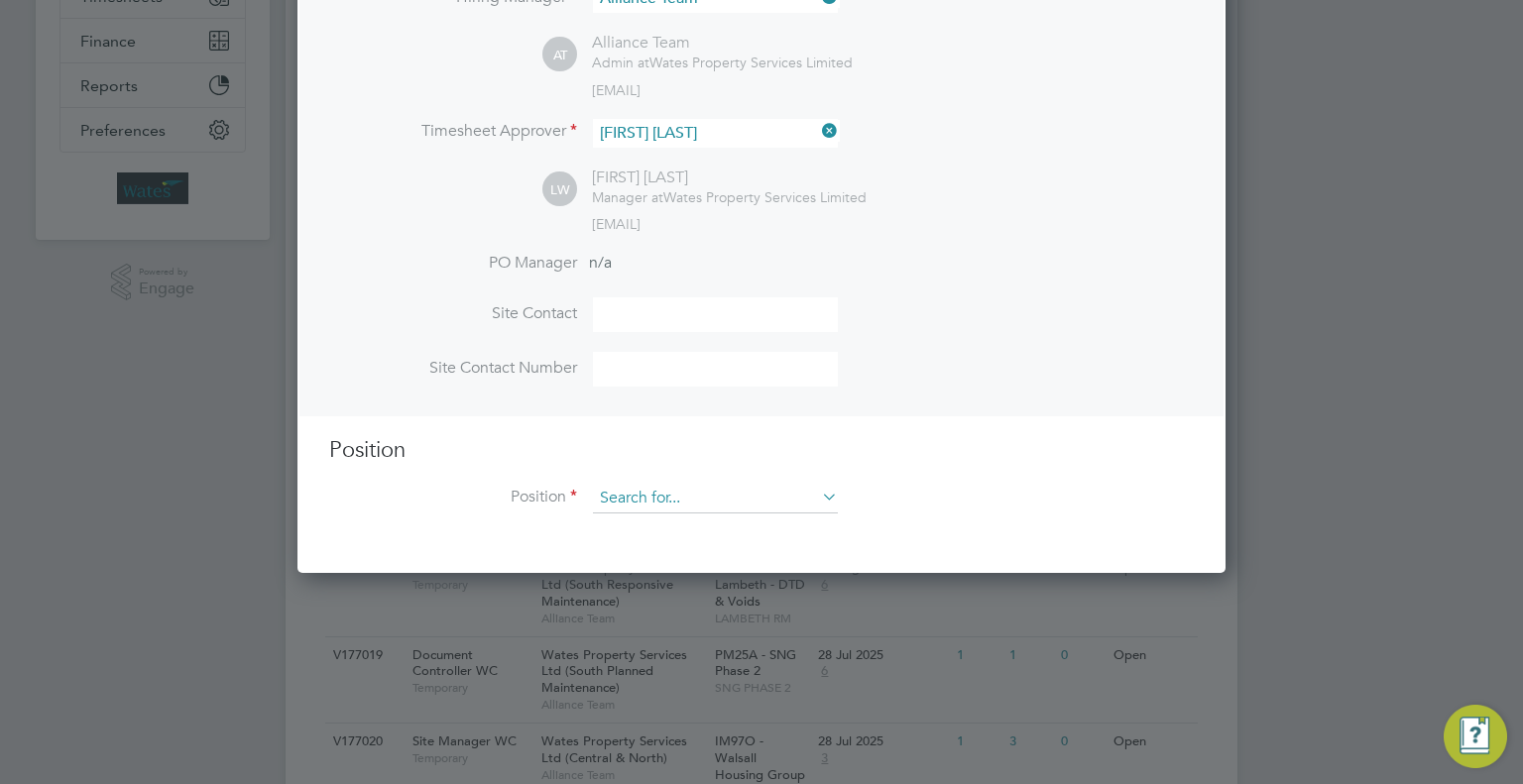 click at bounding box center [715, 499] 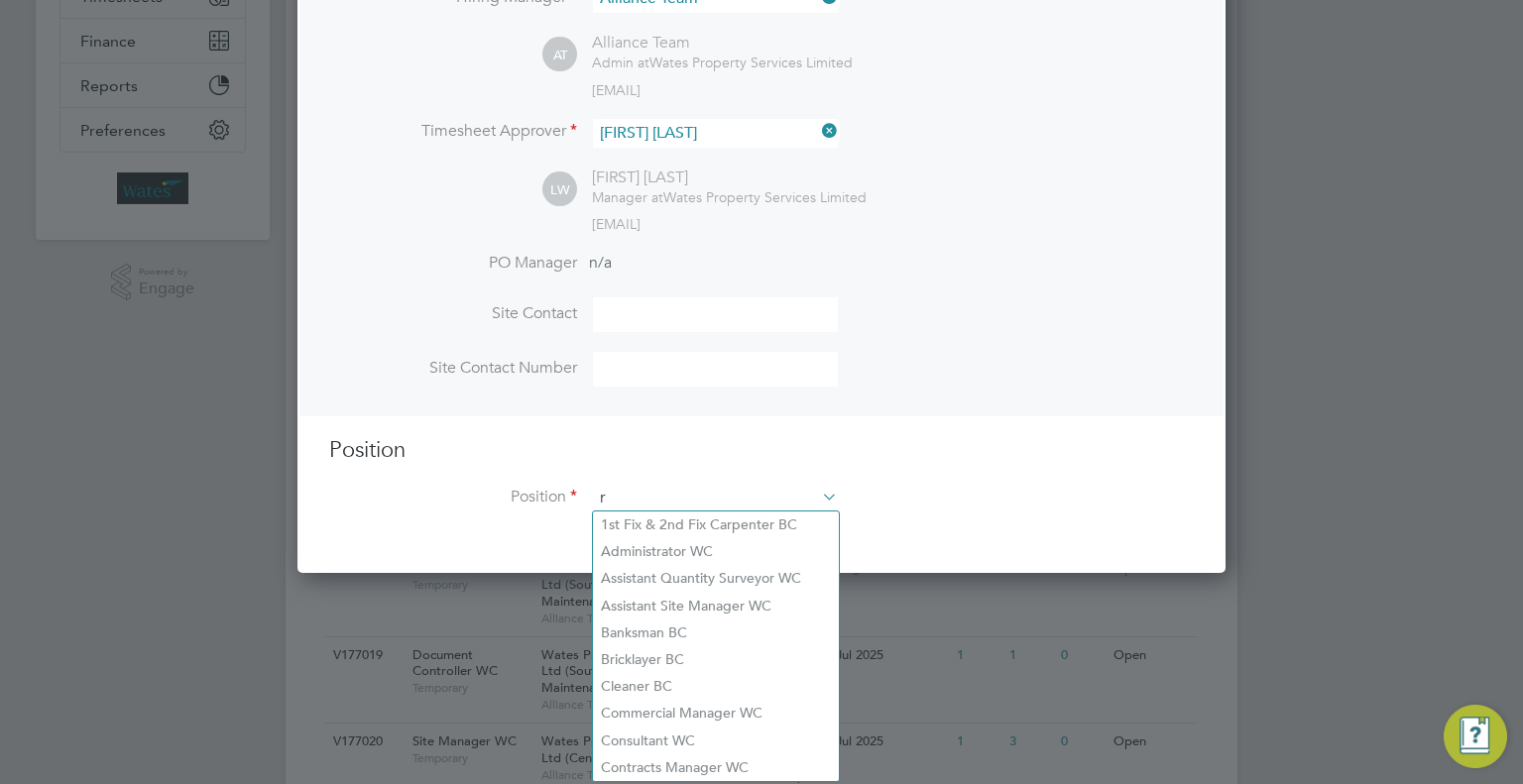 scroll, scrollTop: 9, scrollLeft: 10, axis: both 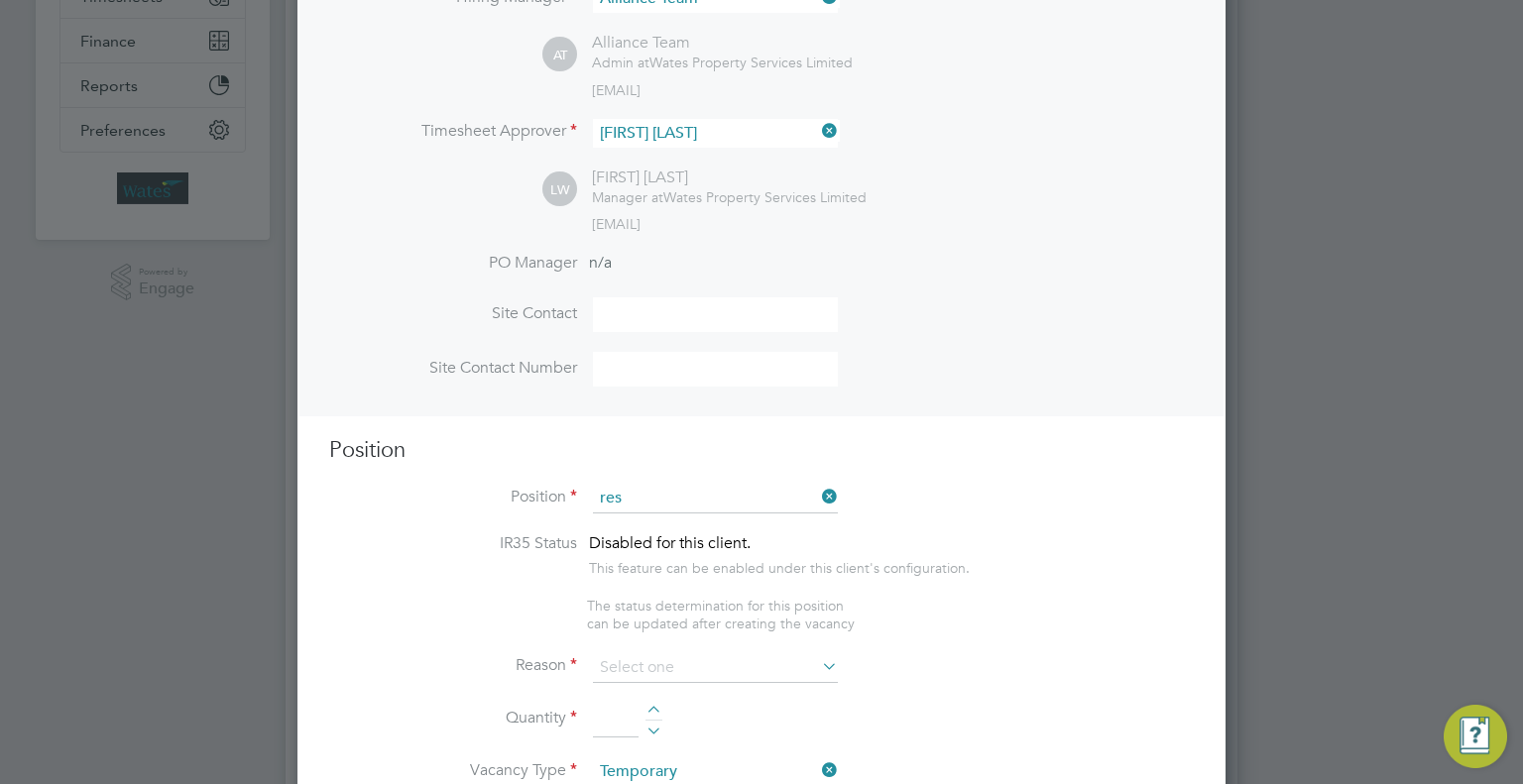 click on "Res ident Liaison Officer WC" 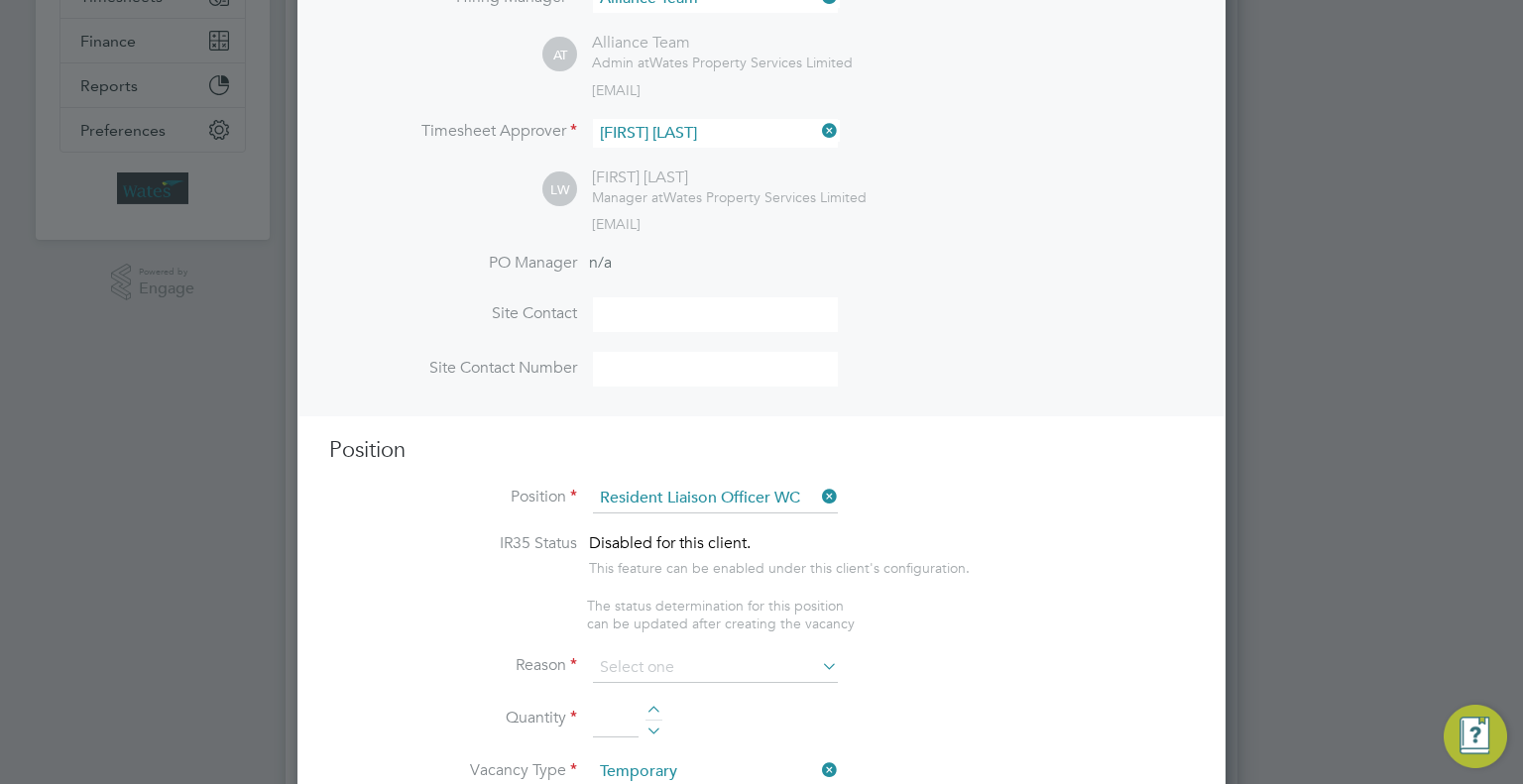 type on "Resident Liaision Officer" 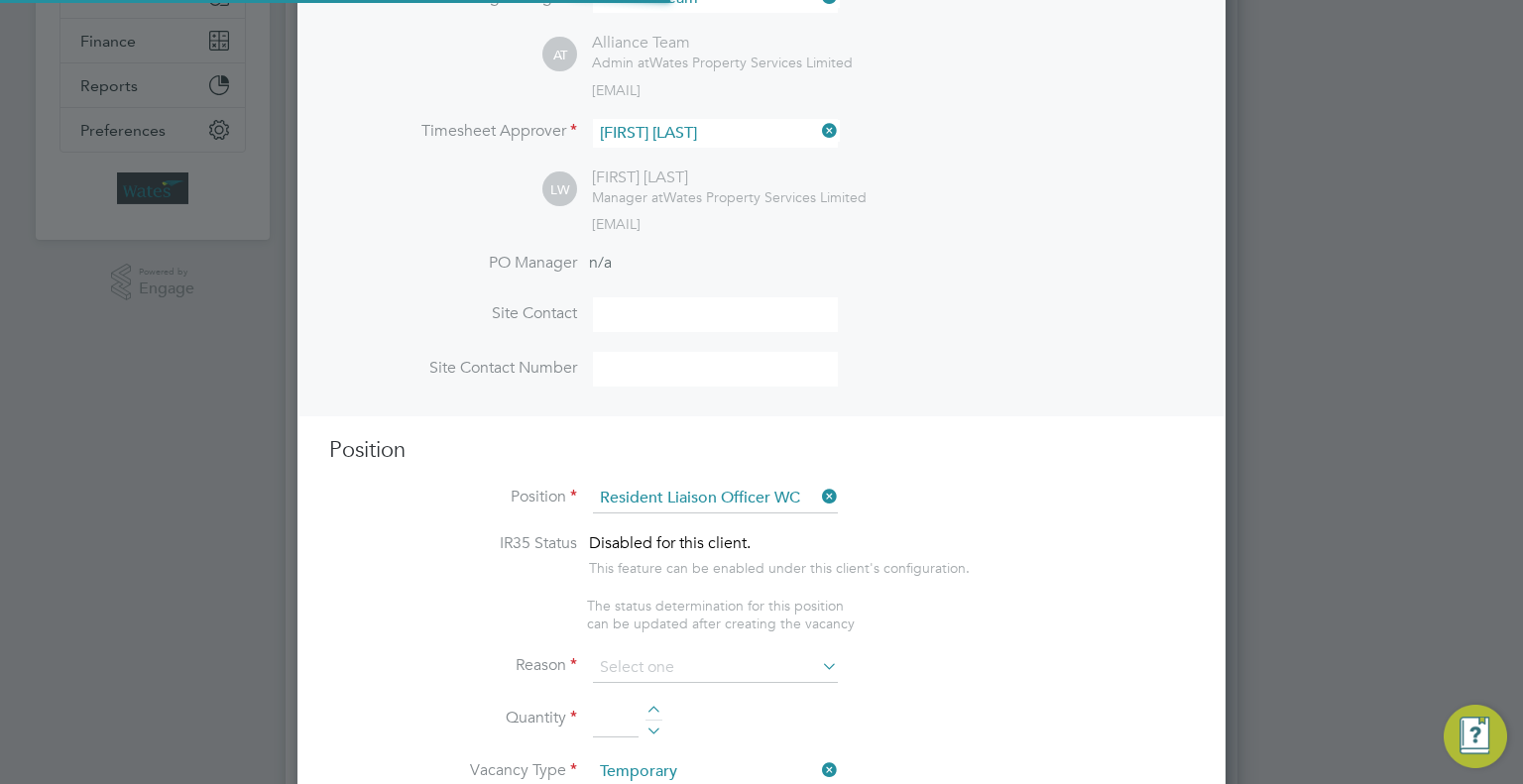 scroll, scrollTop: 10, scrollLeft: 10, axis: both 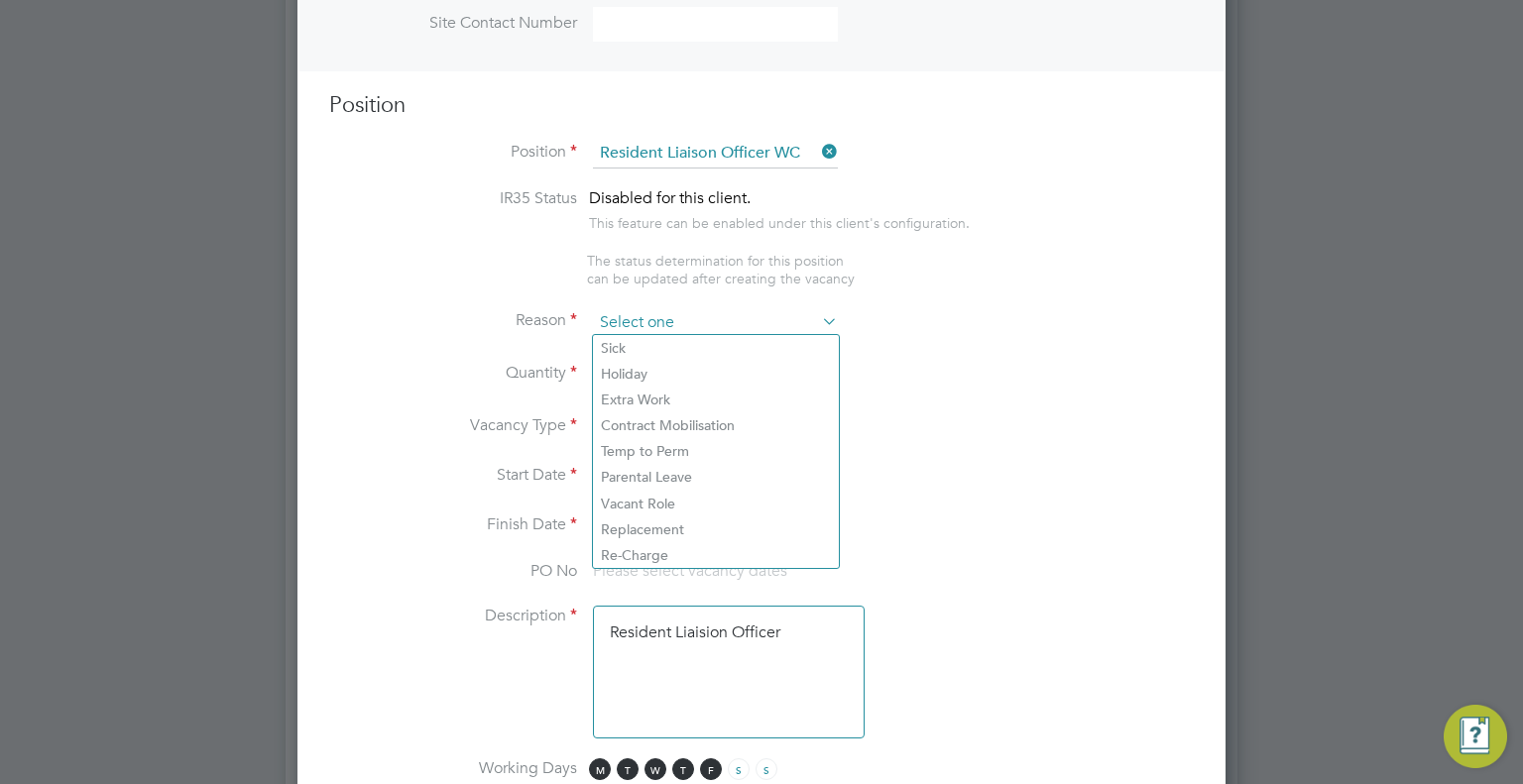 click at bounding box center (715, 323) 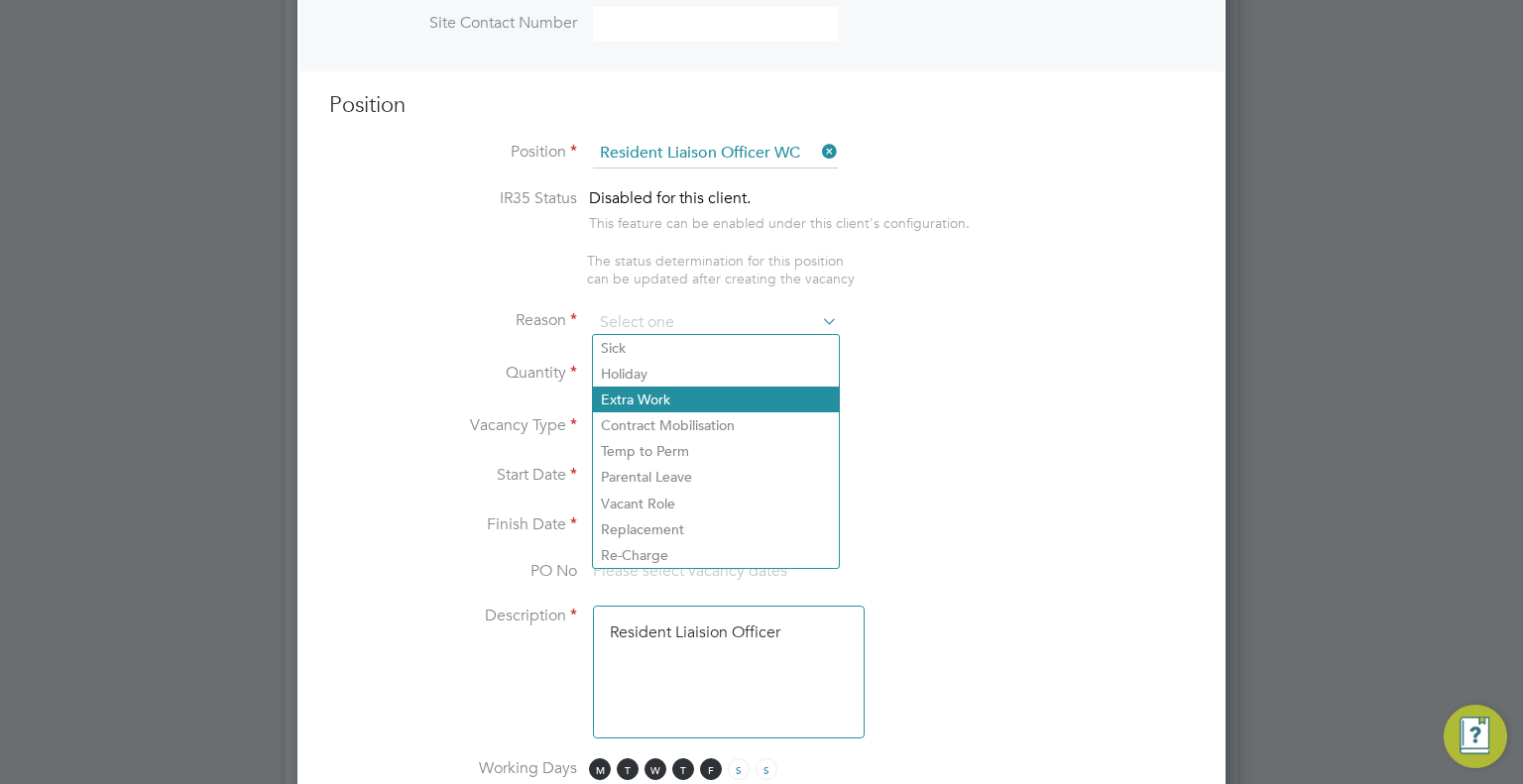click on "Extra Work" 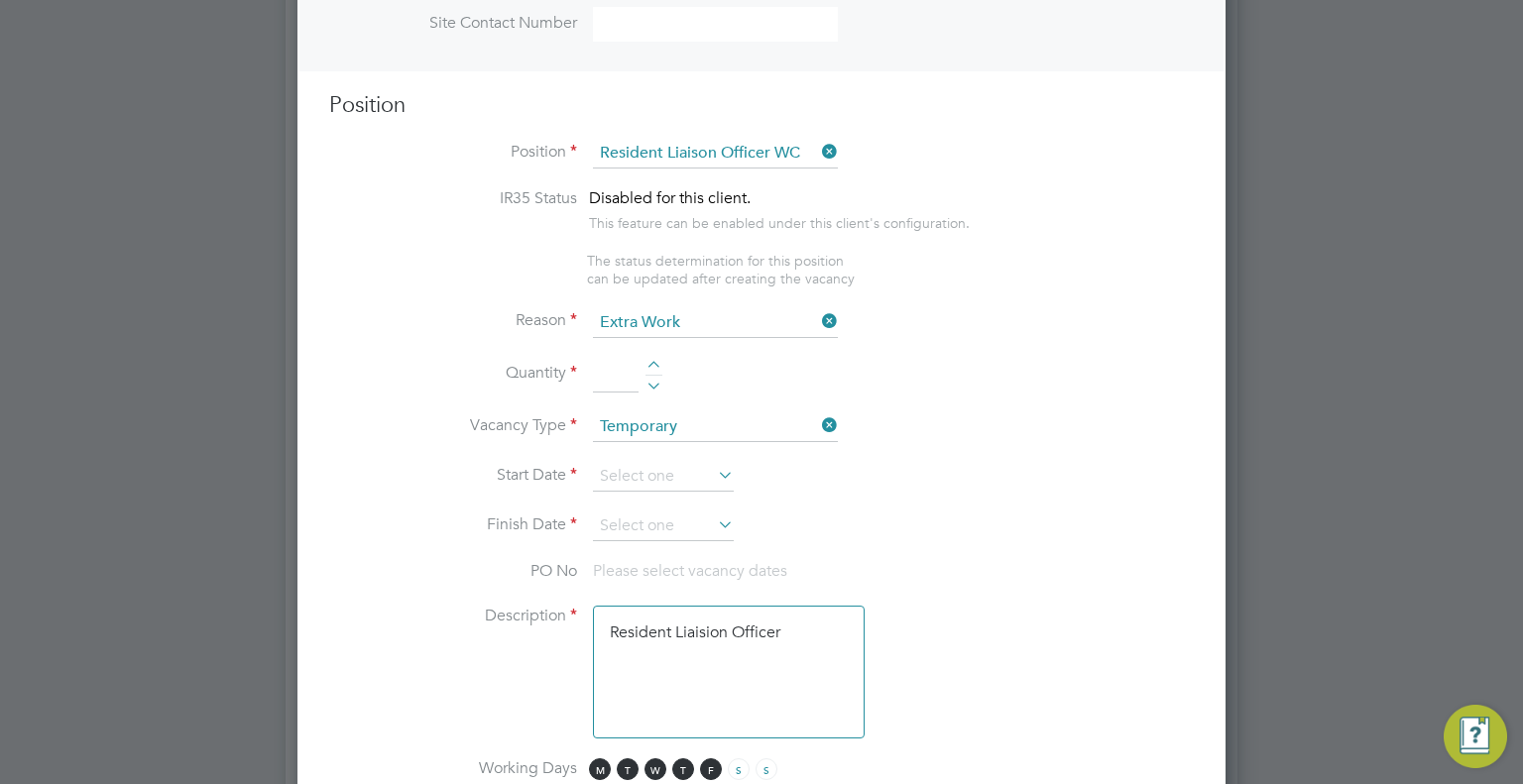 drag, startPoint x: 609, startPoint y: 368, endPoint x: 588, endPoint y: 388, distance: 29 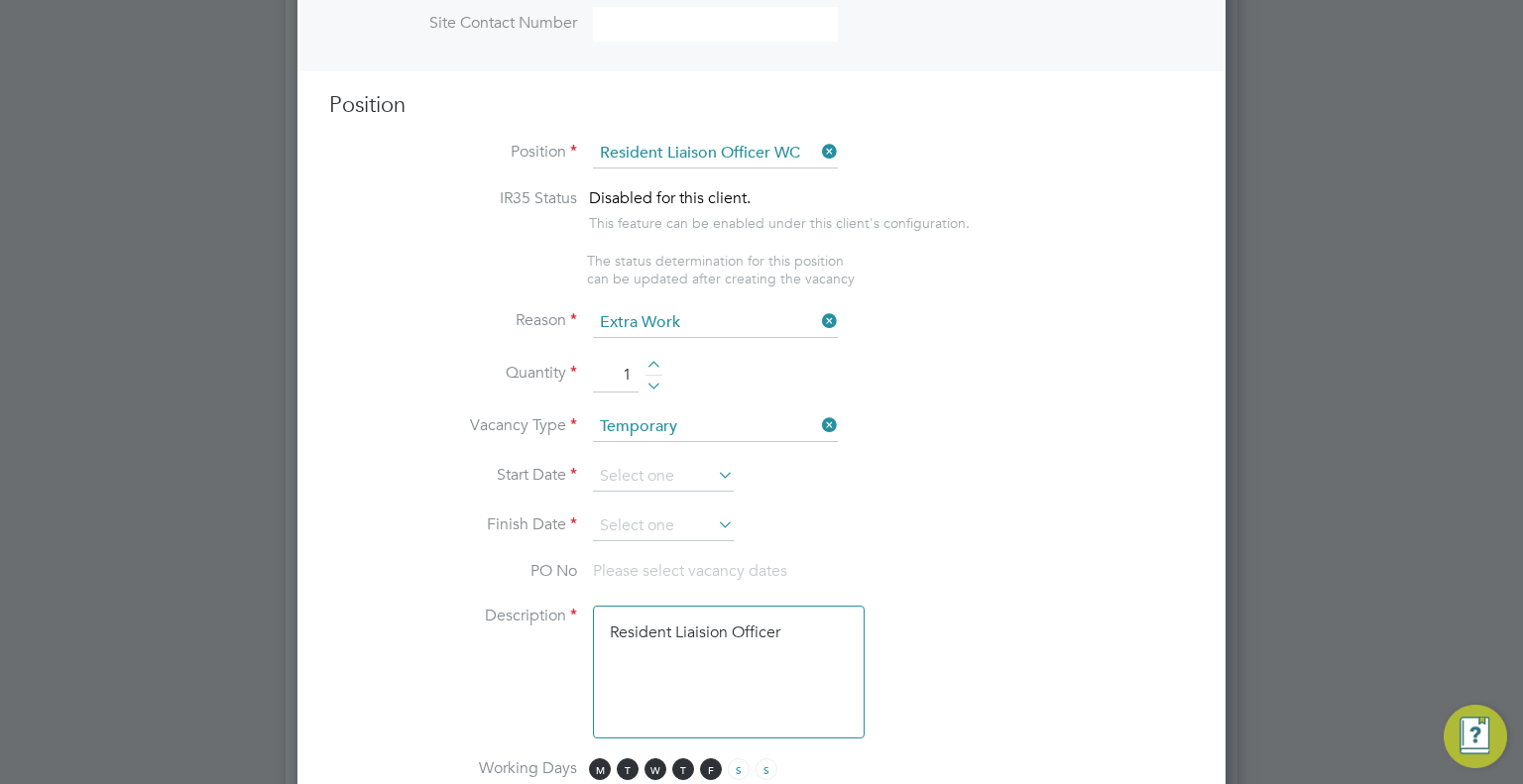 click on "IR35 Status Disabled for this client. This feature can be enabled under this client's configuration. The status determination for this position can be updated after creating the vacancy Reason   Extra Work Quantity   1 Vacancy Type   Temporary Start Date   Finish Date   PO No   Please select vacancy dates Description   Resident Liaision Officer Working Days M T W T F S S   Working Hours 08:00   ‐   18:00   10.00hrs   Skills / Qualifications The list will appear here... DBS  x Asbestos Awareness UKATA or IATP  x Tools The list will appear here... Additional H&S The list will appear here... Additional H&S The list will appear here... Submission Acceptance Auto The hiring manager's (or someone from the hirer) confirmation is not required. The worker will be placed immediately upon submission. Manual The hiring manager's (or someone from the hirer) confirmation is required to either accept or reject the worker." at bounding box center (762, 815) 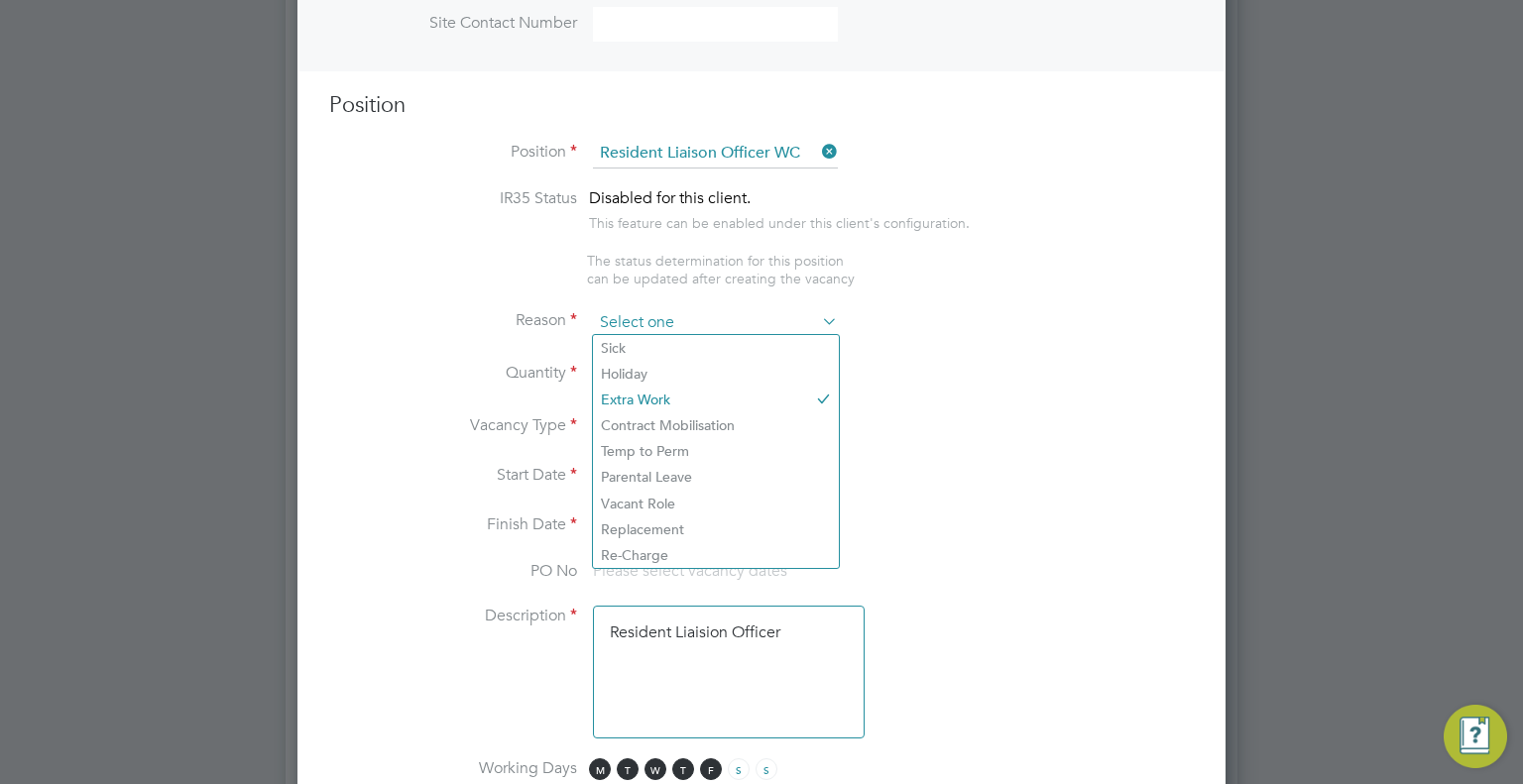 click at bounding box center (715, 323) 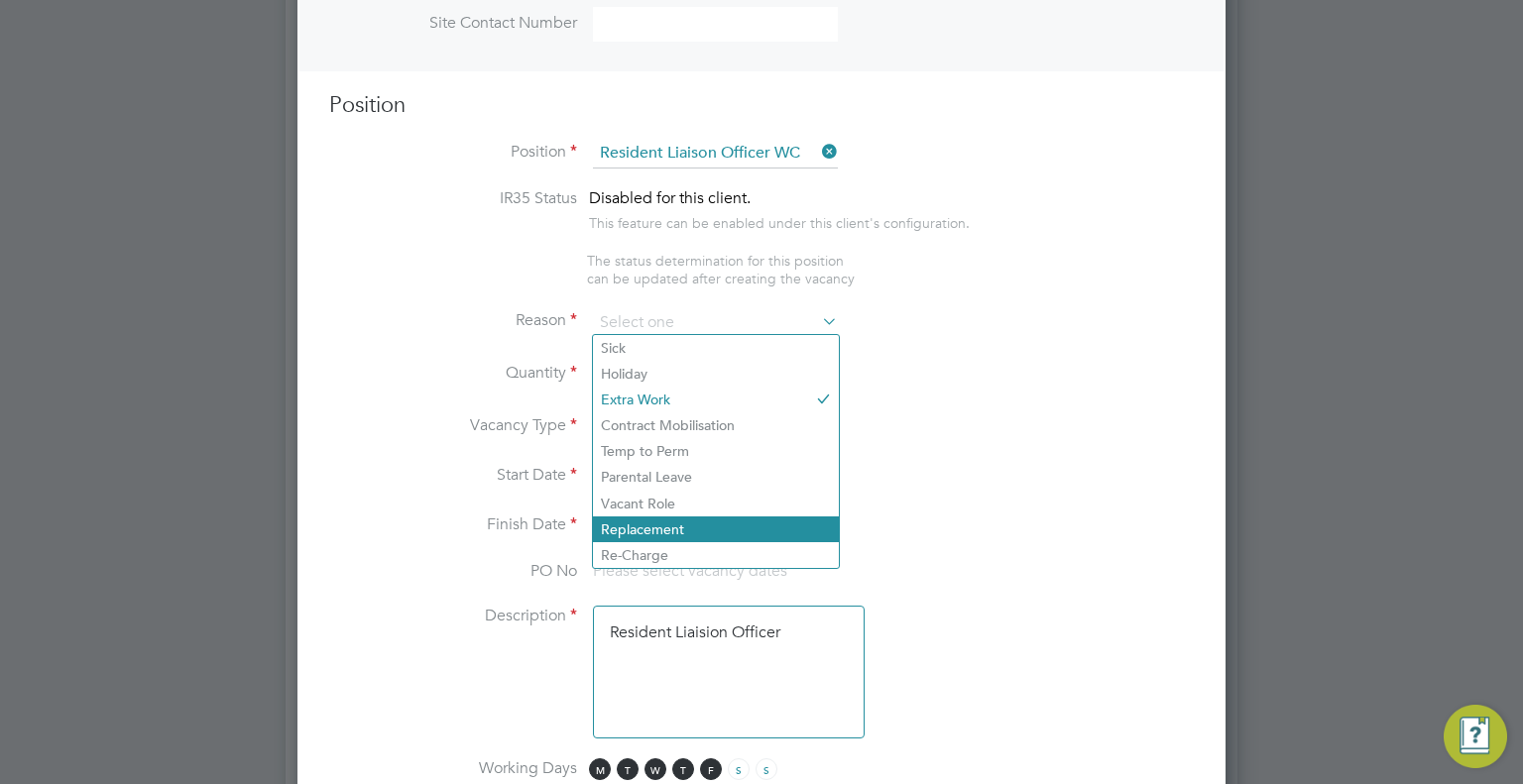 click on "Replacement" 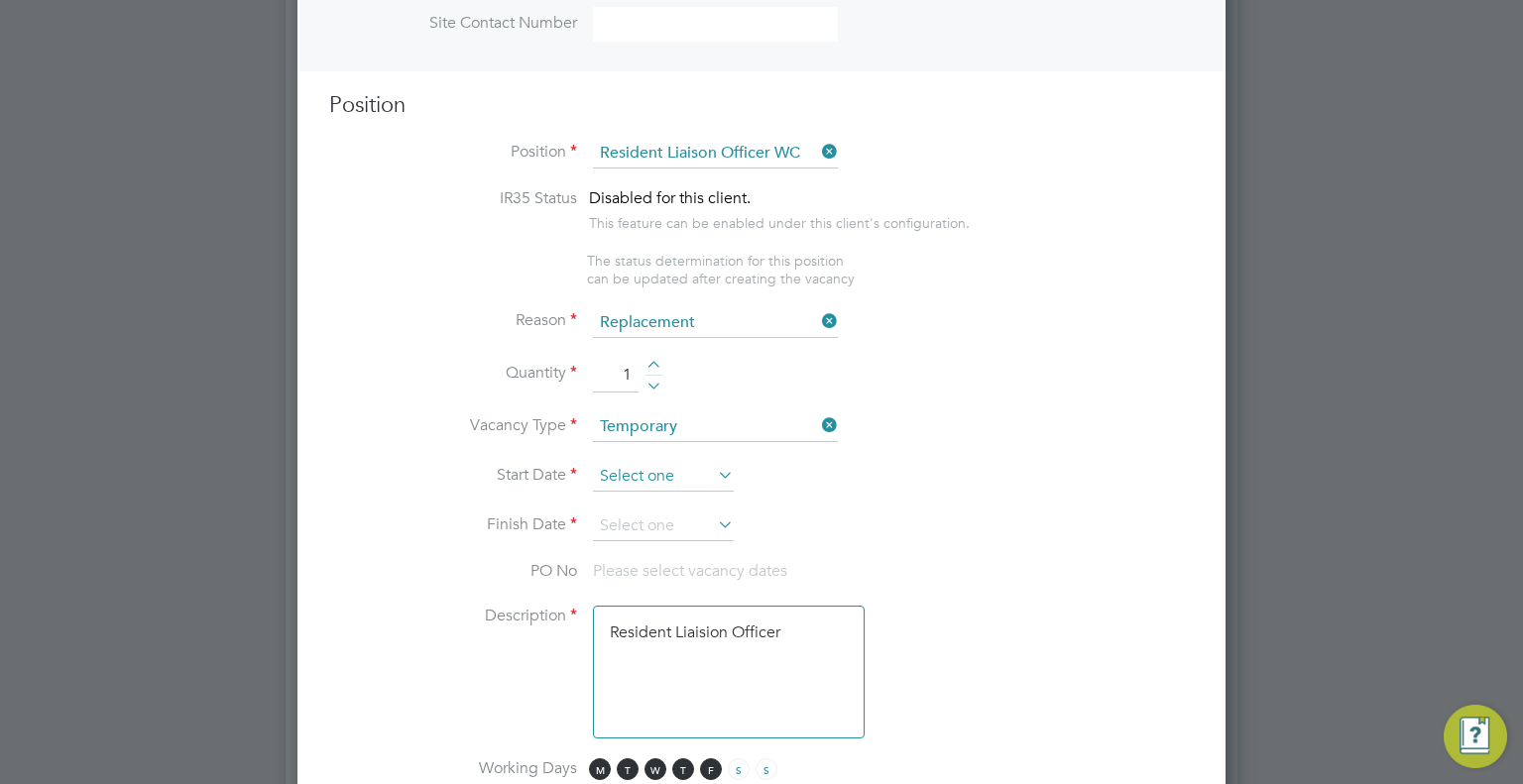 click at bounding box center (663, 477) 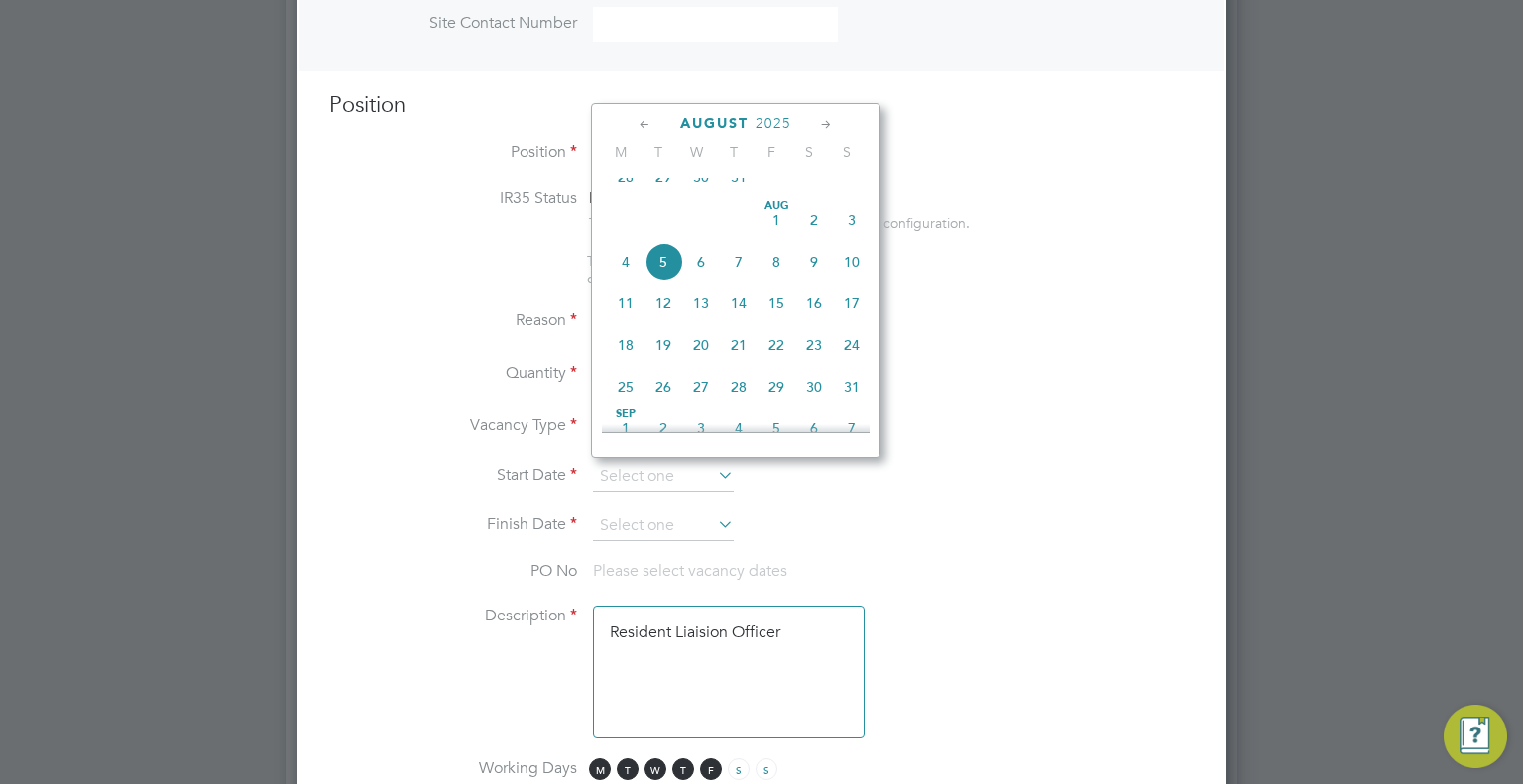 click on "6" 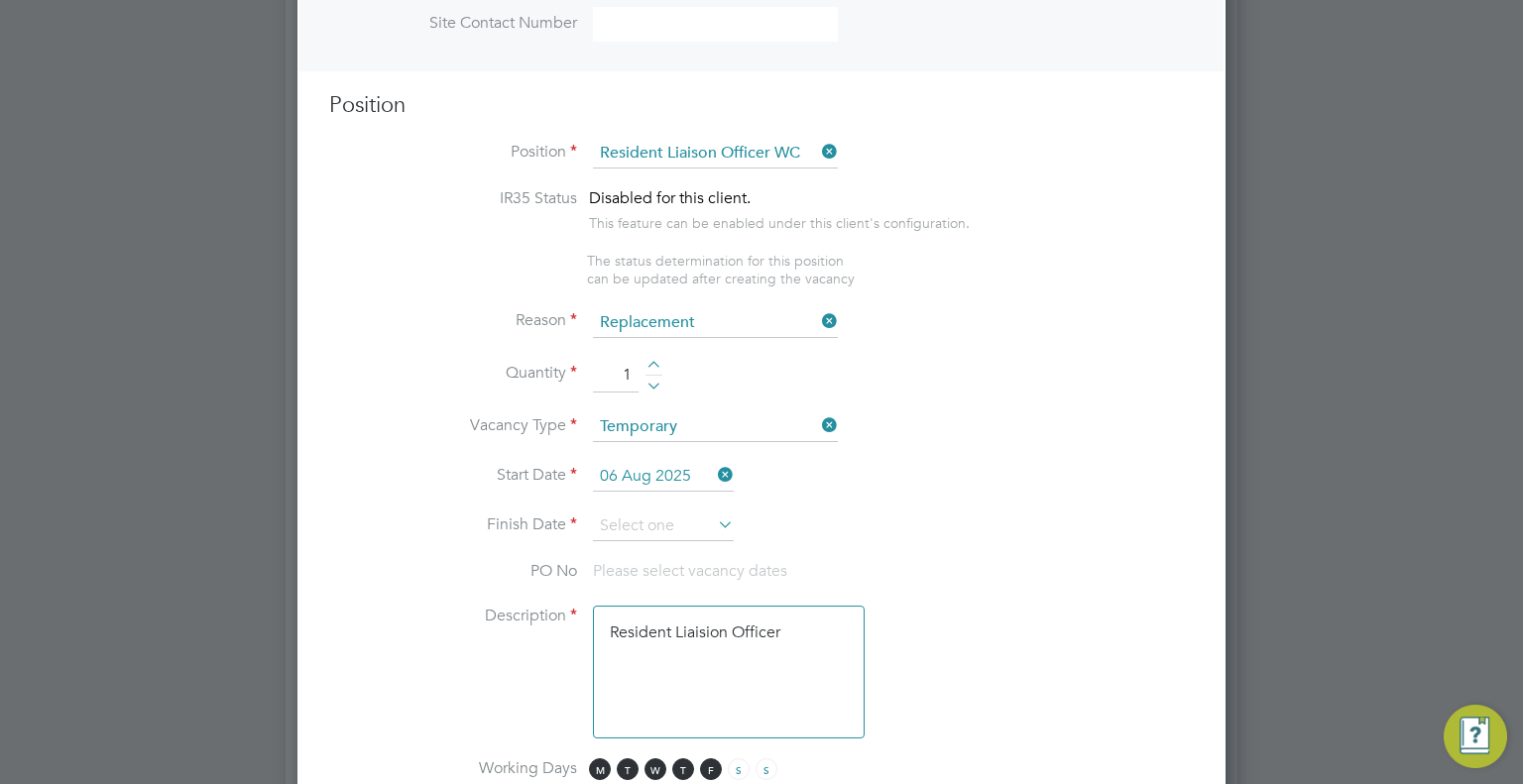 click on "Start Date   06 Aug 2025" at bounding box center [762, 487] 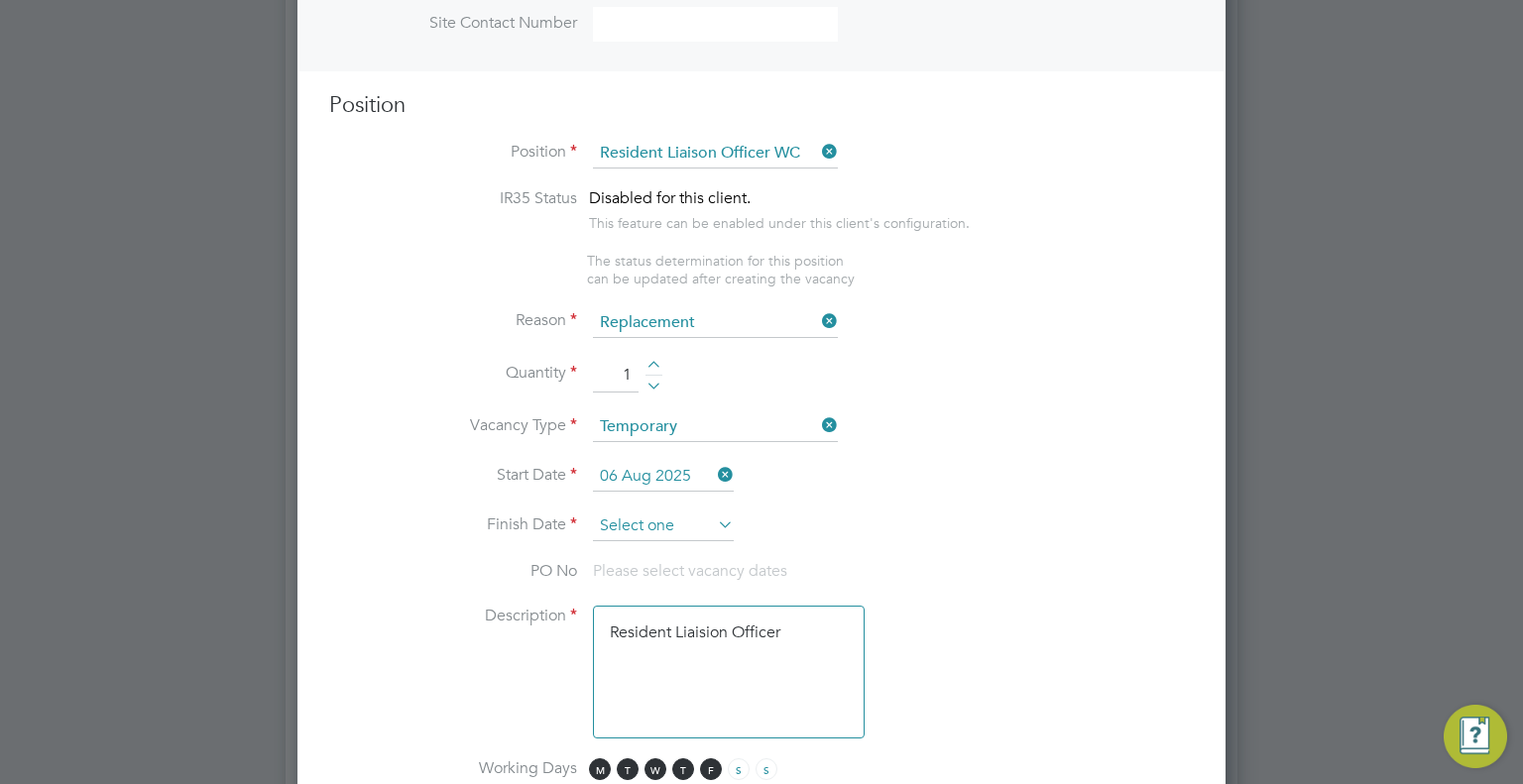 click at bounding box center [663, 526] 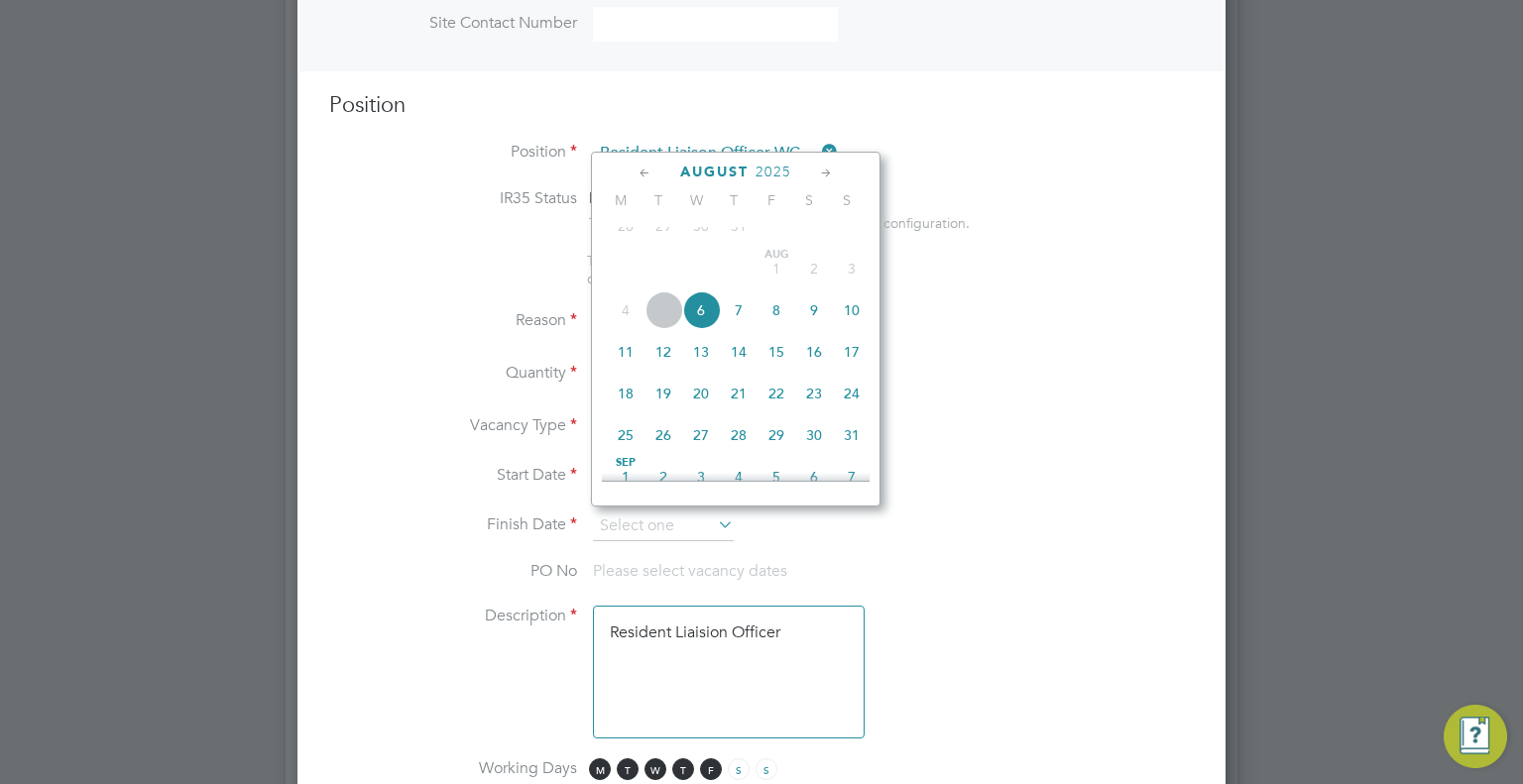 click 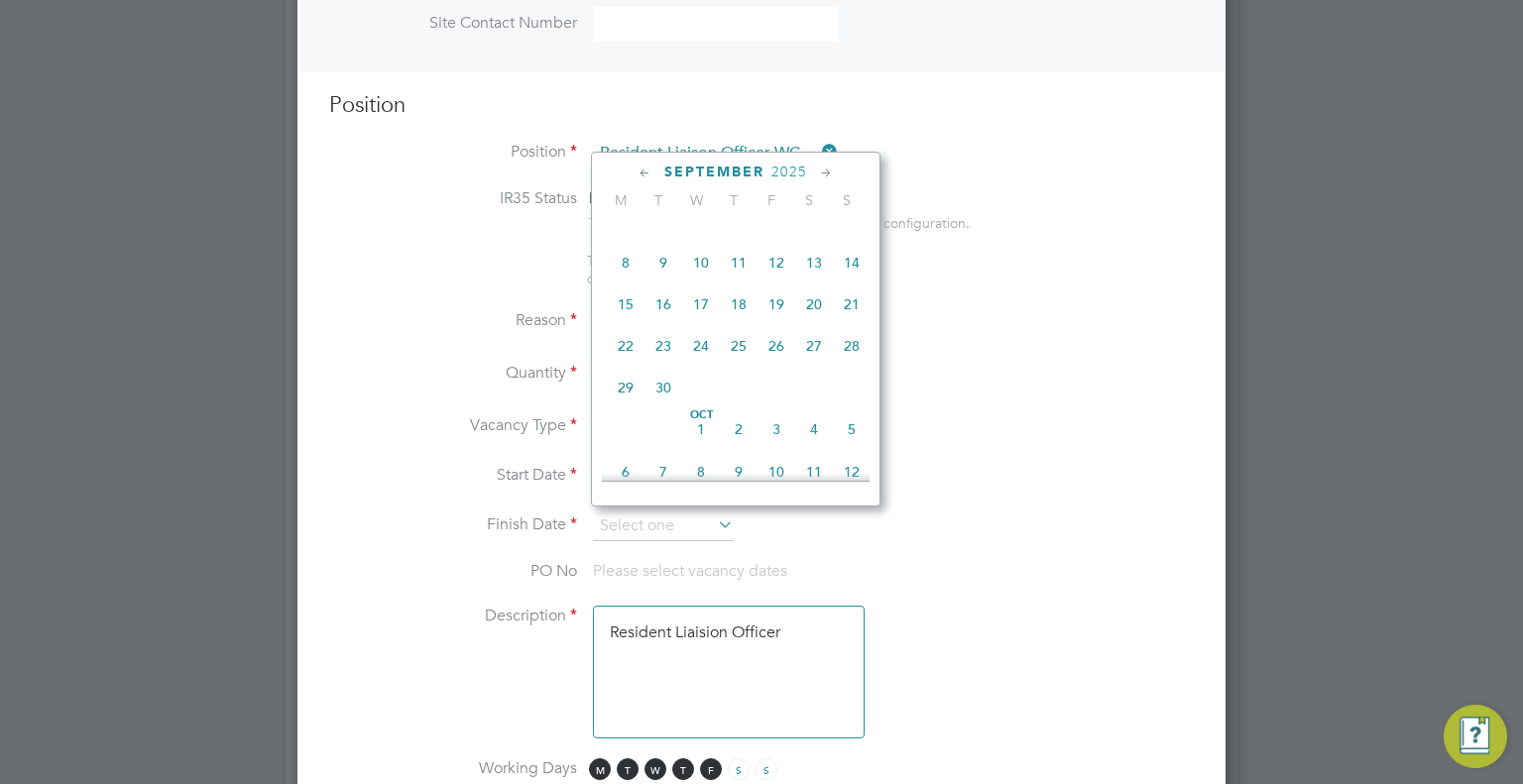 click 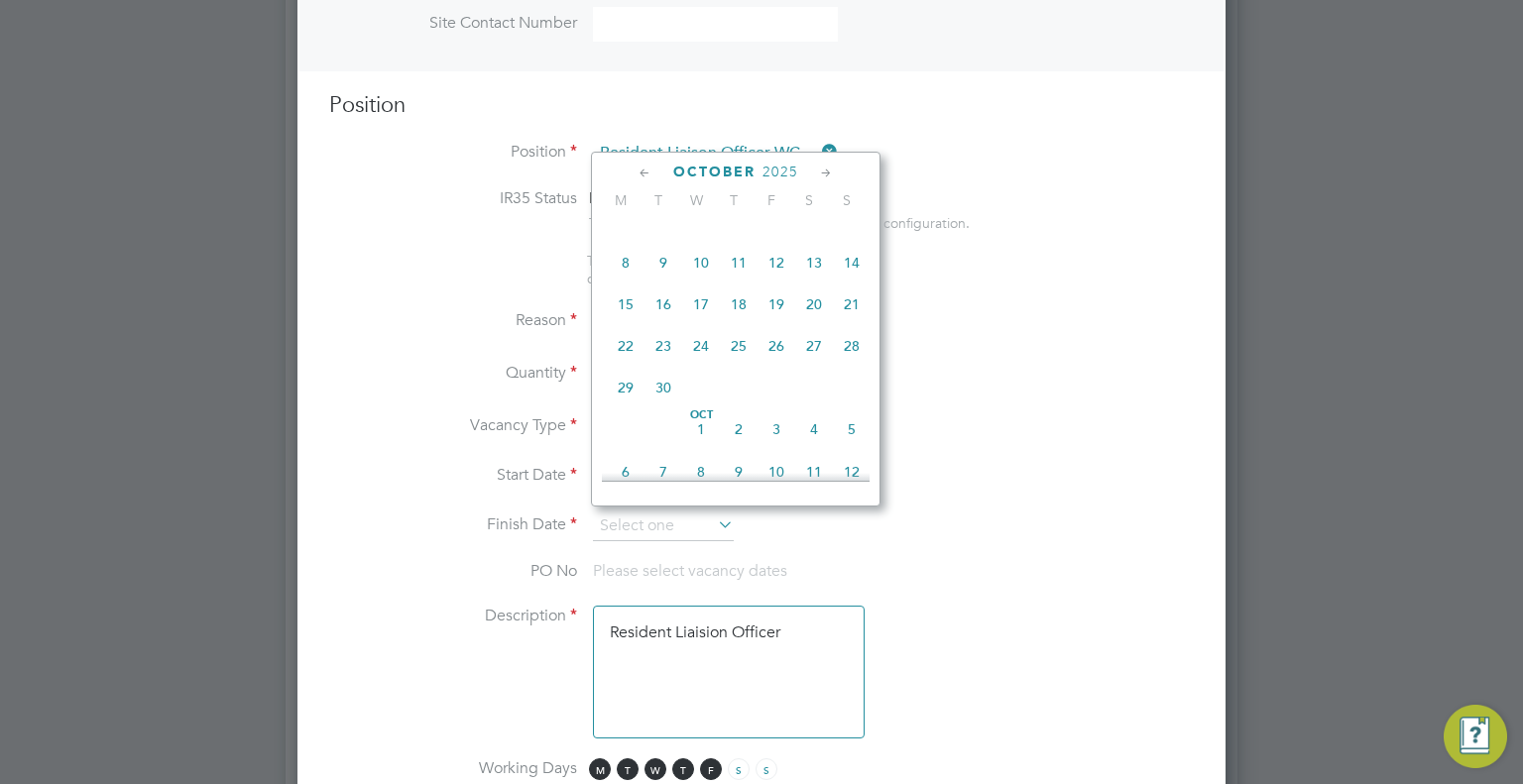 scroll, scrollTop: 1118, scrollLeft: 0, axis: vertical 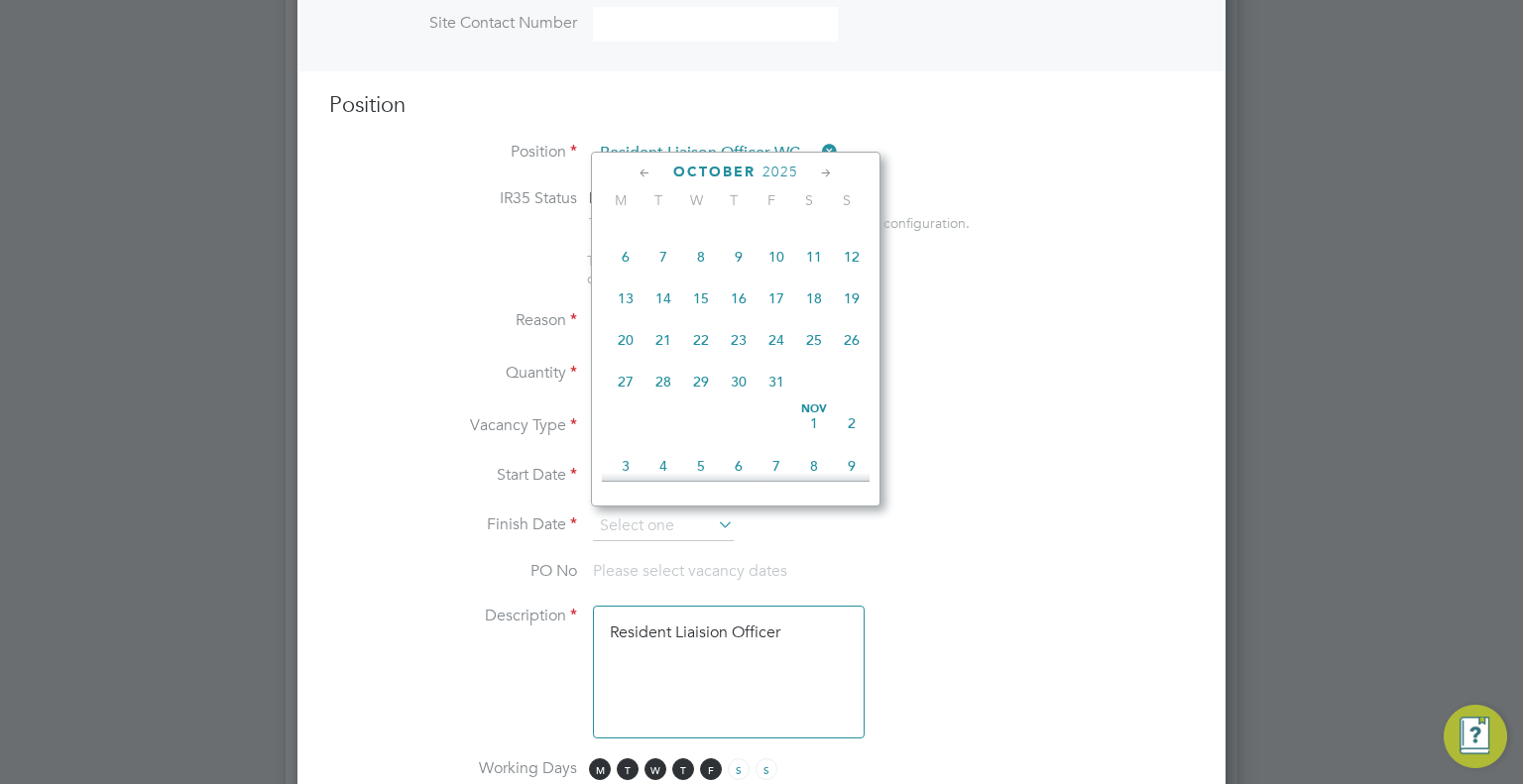 click on "31" 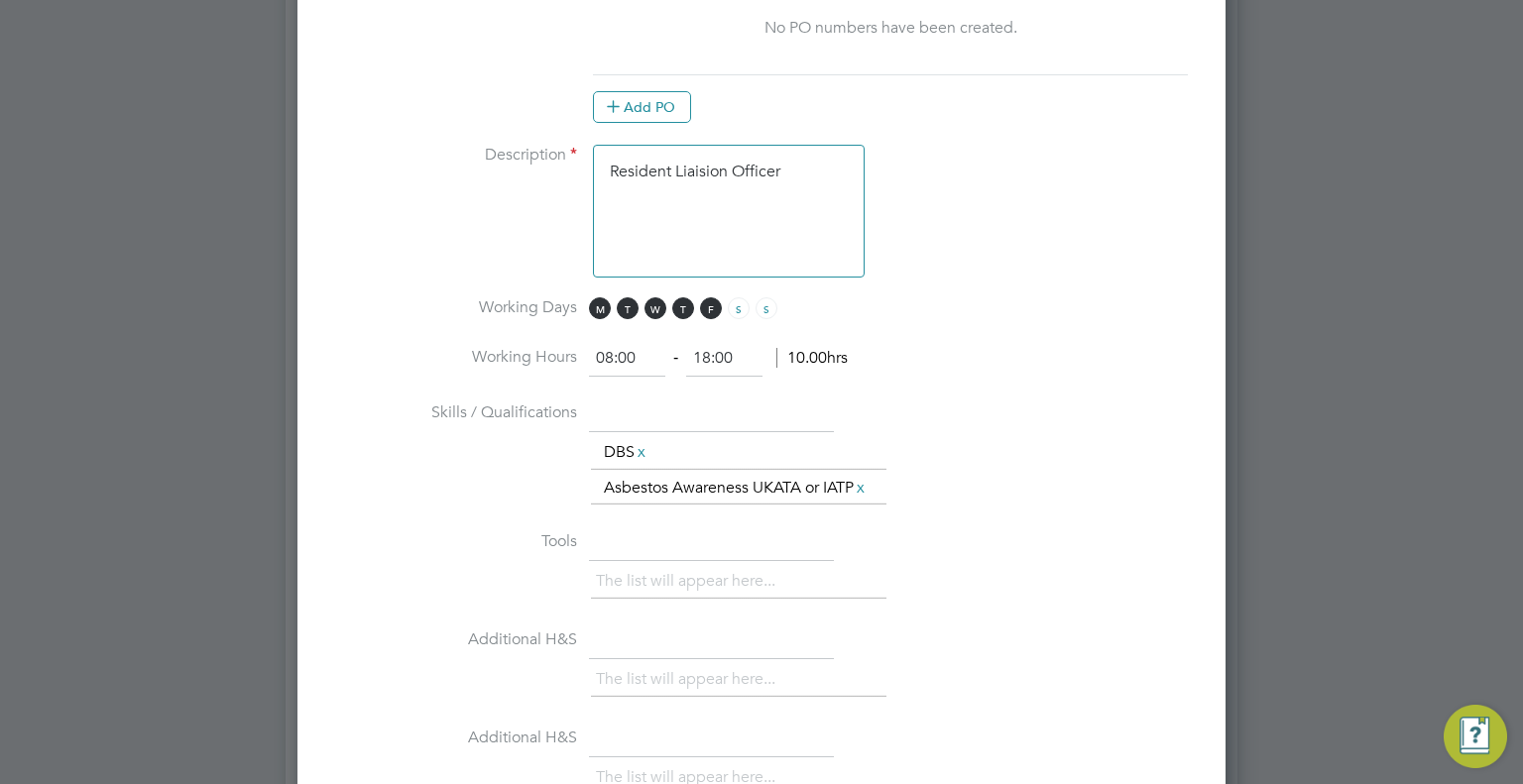 click on "Resident Liaision Officer" at bounding box center [729, 211] 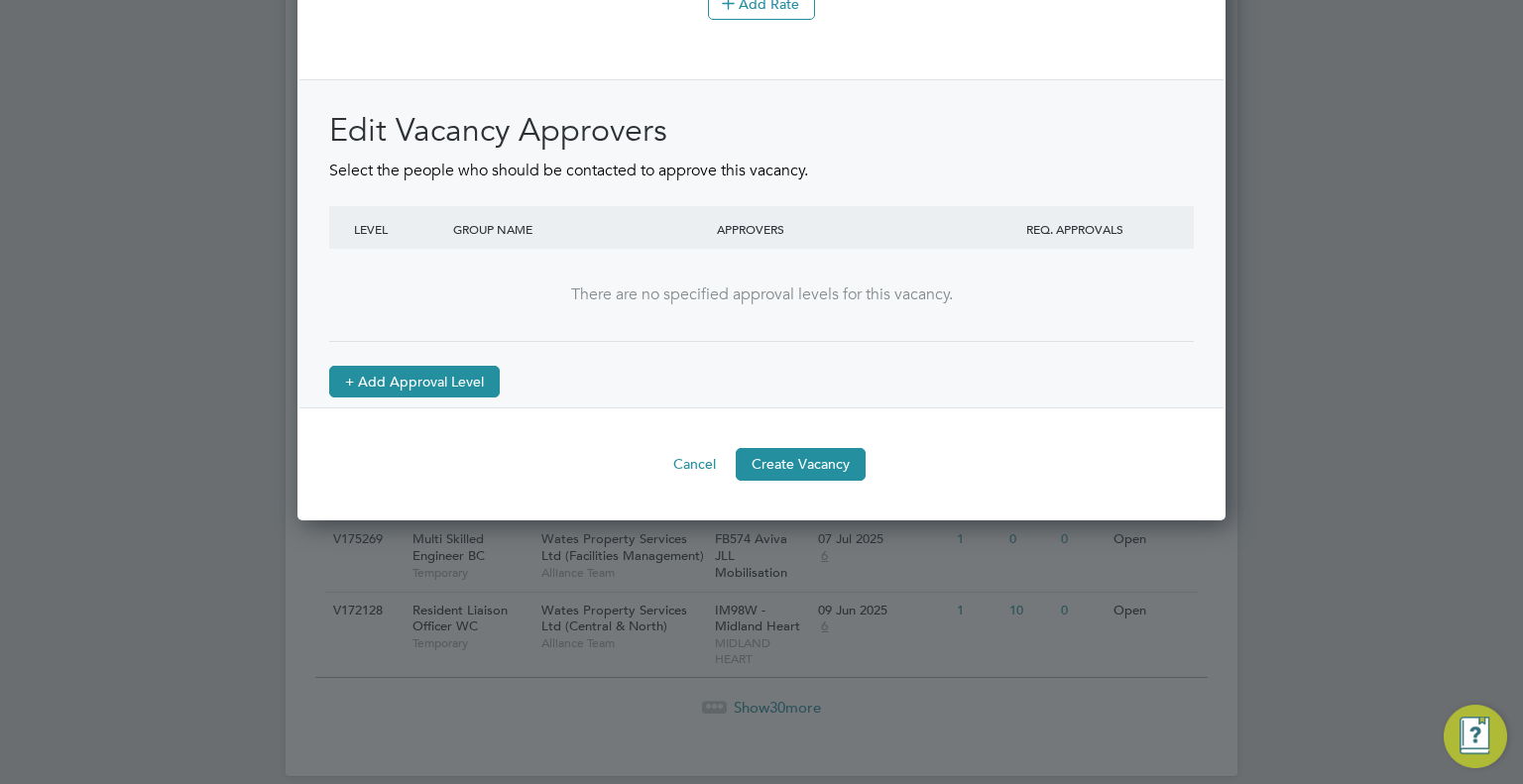 type on "Resident Liaision Officer
James Fisher Returning" 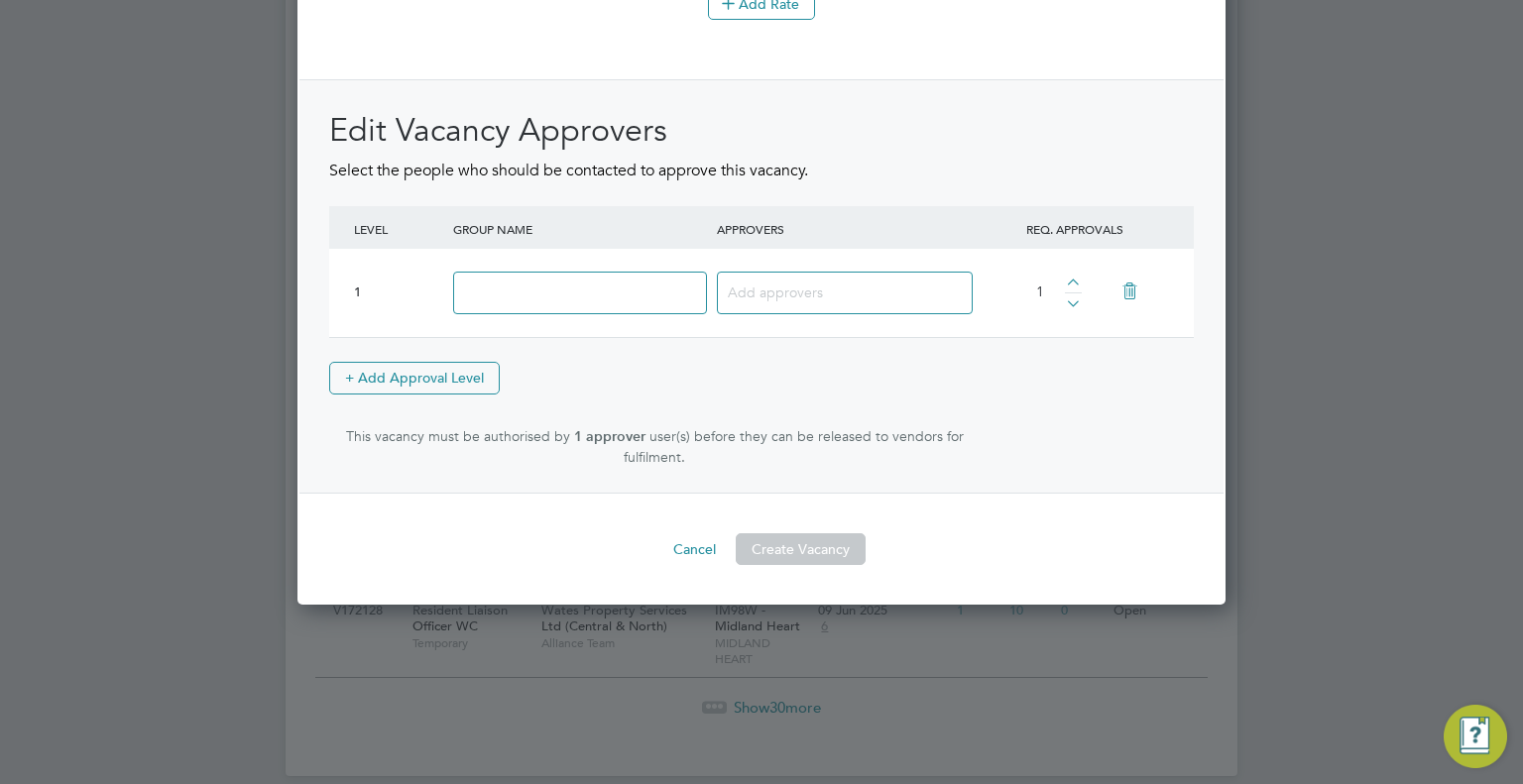 click at bounding box center [580, 292] 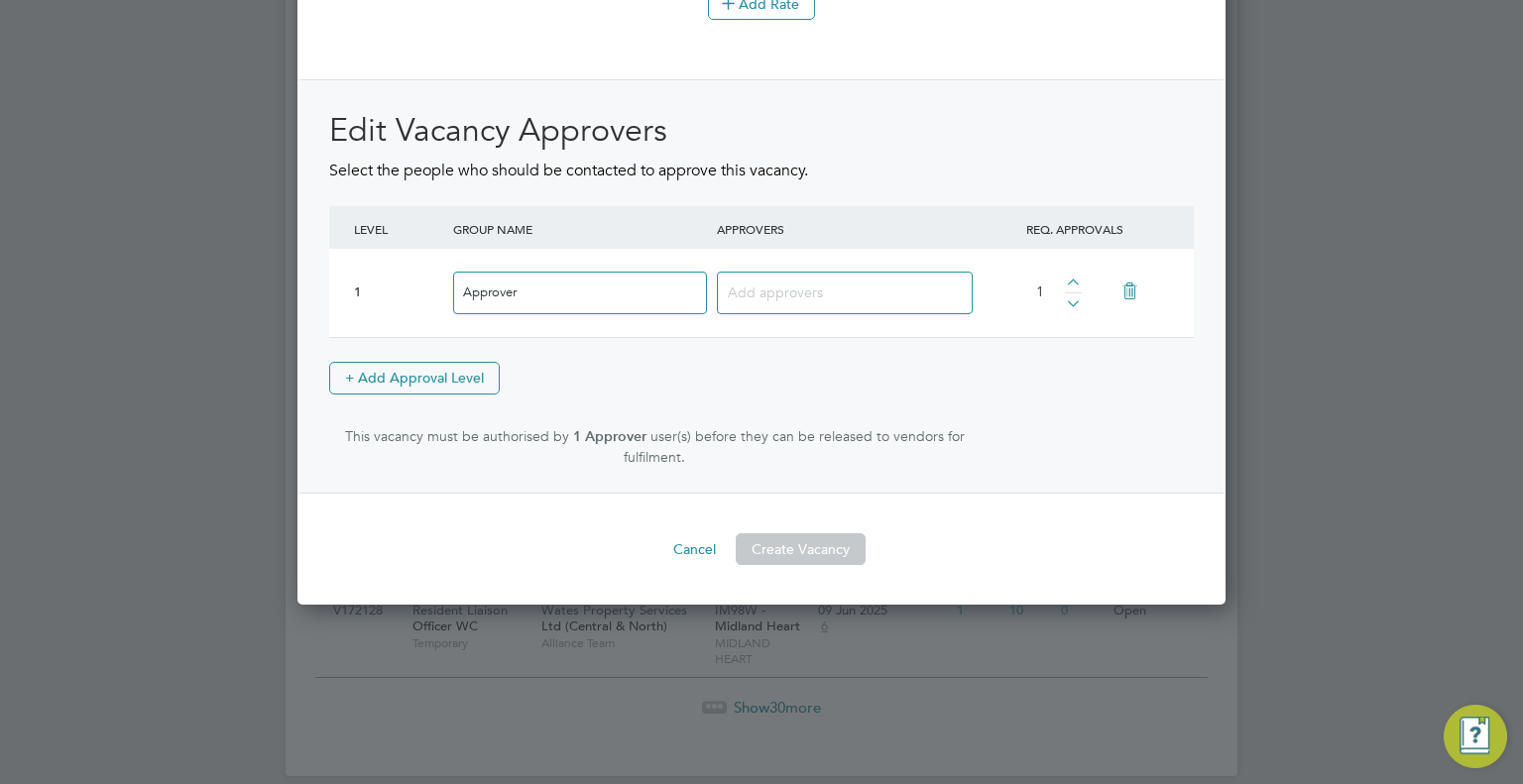 click at bounding box center (837, 291) 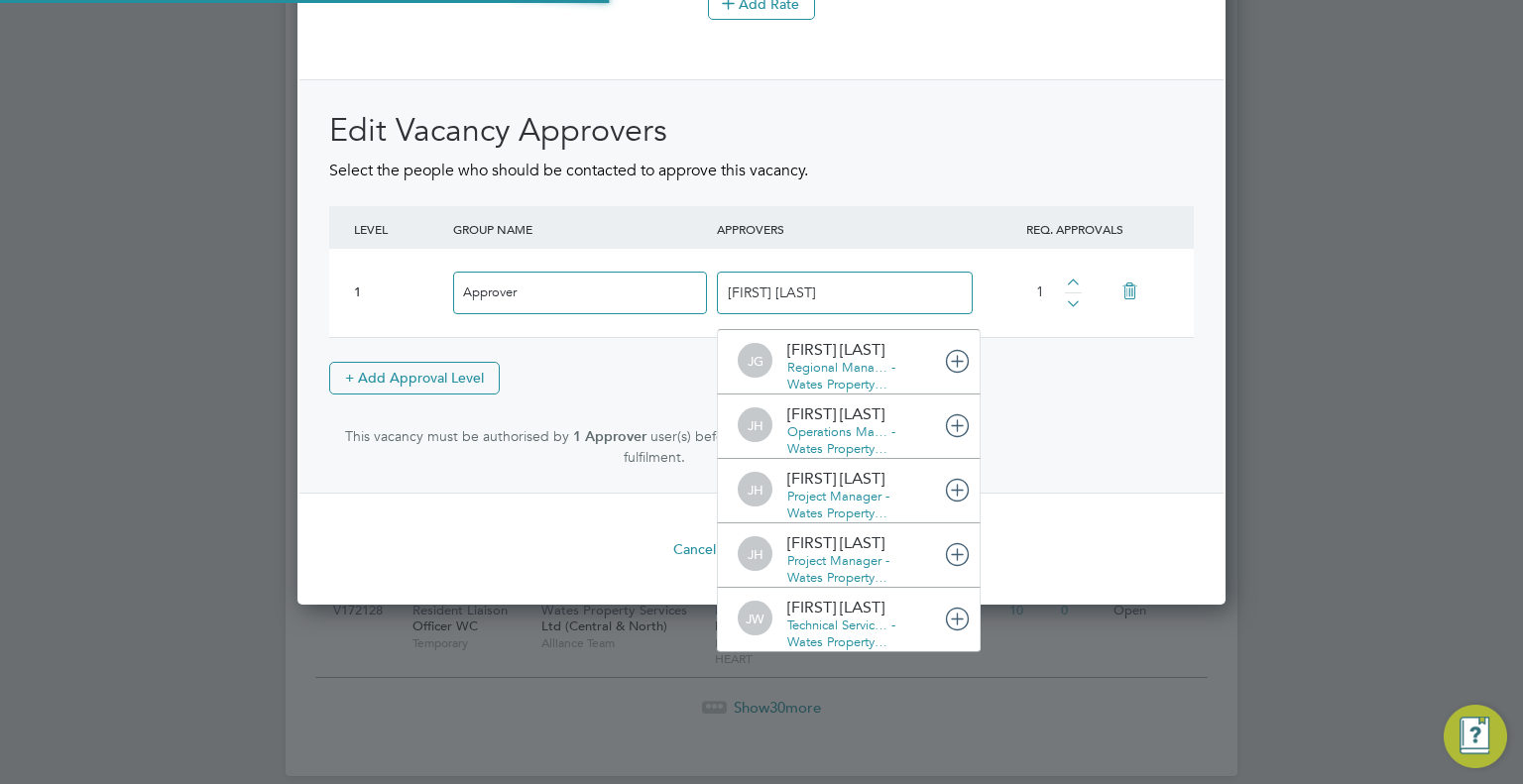 type on "james ha" 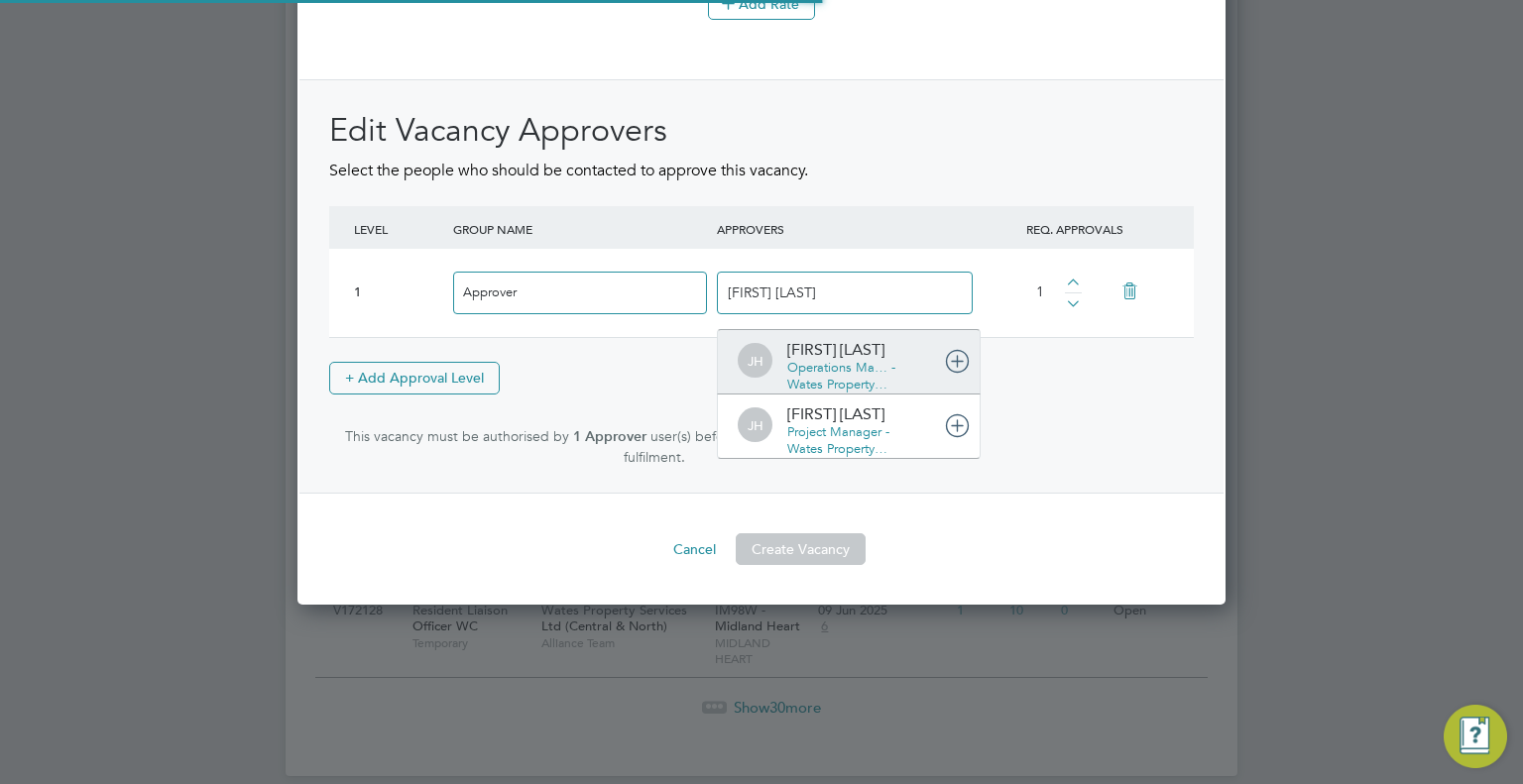 type 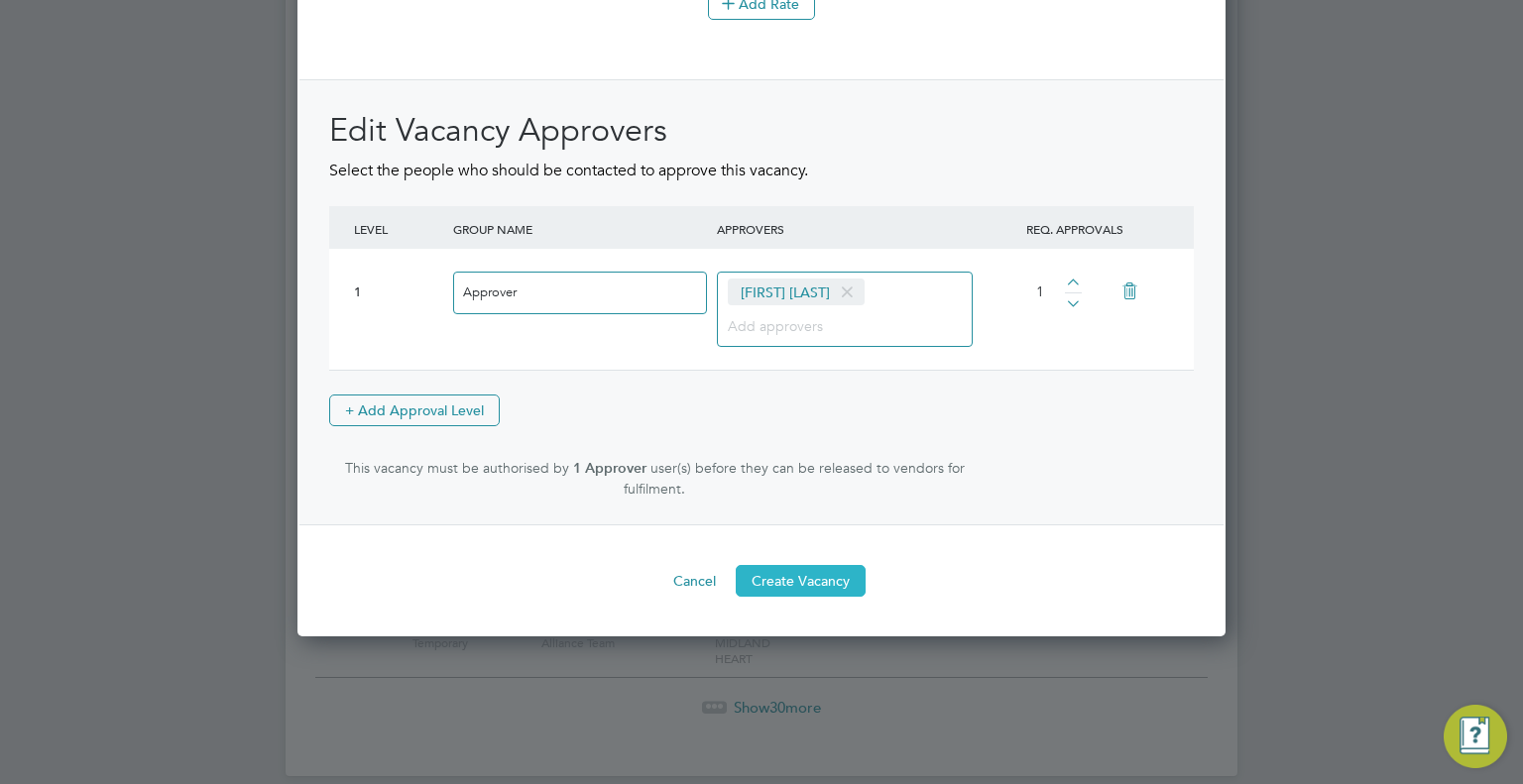 click on "Create Vacancy" at bounding box center [800, 581] 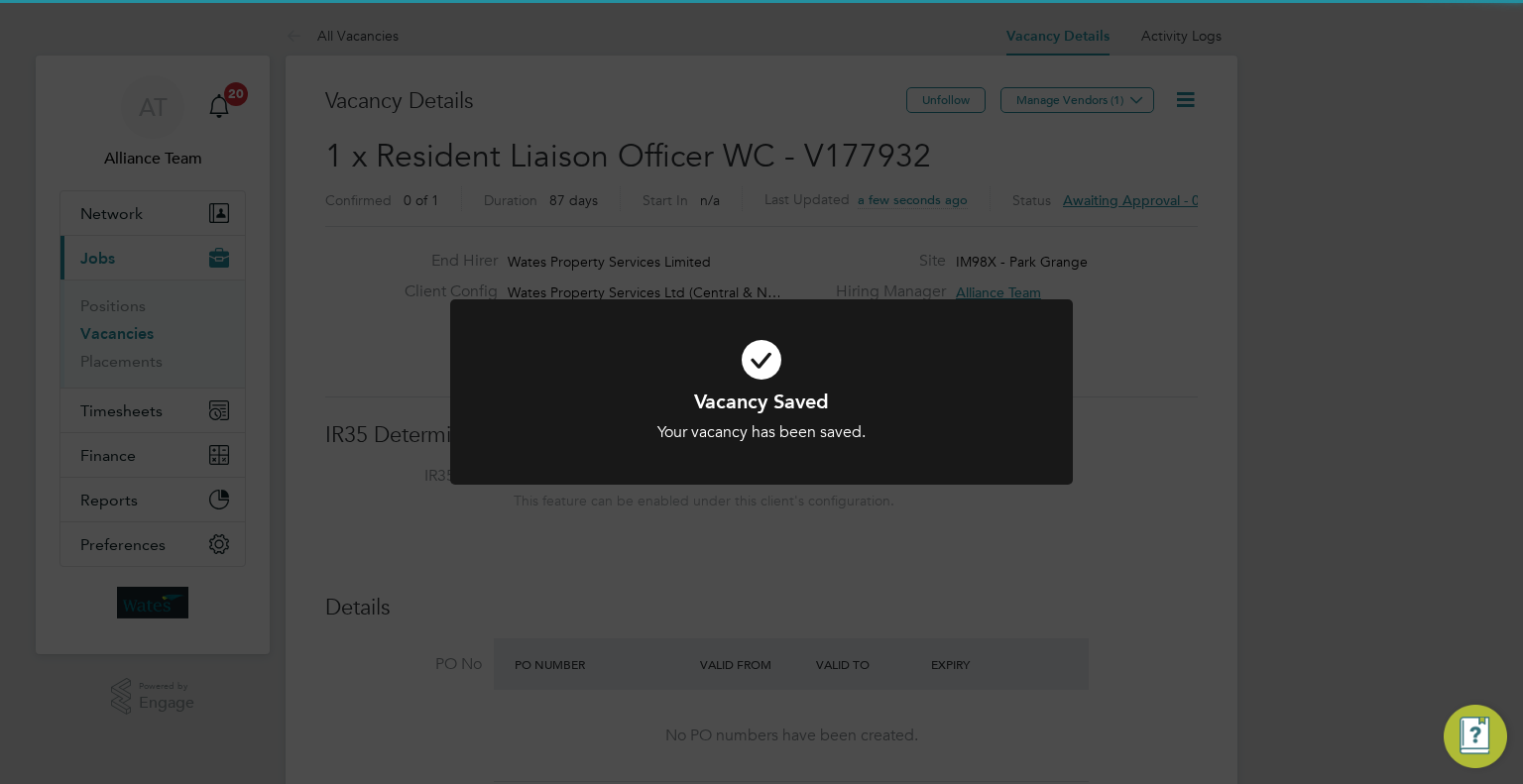 click on "Vacancy Saved Your vacancy has been saved. Cancel Okay" 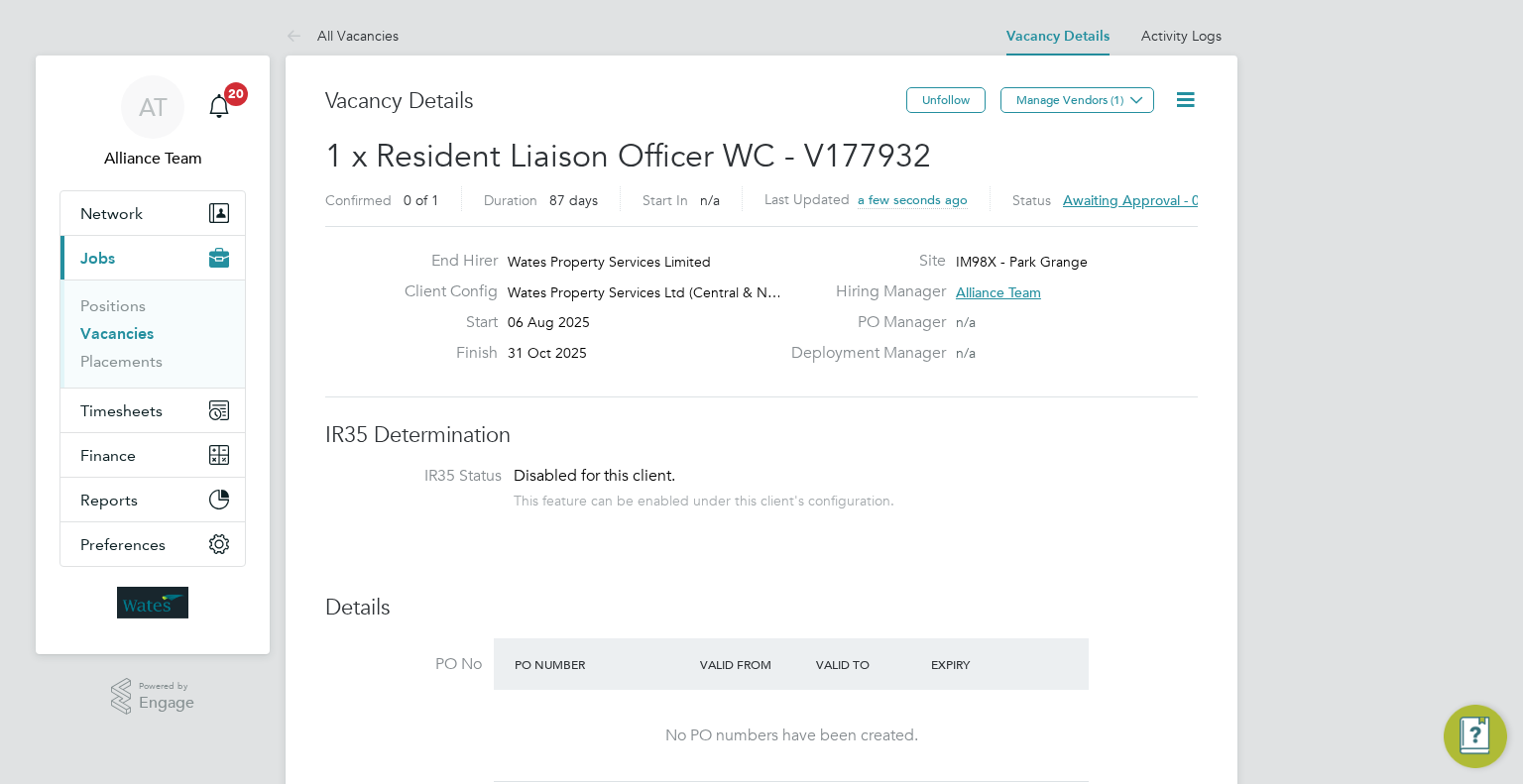 click 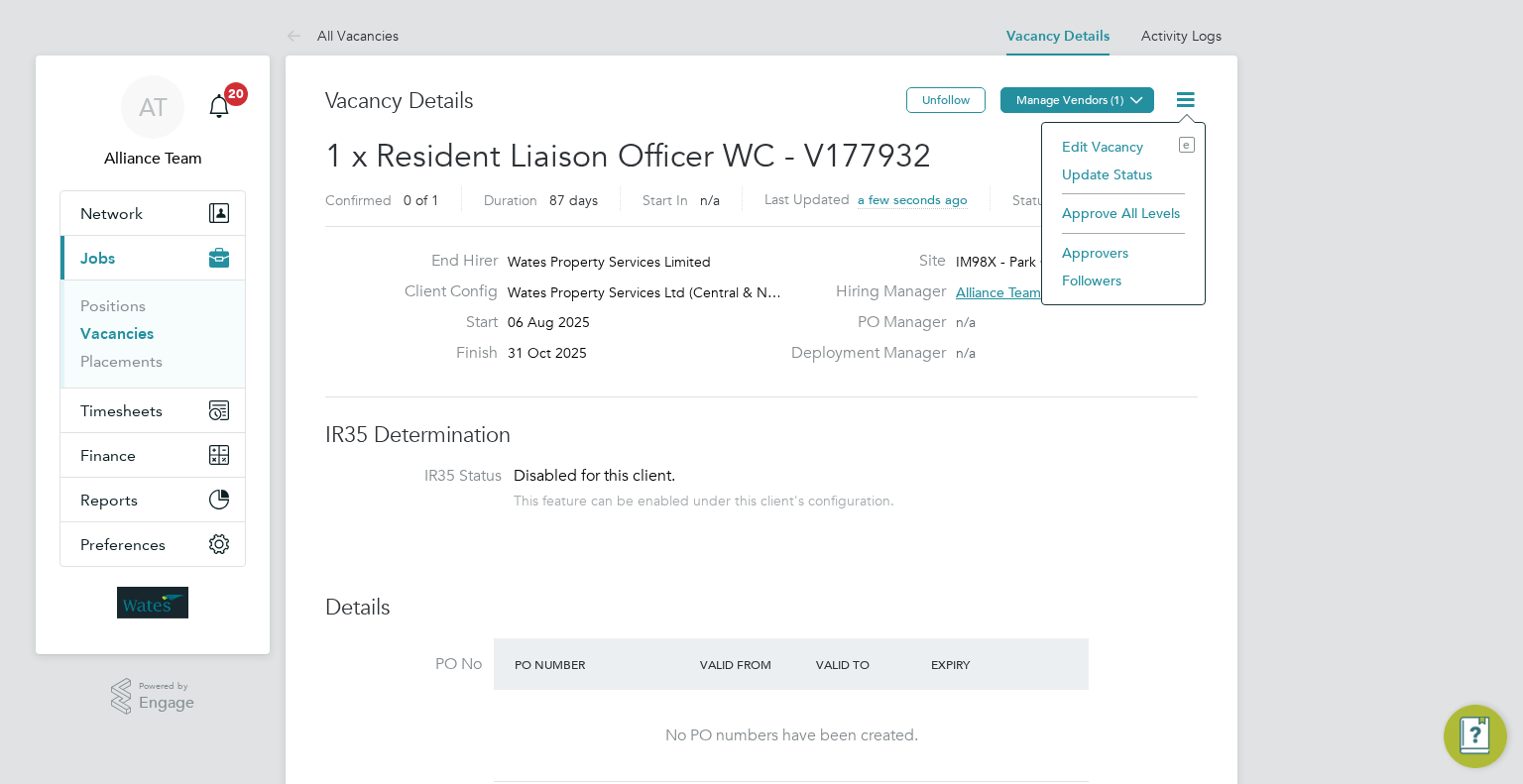 click on "Manage Vendors (1)" 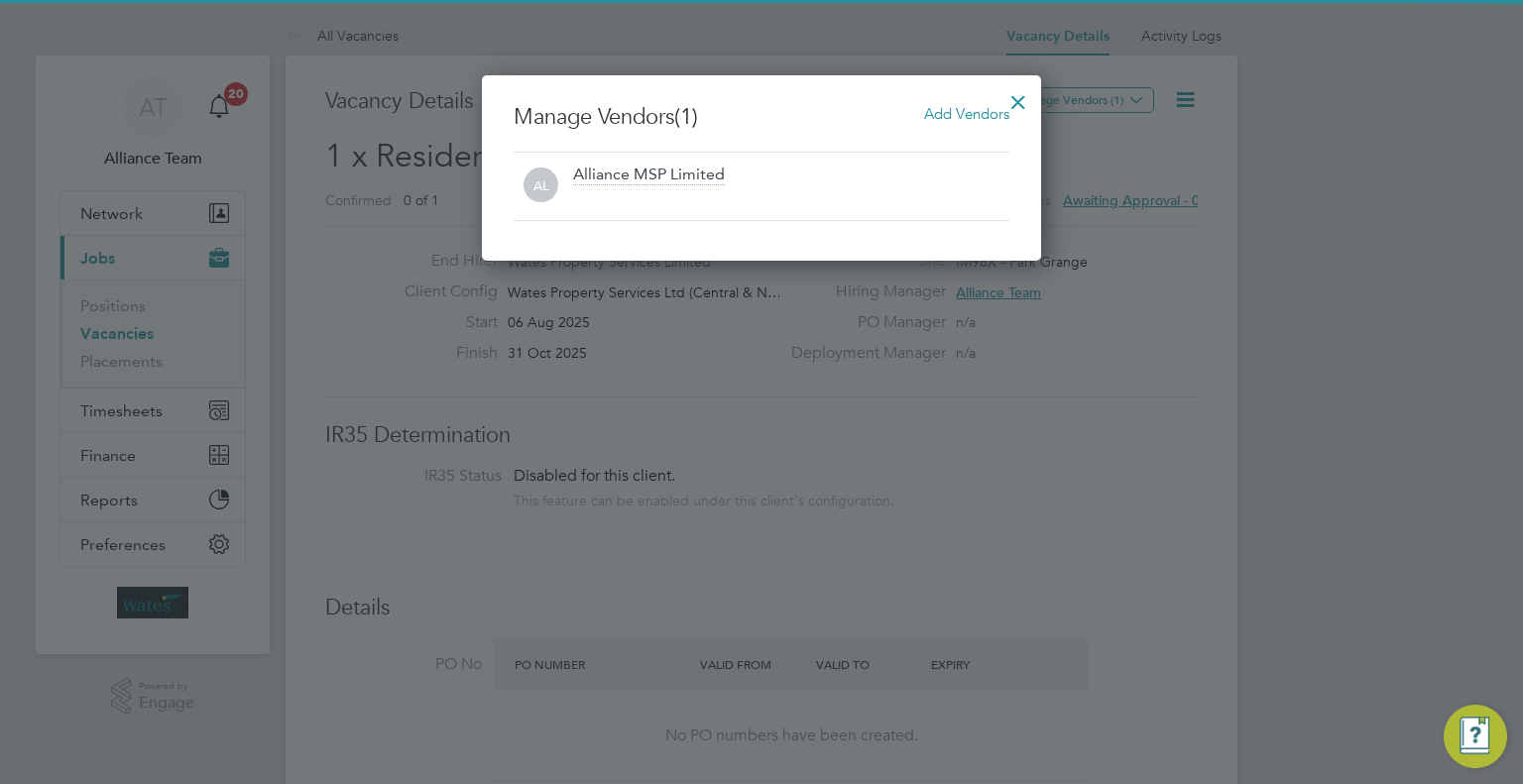 click on "Add Vendors" at bounding box center [967, 113] 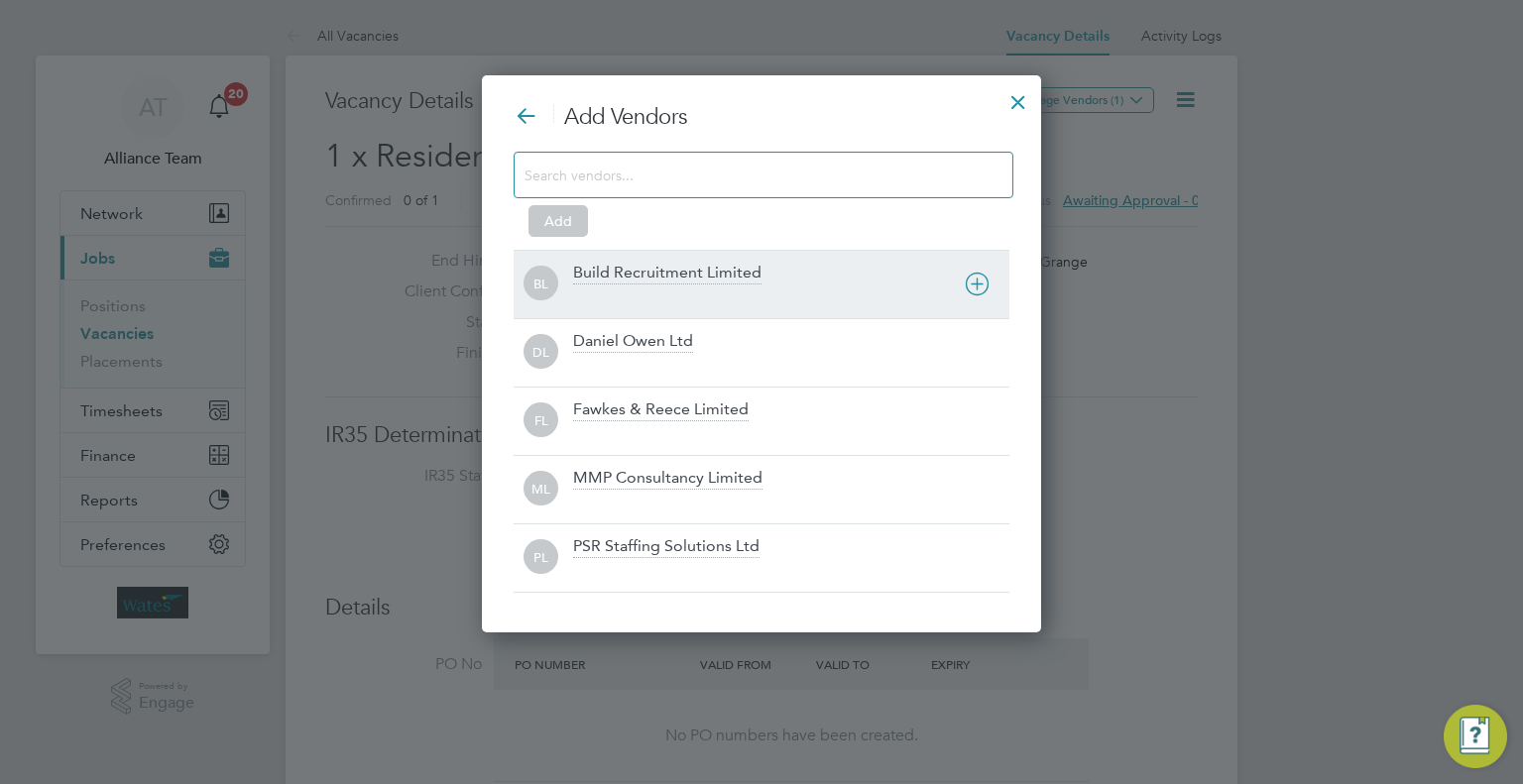 click on "Build Recruitment Limited" at bounding box center (667, 274) 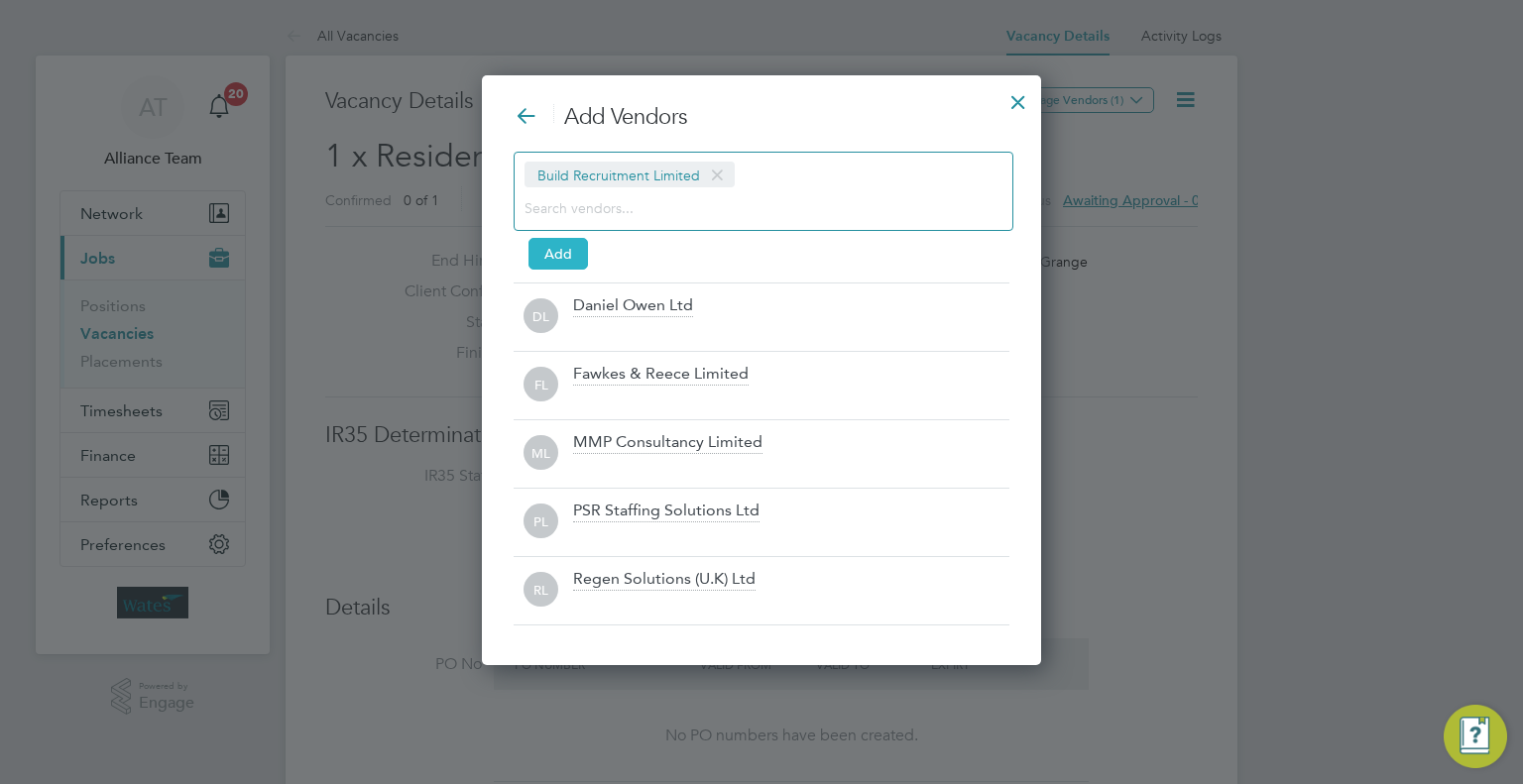 click on "Add" at bounding box center [558, 254] 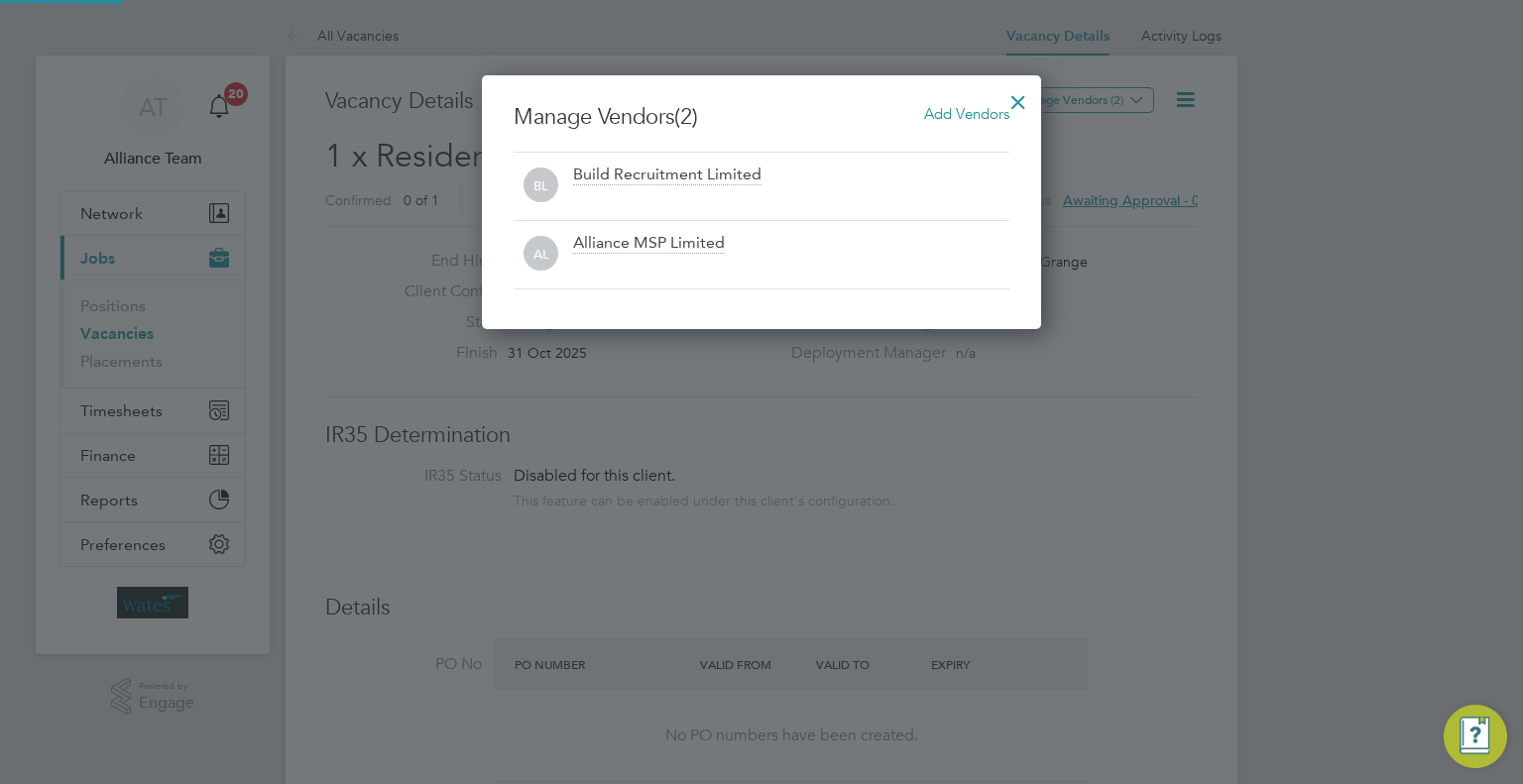click at bounding box center [1018, 97] 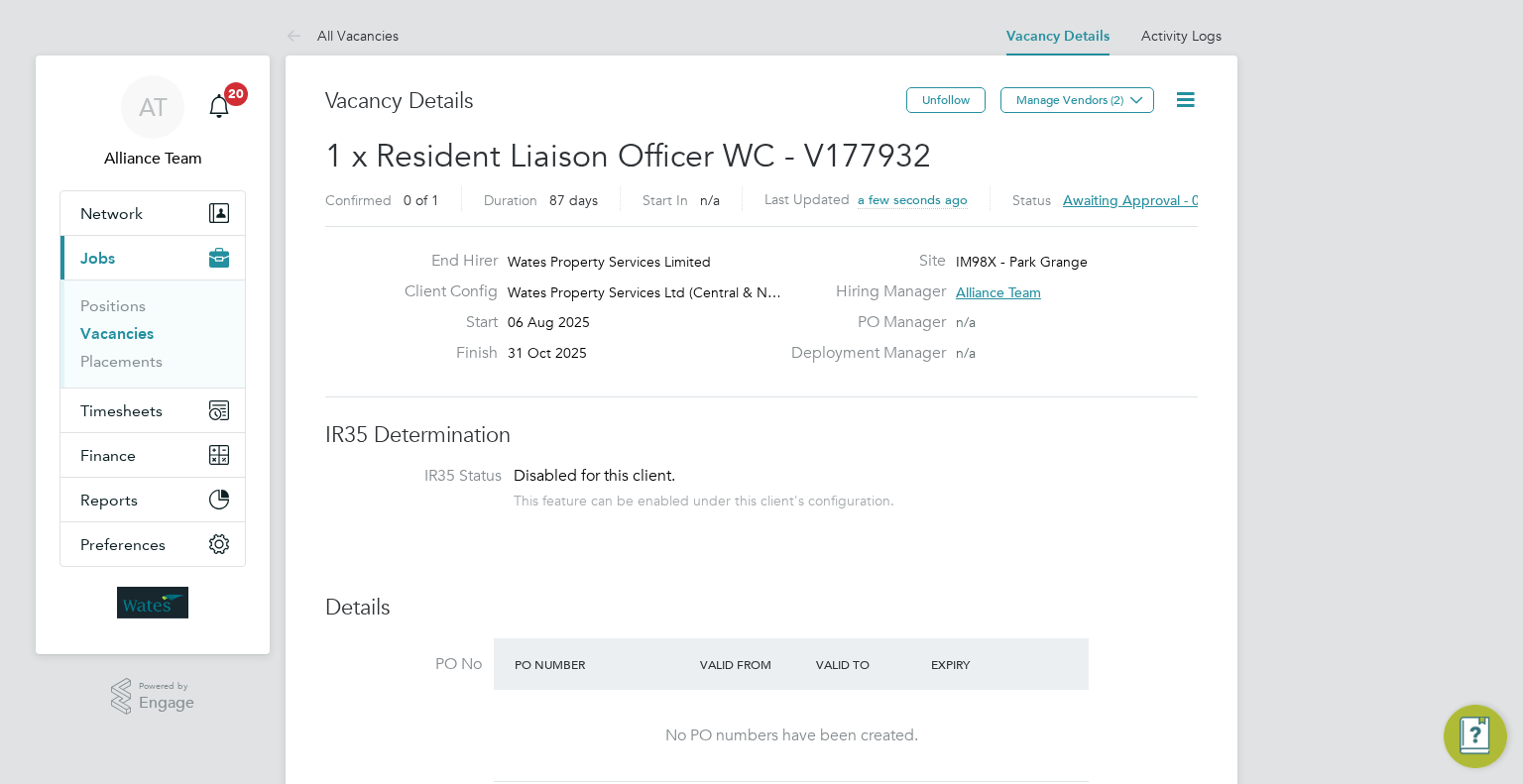 click 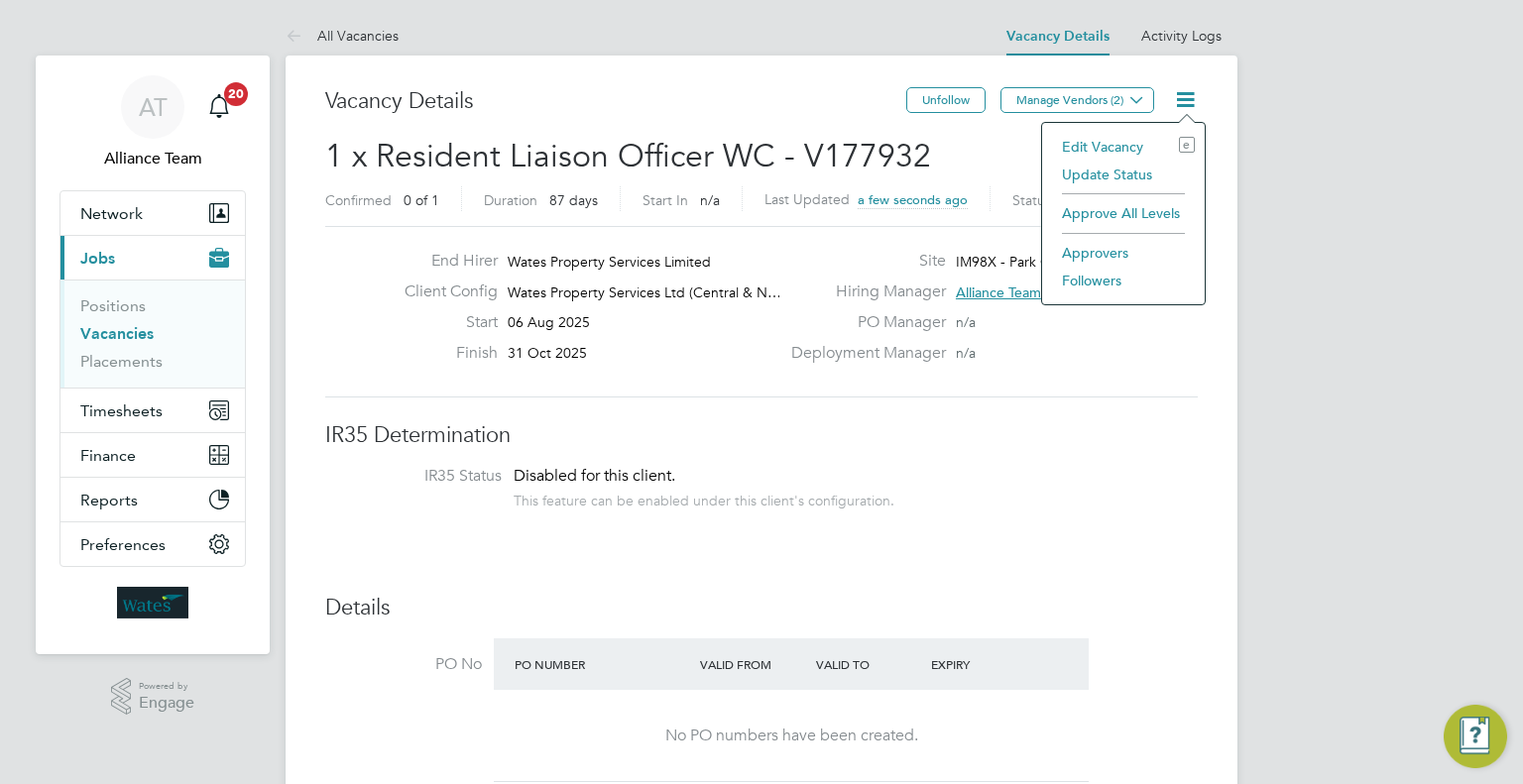 click on "Edit Vacancy e Update Status Approve All Levels Approvers Followers" 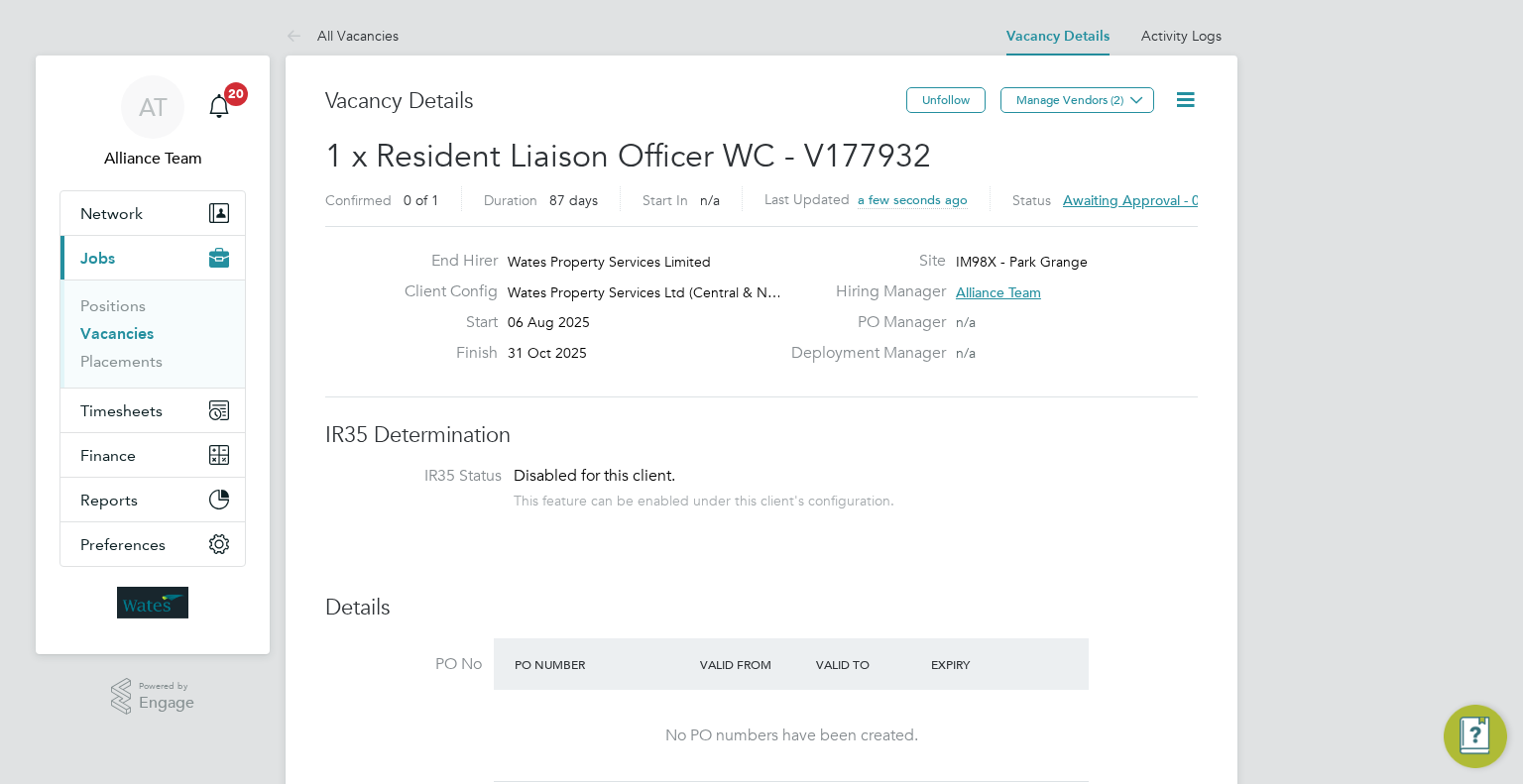 click 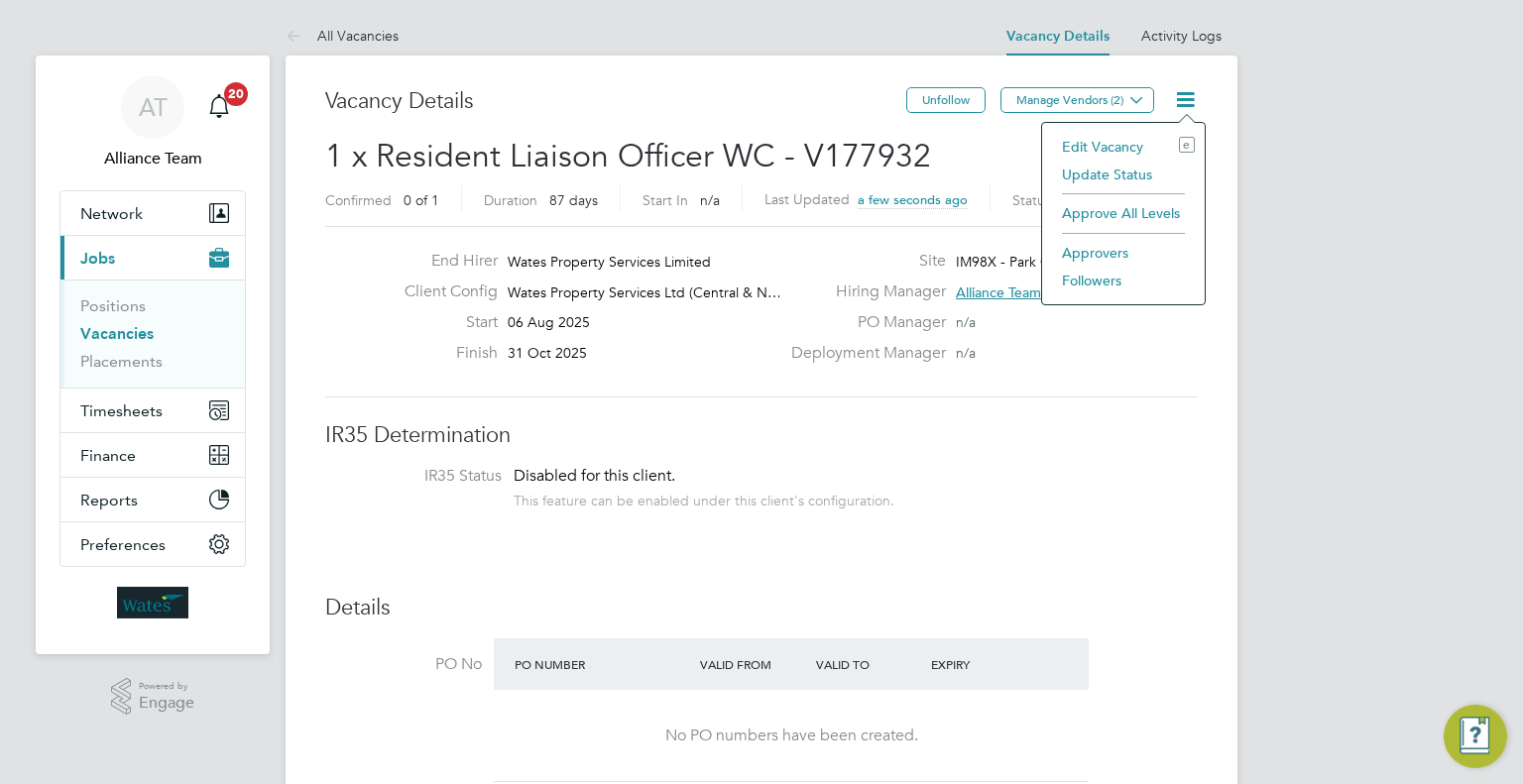 click on "Followers" 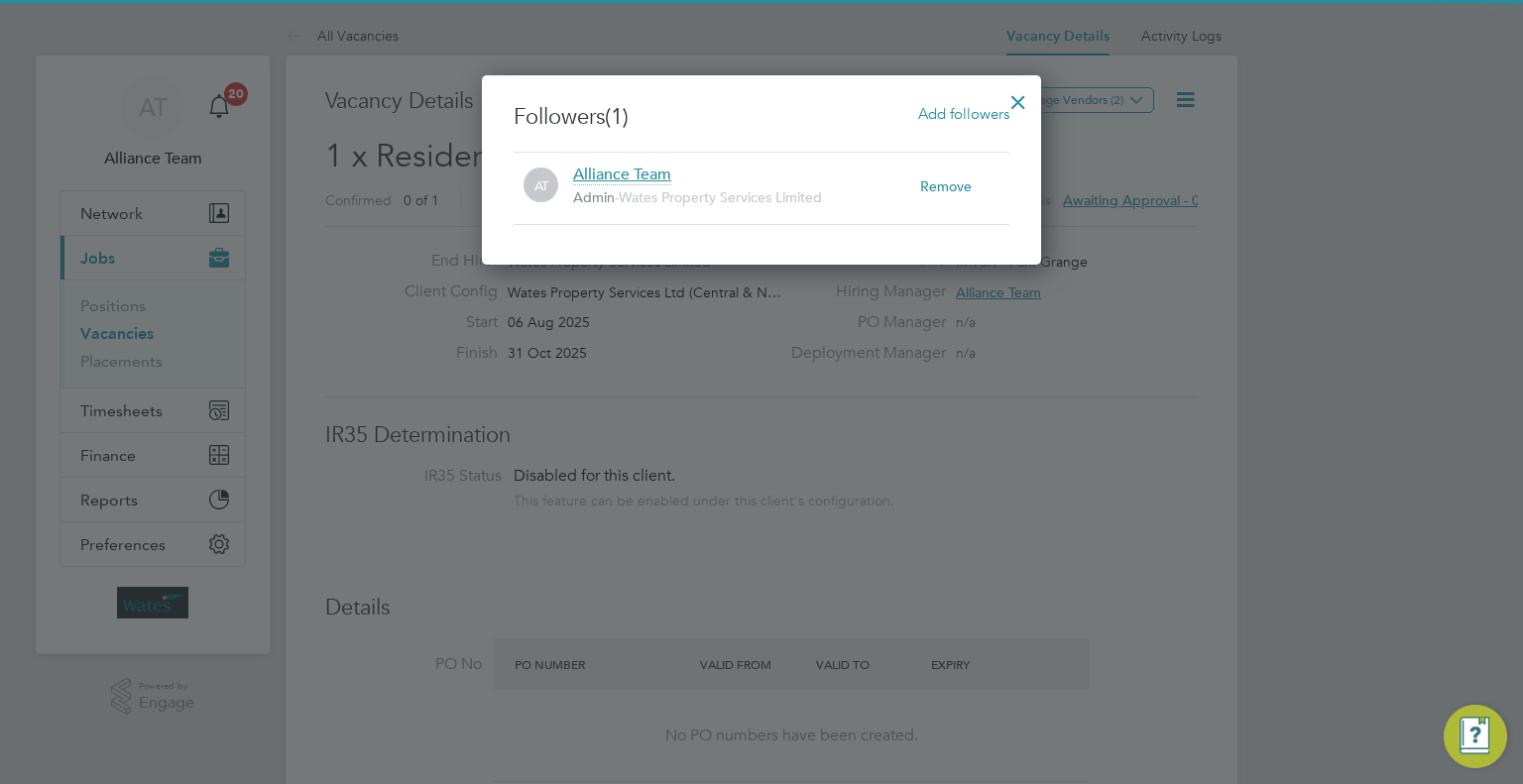 click on "Add followers" at bounding box center (964, 113) 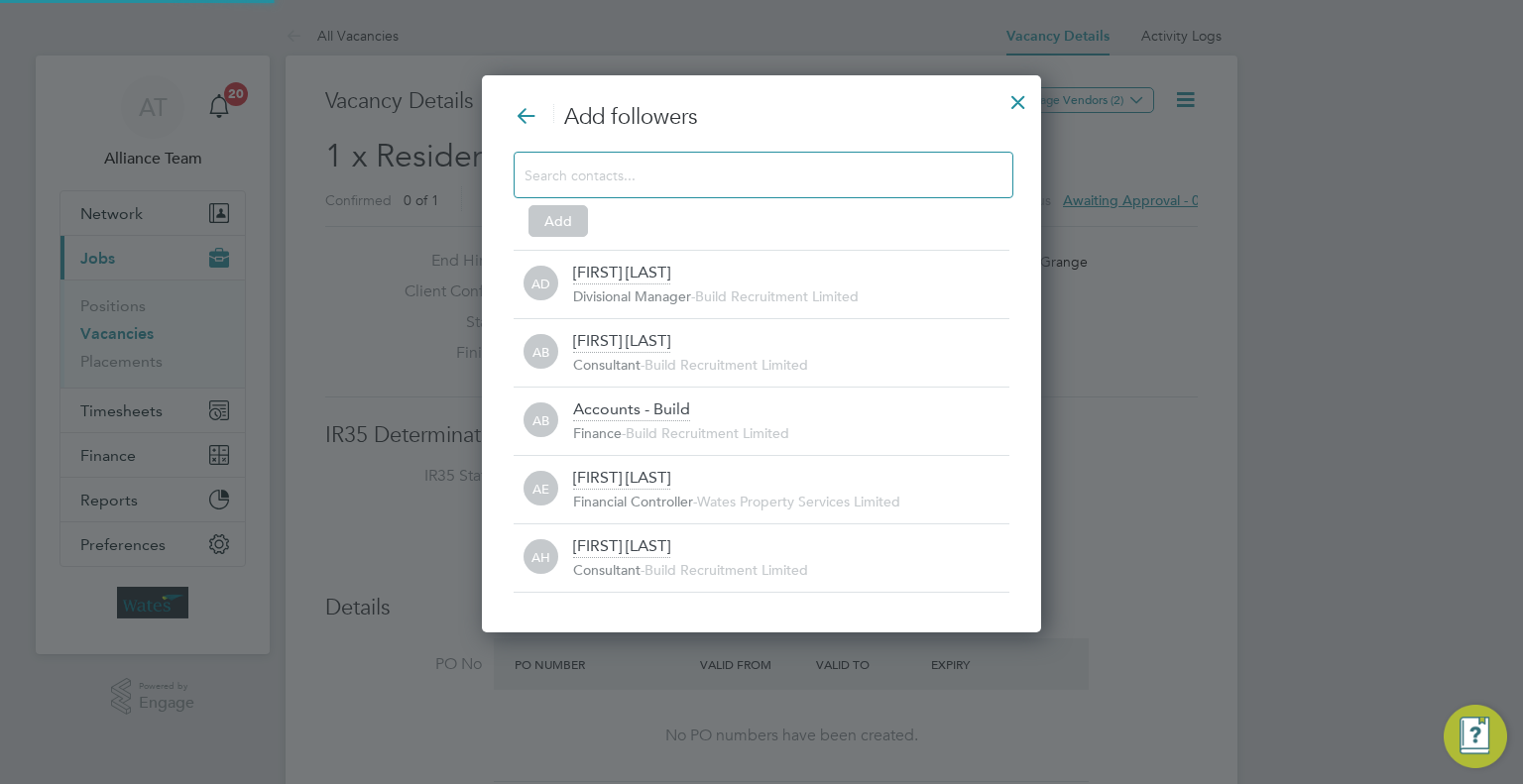 click at bounding box center [748, 174] 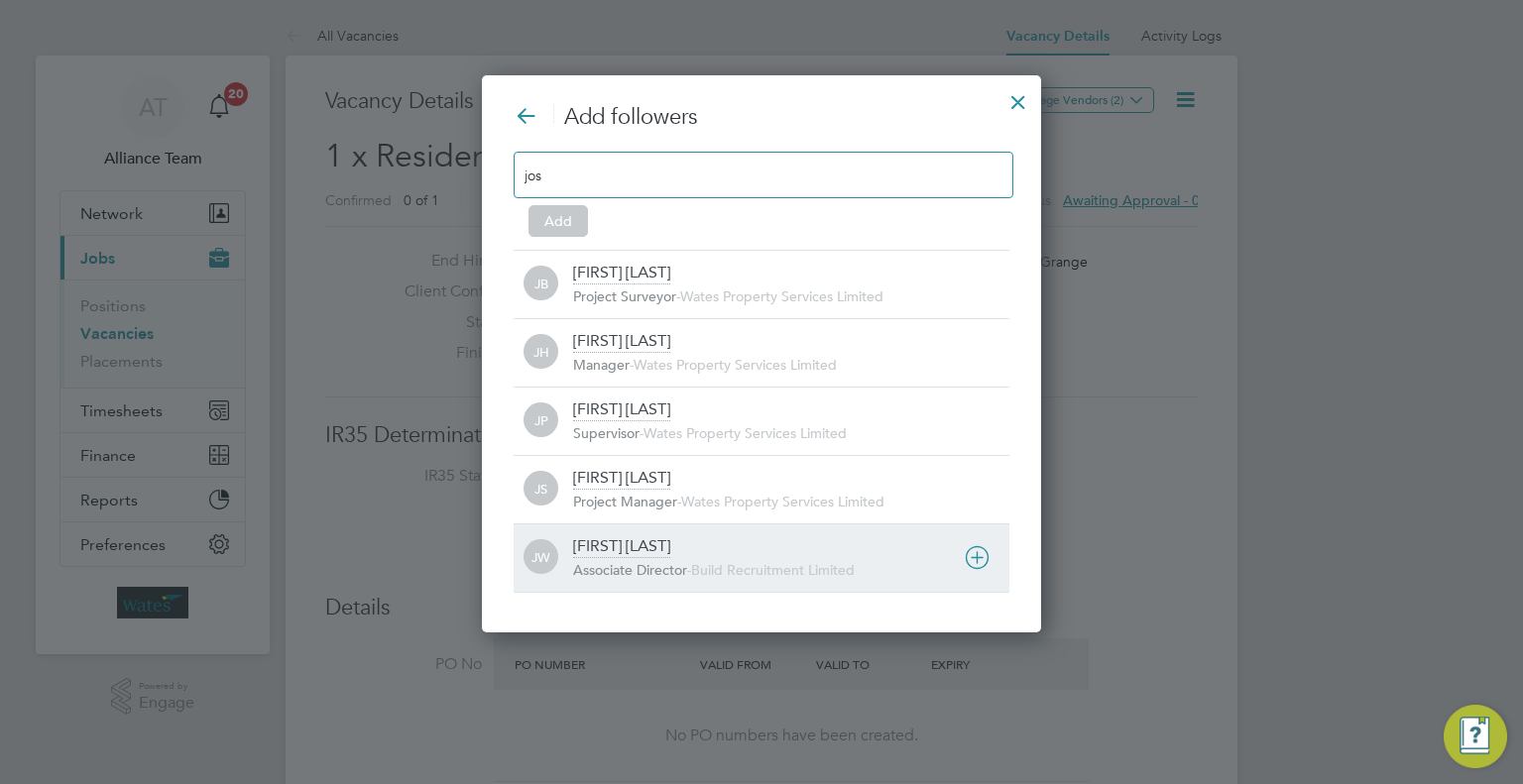type on "jos" 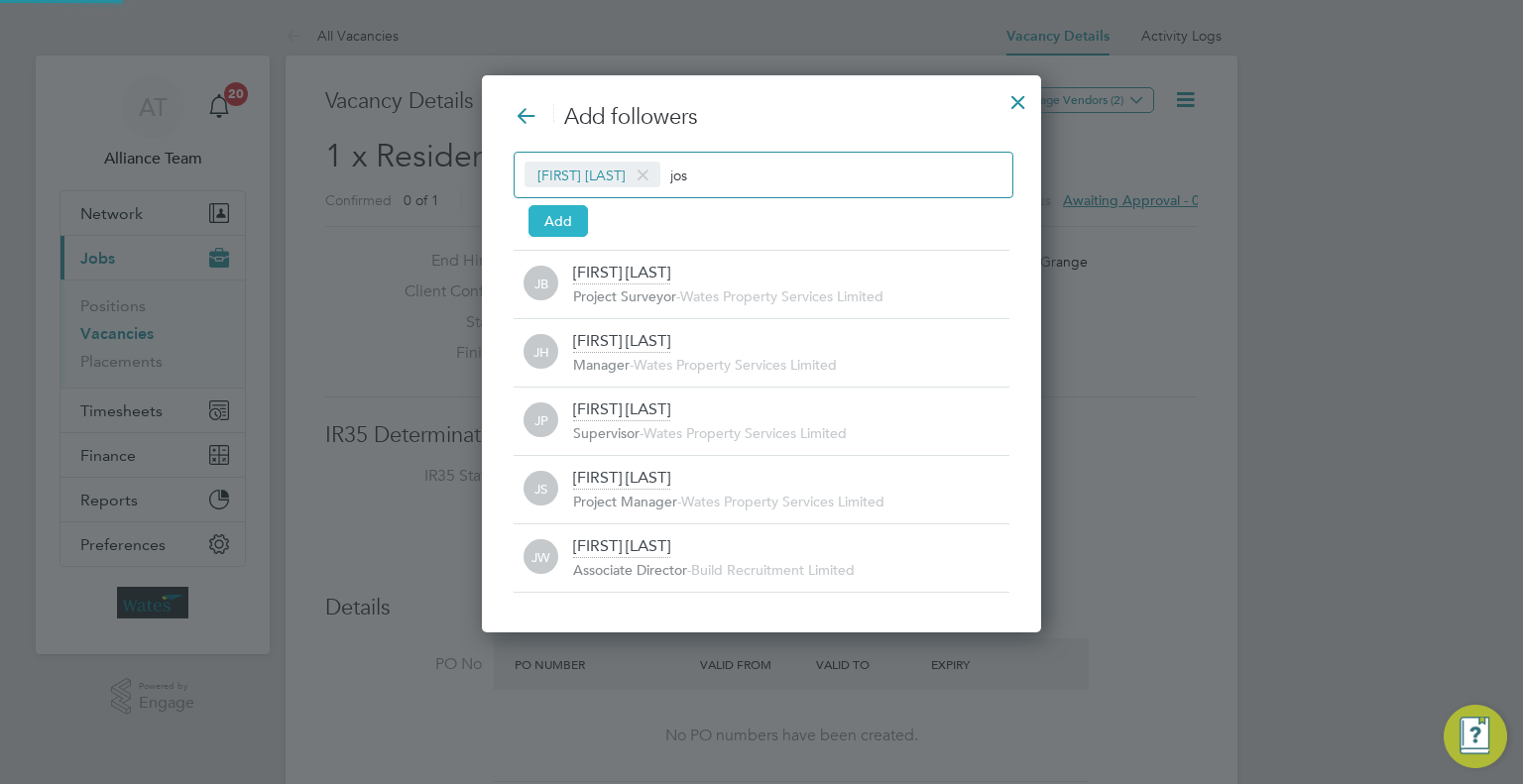 click on "Add" at bounding box center [558, 221] 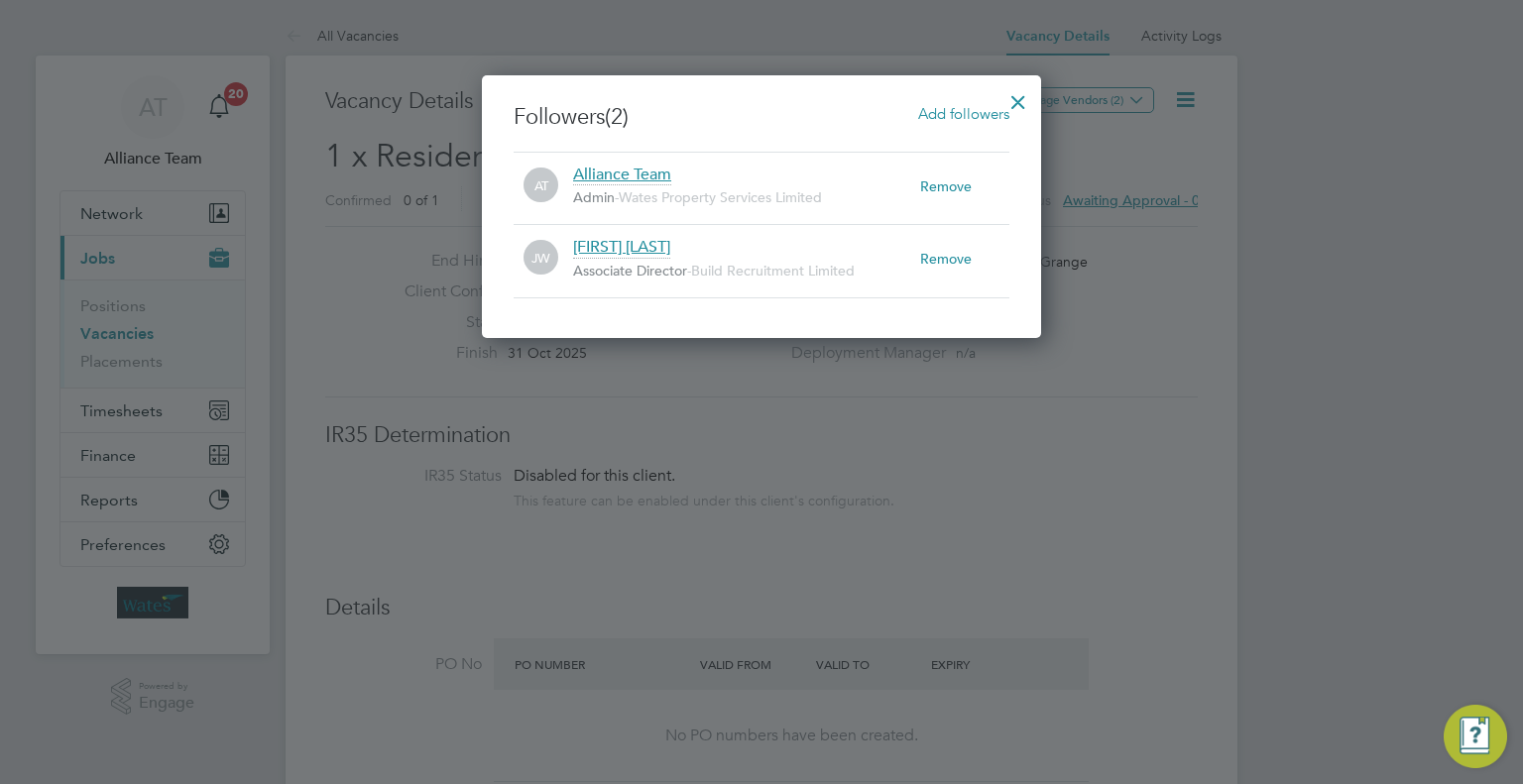 click at bounding box center [1018, 97] 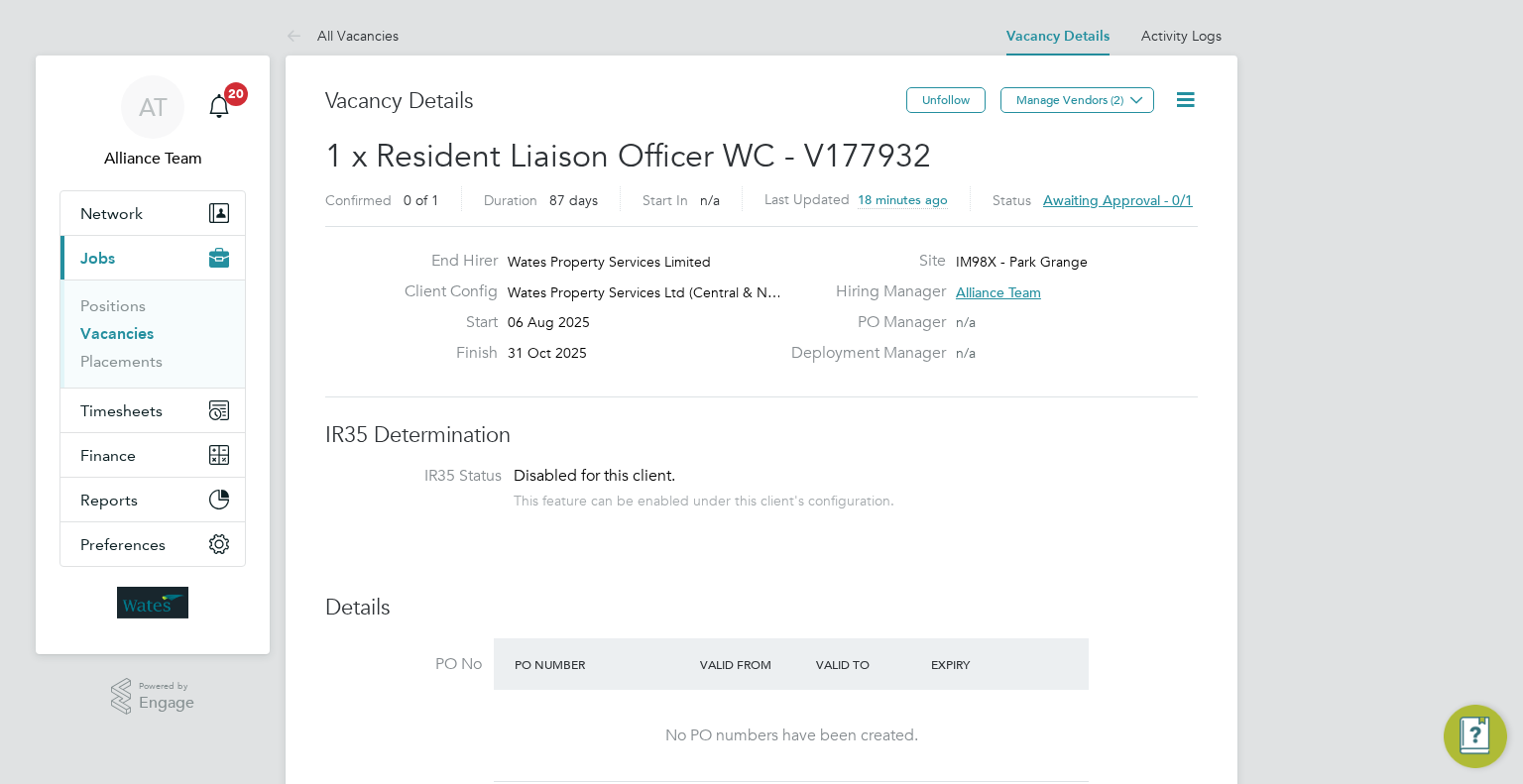click on "Vacancies" at bounding box center [117, 333] 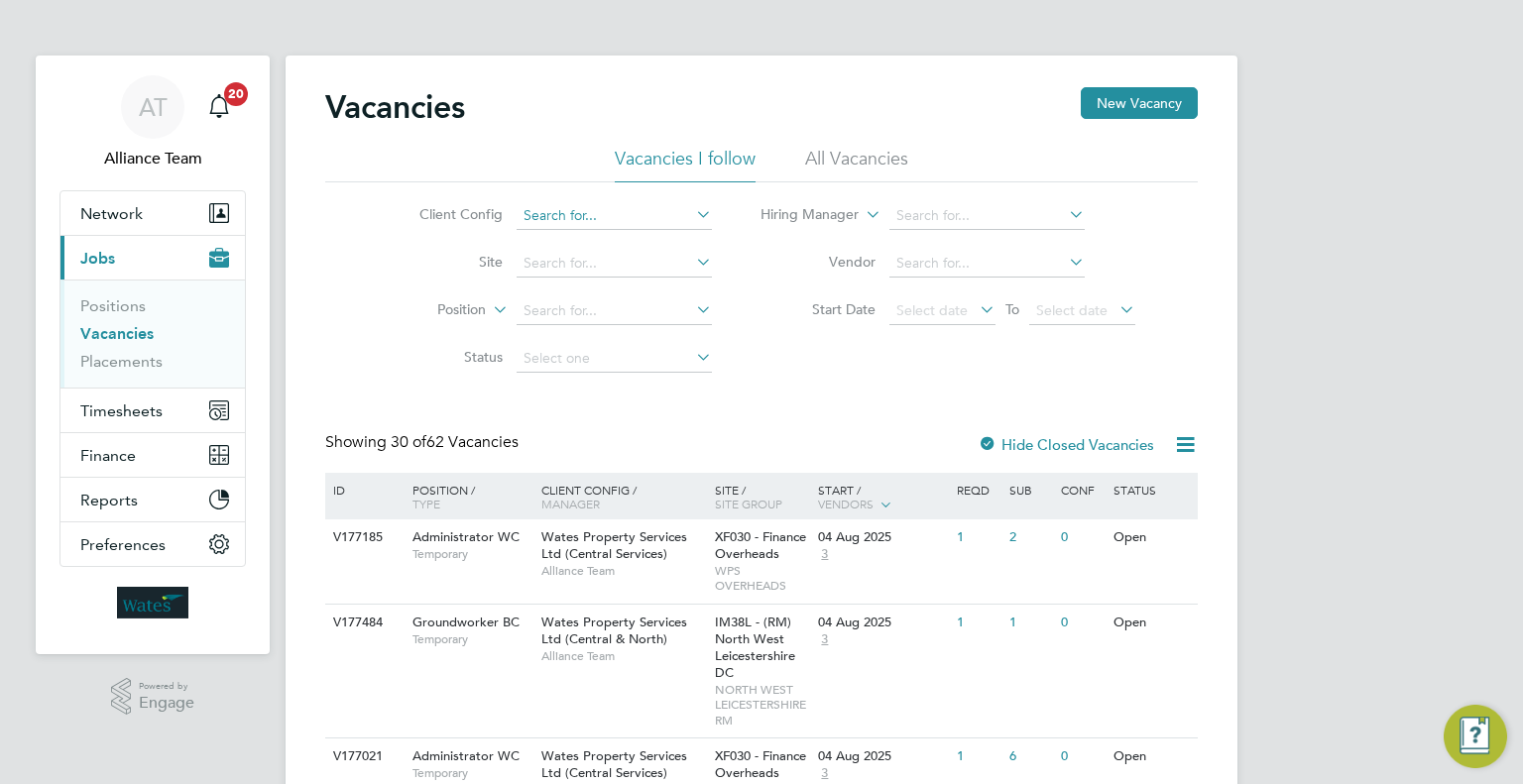 click 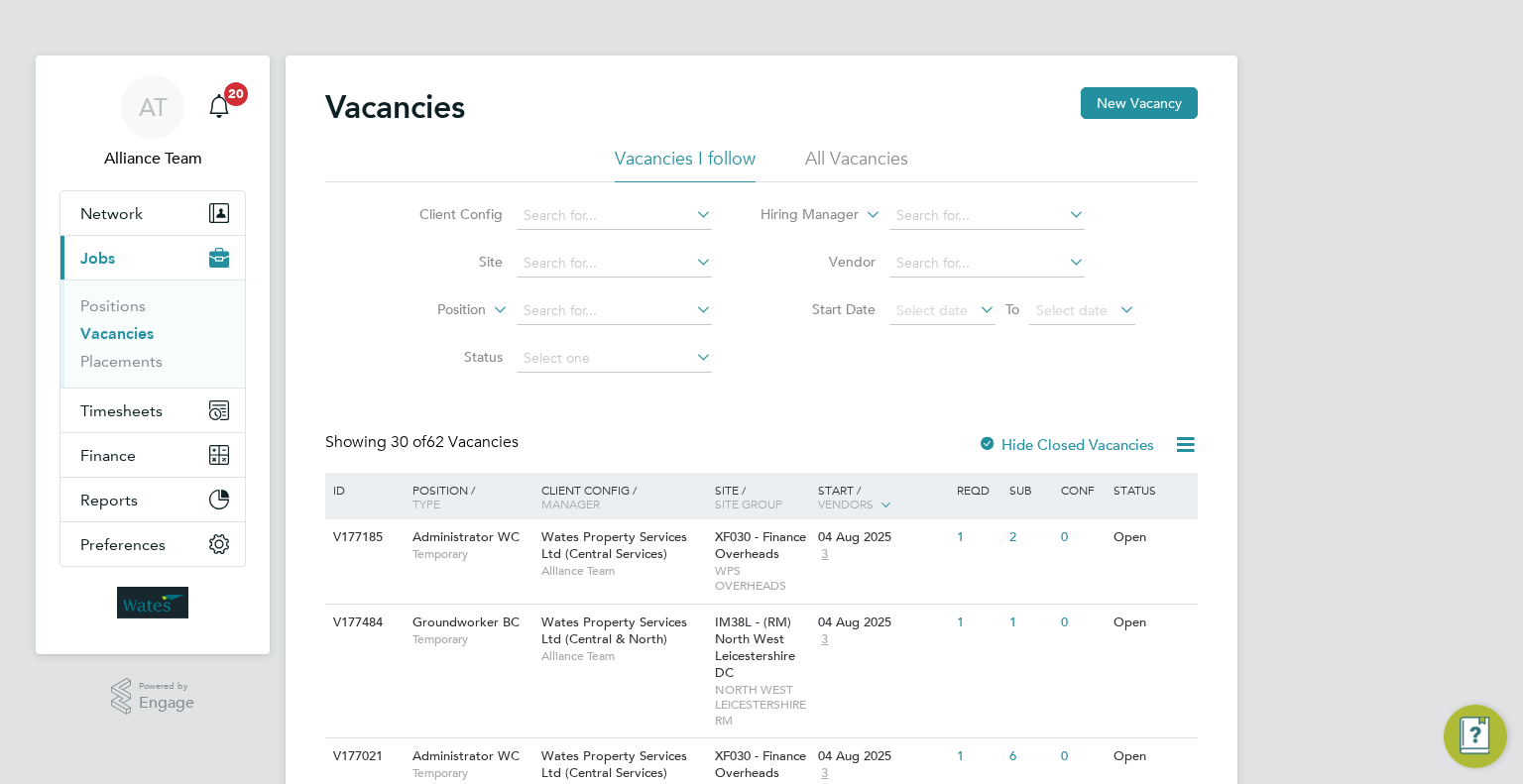 click on "Wates Property Services Ltd (Facilities Management)" 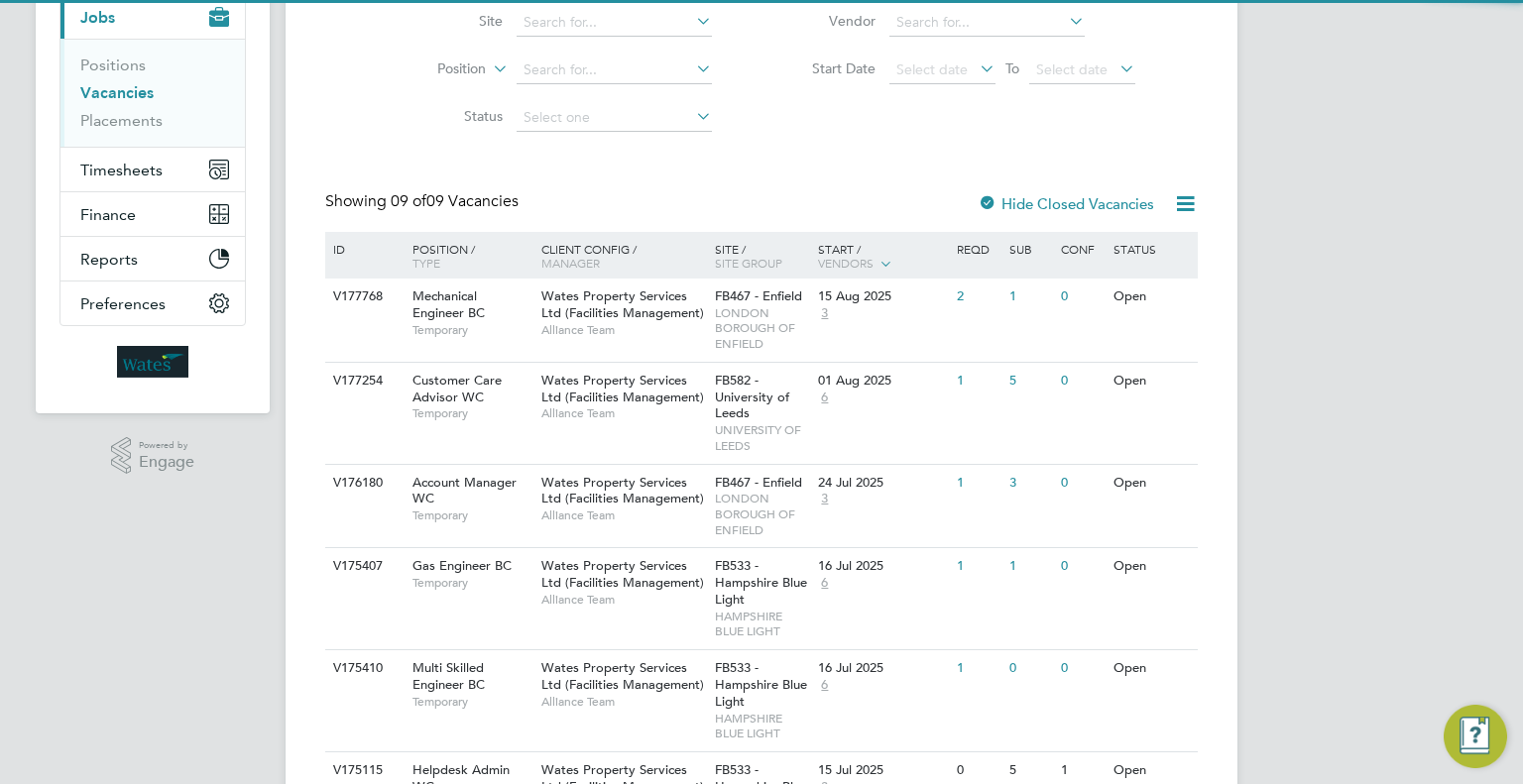 scroll, scrollTop: 250, scrollLeft: 0, axis: vertical 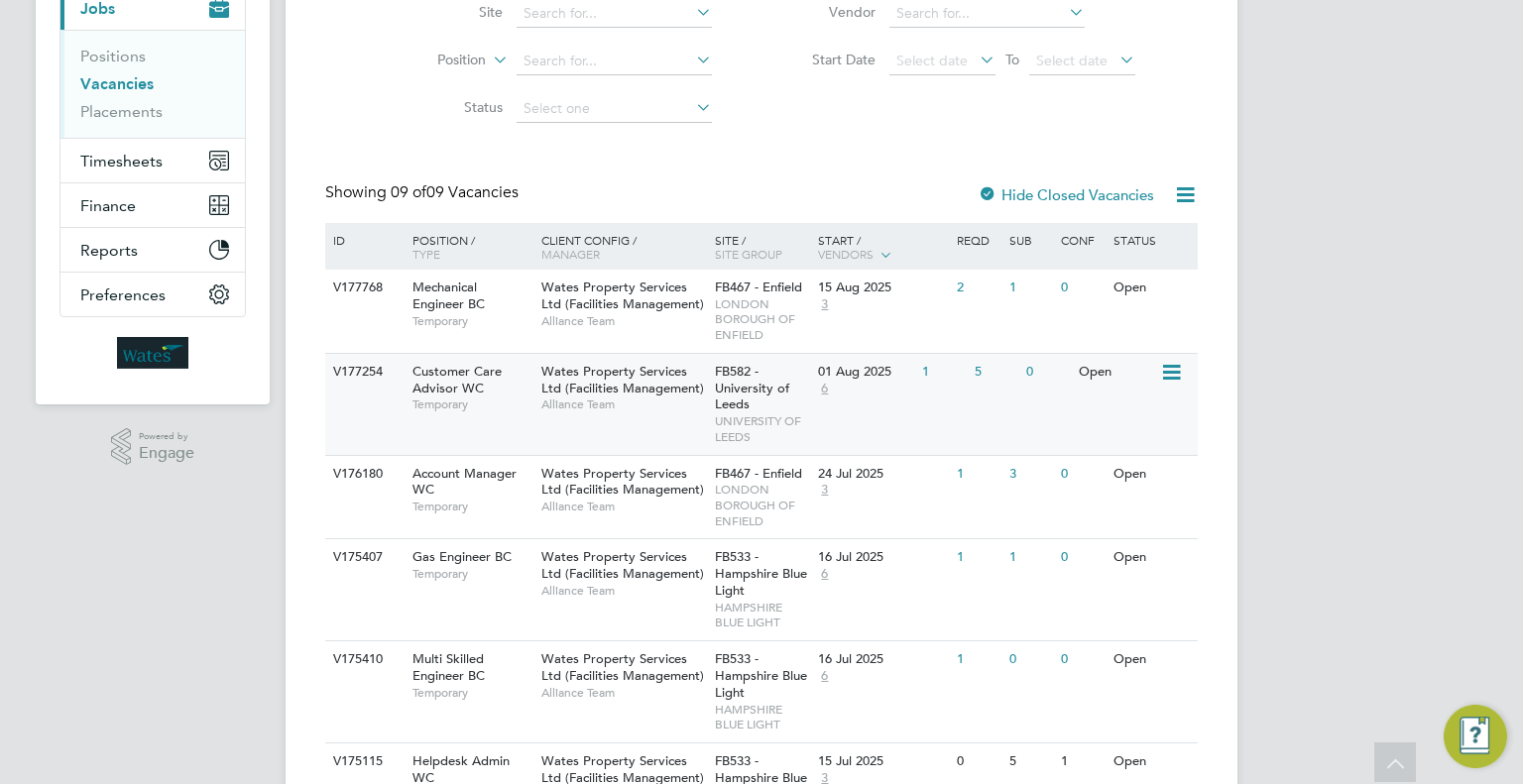 click on "FB582 - University of Leeds" 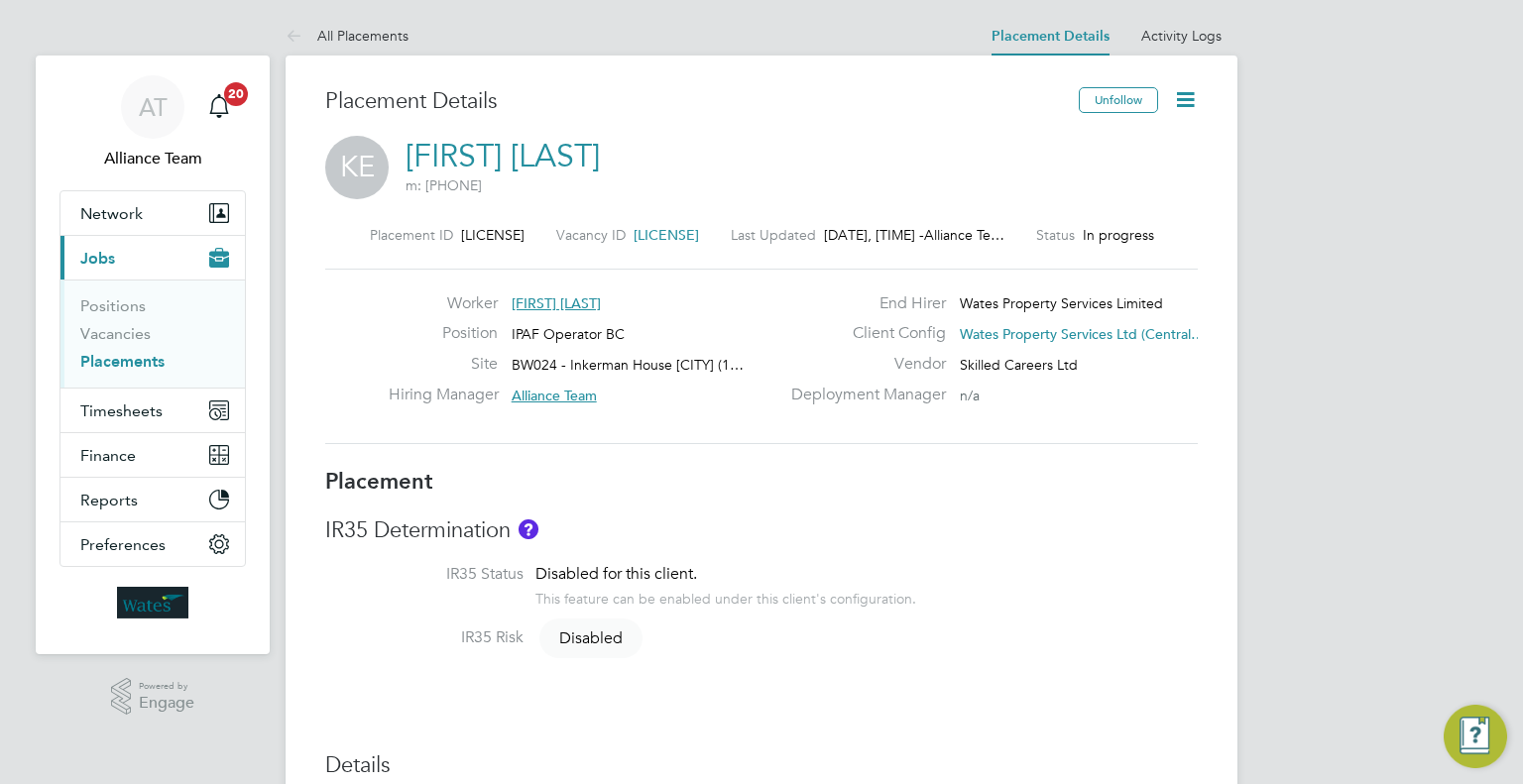 scroll, scrollTop: 0, scrollLeft: 0, axis: both 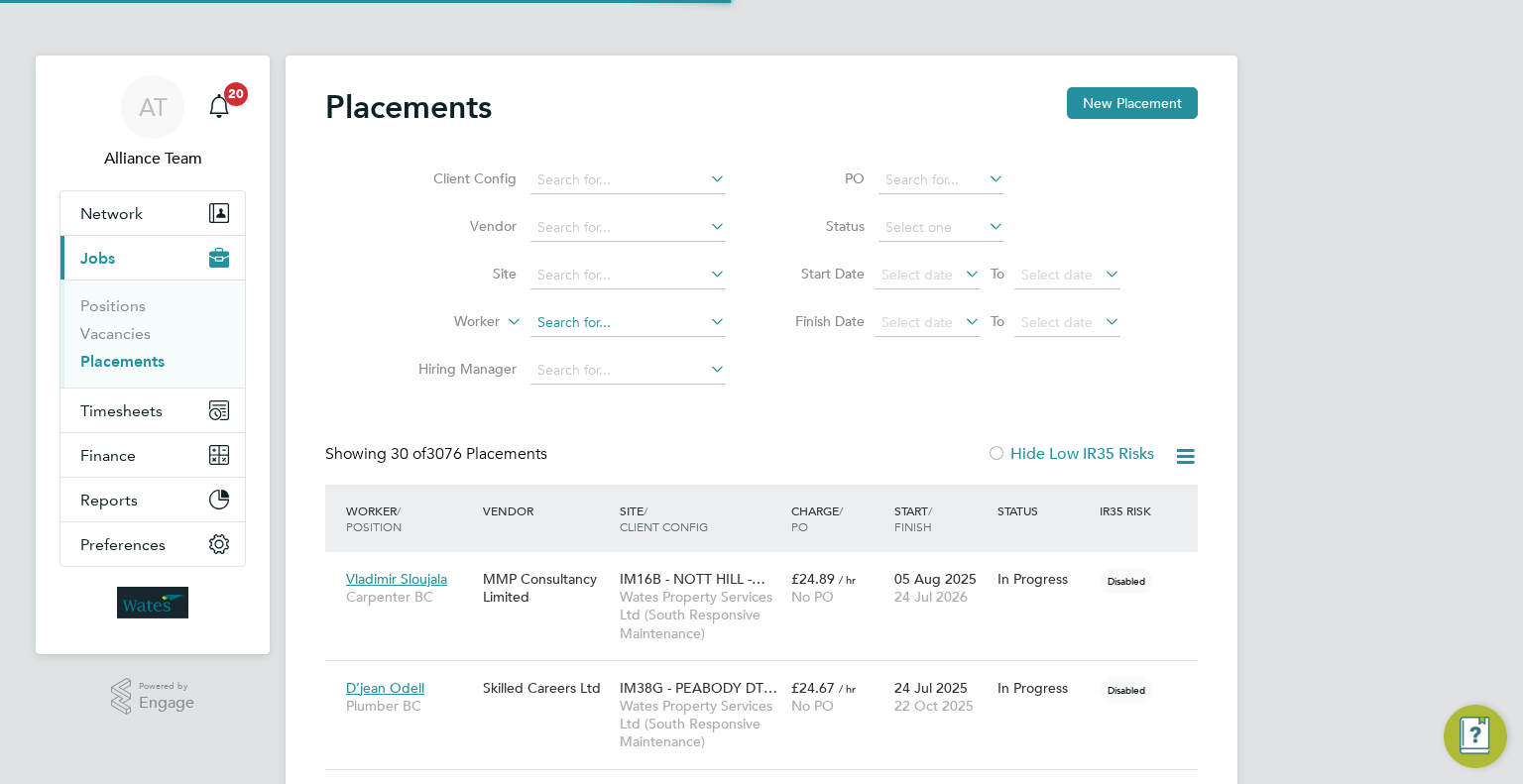 click 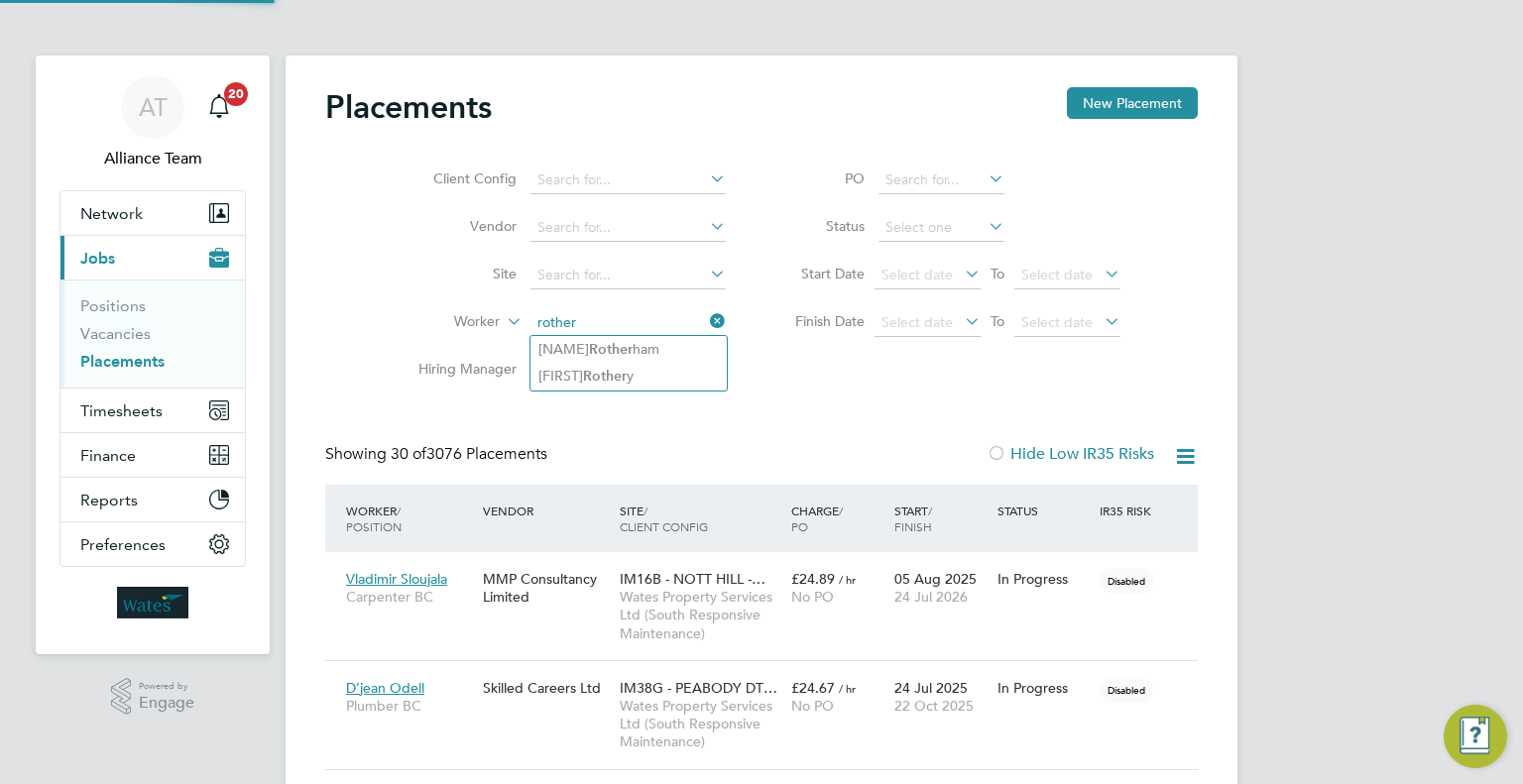 click on "Teresa  Rother ham" 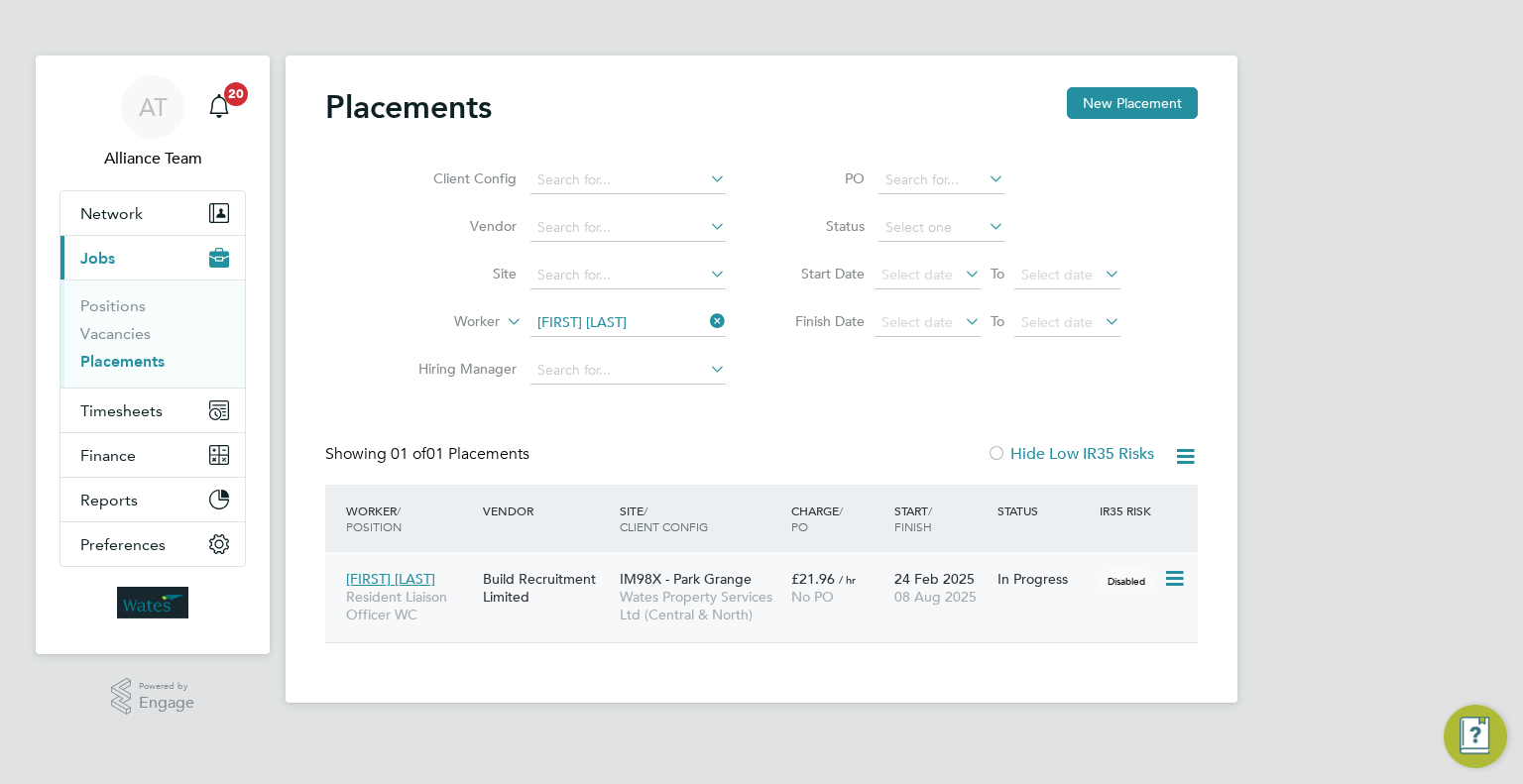 click on "Wates Property Services Ltd (Central & North)" 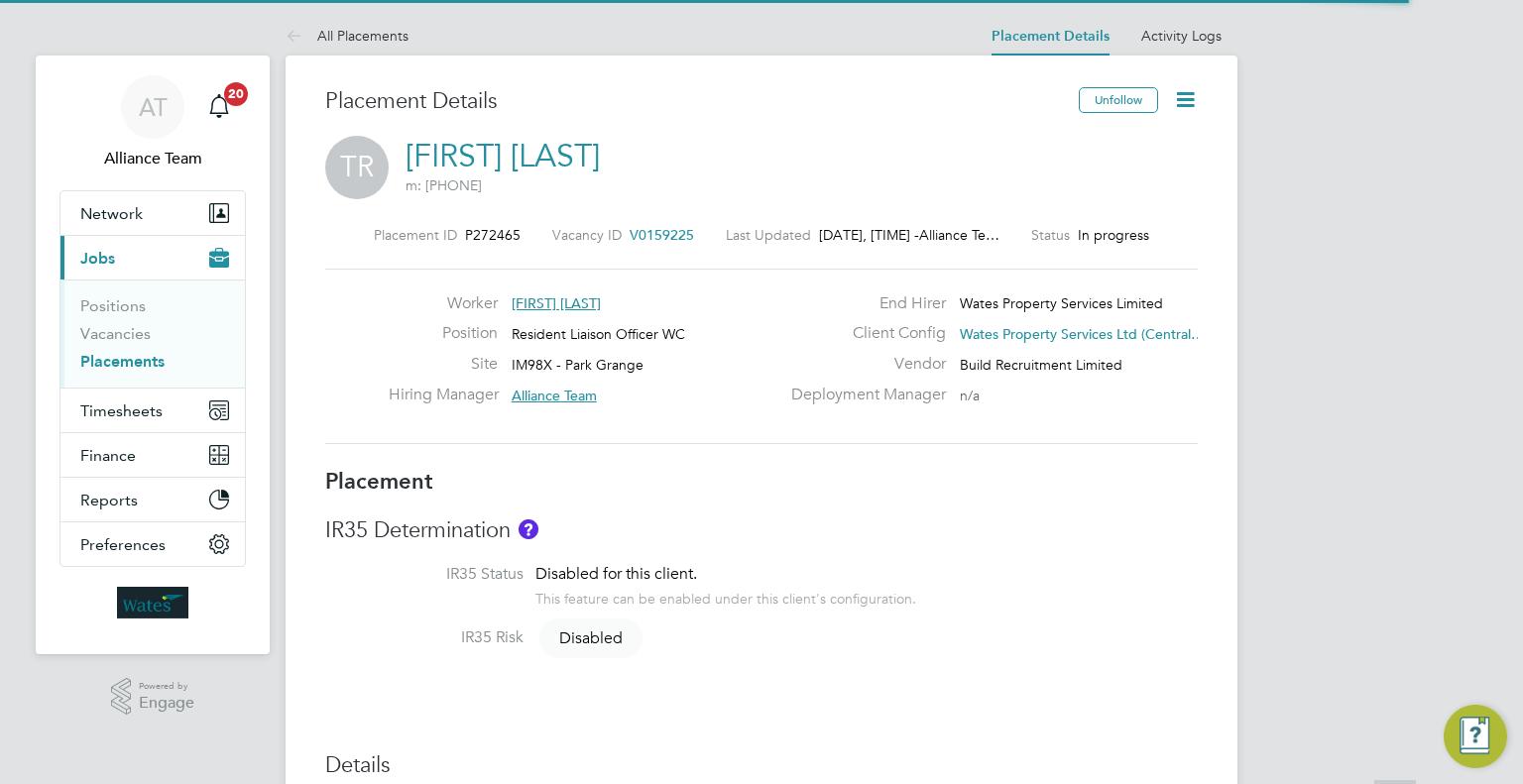 scroll, scrollTop: 372, scrollLeft: 0, axis: vertical 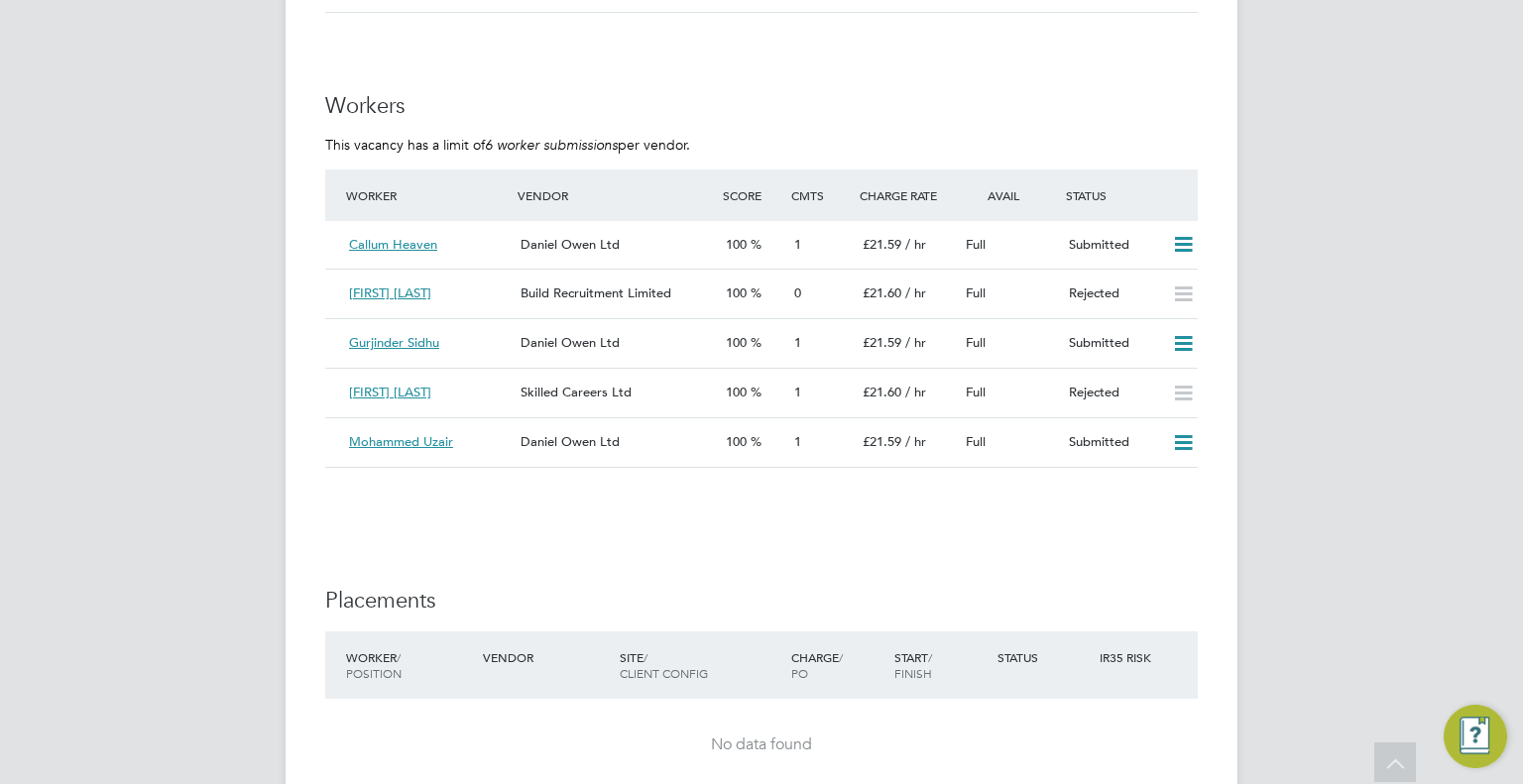 click on "AT   Alliance Team   Notifications
20   Applications:   Network
Team Members   Businesses   Sites   Workers   Contacts   Current page:   Jobs
Positions   Vacancies   Placements   Timesheets
Timesheets   Expenses   Finance
Invoices & Credit Notes   Statements   Payments   Reports
Report Downloads   Preferences
My Business   Branding   VMS Configurations   Notifications   Activity Logs
.st0{fill:#C0C1C2;}
Powered by Engage All Vacancies Vacancy Details   Activity Logs   Vacancy Details Activity Logs All Vacancies Vacancy Details   Unfollow Manage Vendors (6)   1 x Customer Care Advisor WC - V177254 Confirmed   0 of 1 Duration   92 days Start In     4 days ago Last Updated a day ago Status   Open   End Hirer Client Config Start Finish n/a" at bounding box center [762, -680] 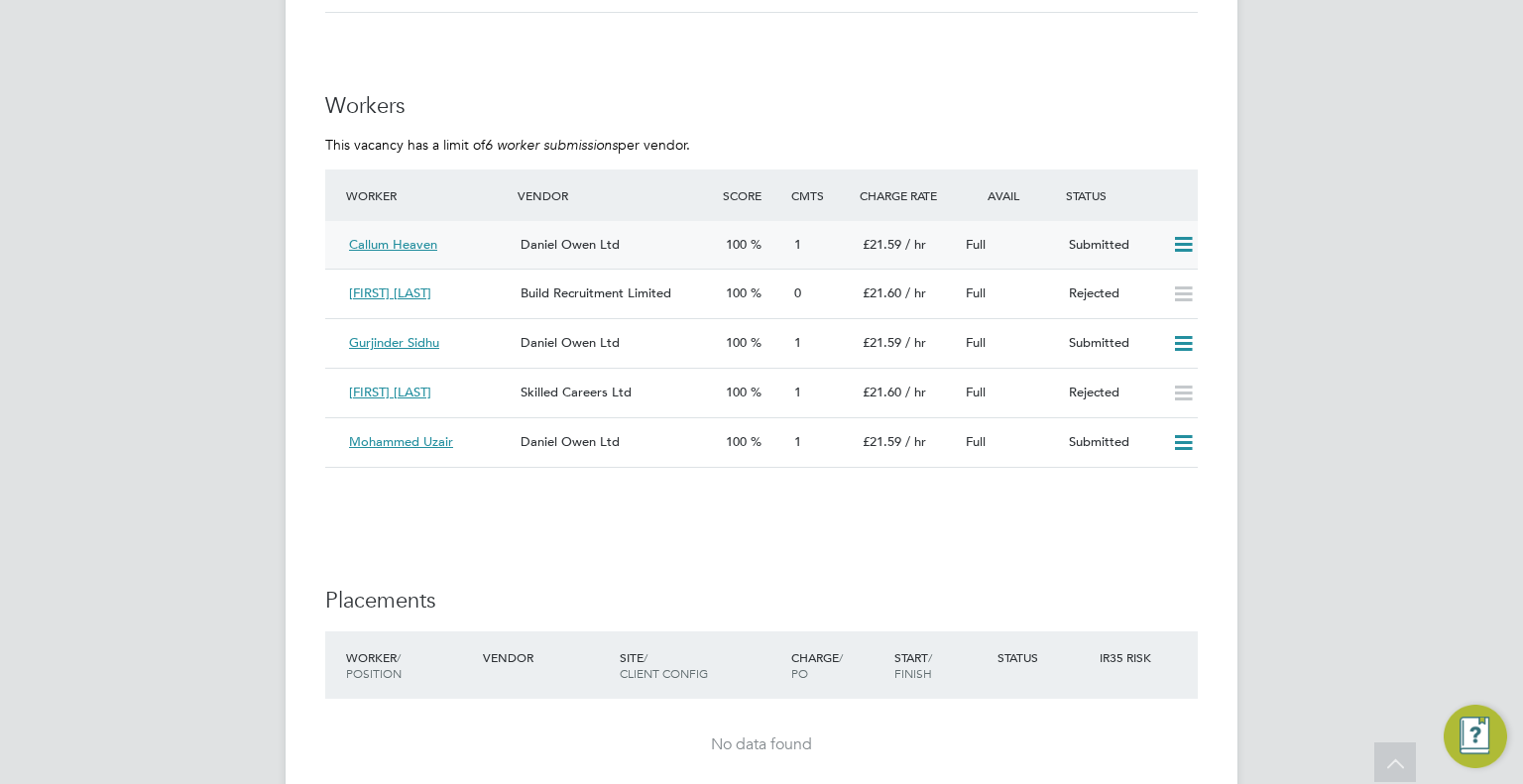 click on "Daniel Owen Ltd" 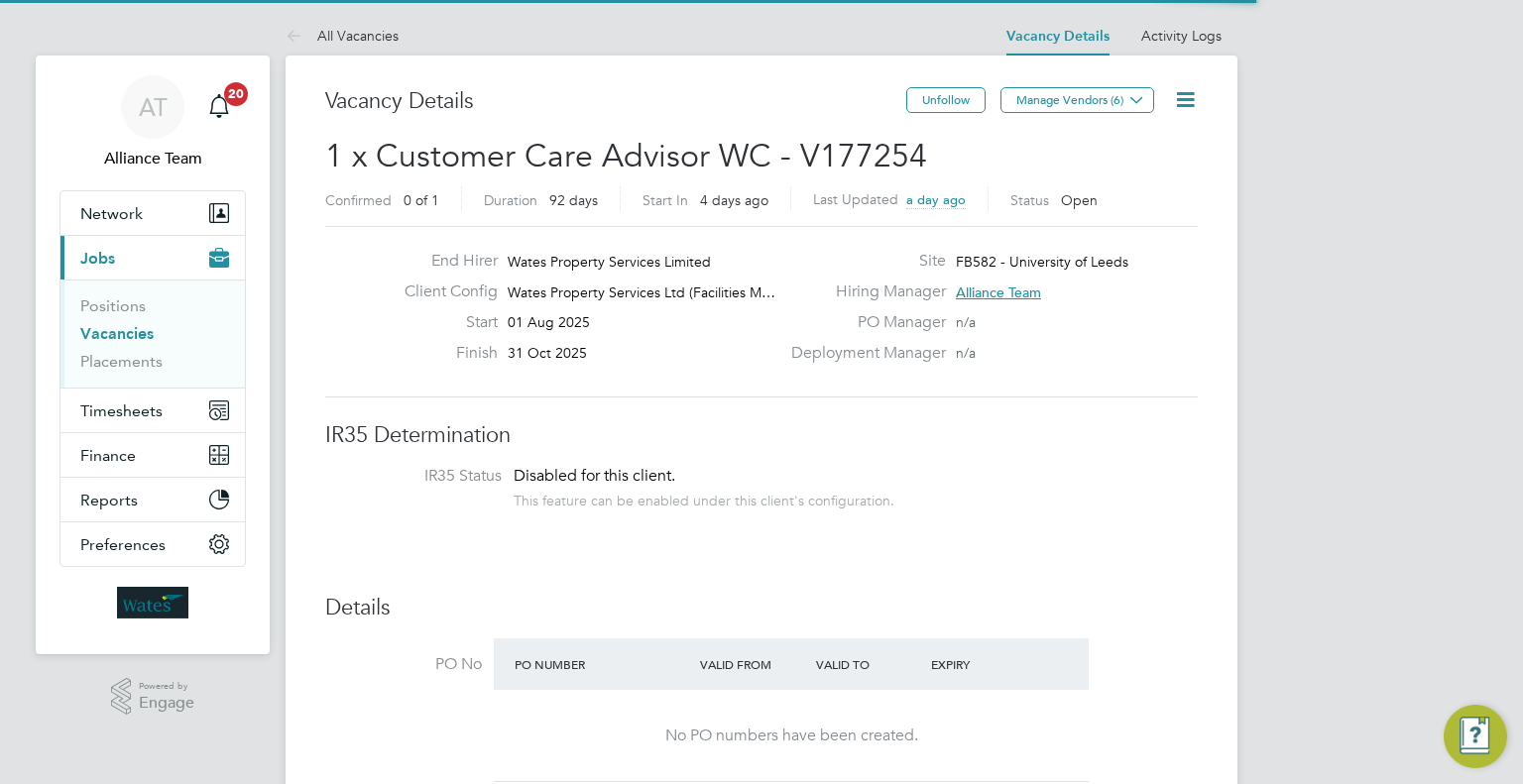 scroll, scrollTop: 0, scrollLeft: 0, axis: both 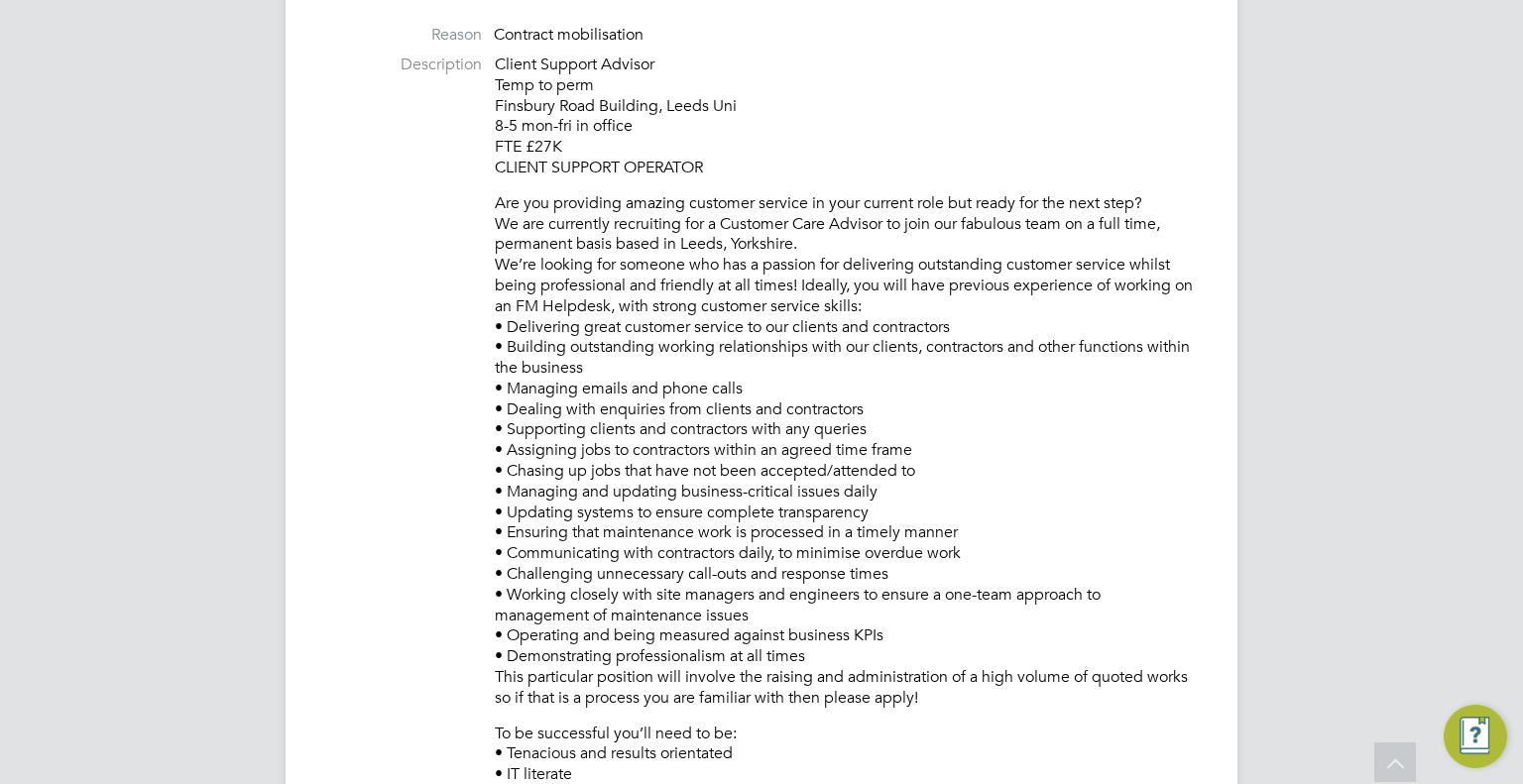 click on "AT   Alliance Team   Notifications
20   Applications:   Network
Team Members   Businesses   Sites   Workers   Contacts   Current page:   Jobs
Positions   Vacancies   Placements   Timesheets
Timesheets   Expenses   Finance
Invoices & Credit Notes   Statements   Payments   Reports
Report Downloads   Preferences
My Business   Branding   VMS Configurations   Notifications   Activity Logs
.st0{fill:#C0C1C2;}
Powered by Engage All Vacancies Vacancy Details   Activity Logs   Vacancy Details Activity Logs All Vacancies Vacancy Details   Unfollow Manage Vendors (6)   1 x Customer Care Advisor WC - V177254 Confirmed   0 of 1 Duration   92 days Start In     4 days ago Last Updated a day ago Status   Open   End Hirer Client Config Start Finish n/a" at bounding box center (762, 1207) 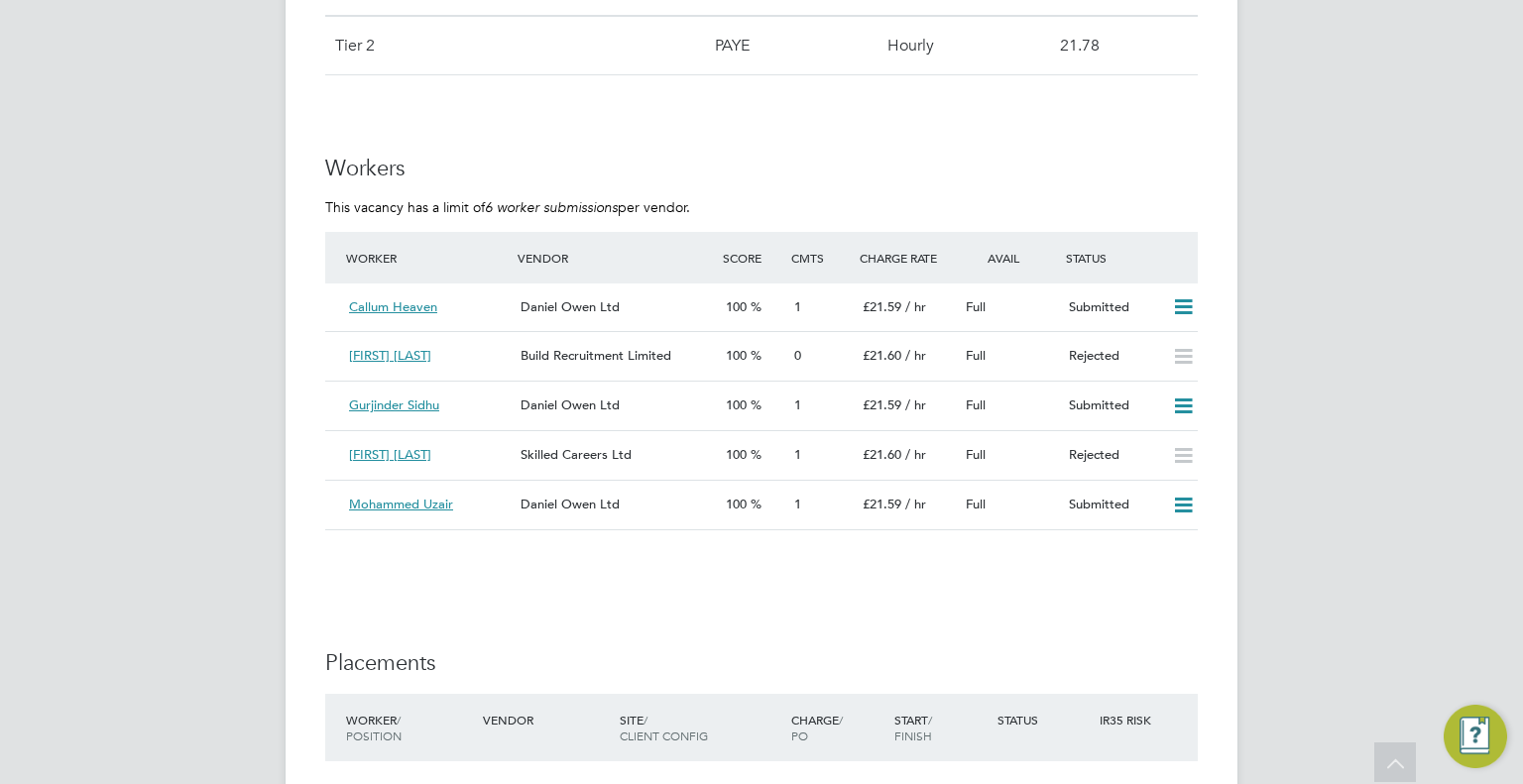 click on "AT   Alliance Team   Notifications
20   Applications:   Network
Team Members   Businesses   Sites   Workers   Contacts   Current page:   Jobs
Positions   Vacancies   Placements   Timesheets
Timesheets   Expenses   Finance
Invoices & Credit Notes   Statements   Payments   Reports
Report Downloads   Preferences
My Business   Branding   VMS Configurations   Notifications   Activity Logs
.st0{fill:#C0C1C2;}
Powered by Engage All Vacancies Vacancy Details   Activity Logs   Vacancy Details Activity Logs All Vacancies Vacancy Details   Unfollow Manage Vendors (6)   1 x Customer Care Advisor WC - V177254 Confirmed   0 of 1 Duration   92 days Start In     4 days ago Last Updated a day ago Status   Open   End Hirer Client Config Start Finish n/a" at bounding box center [762, -617] 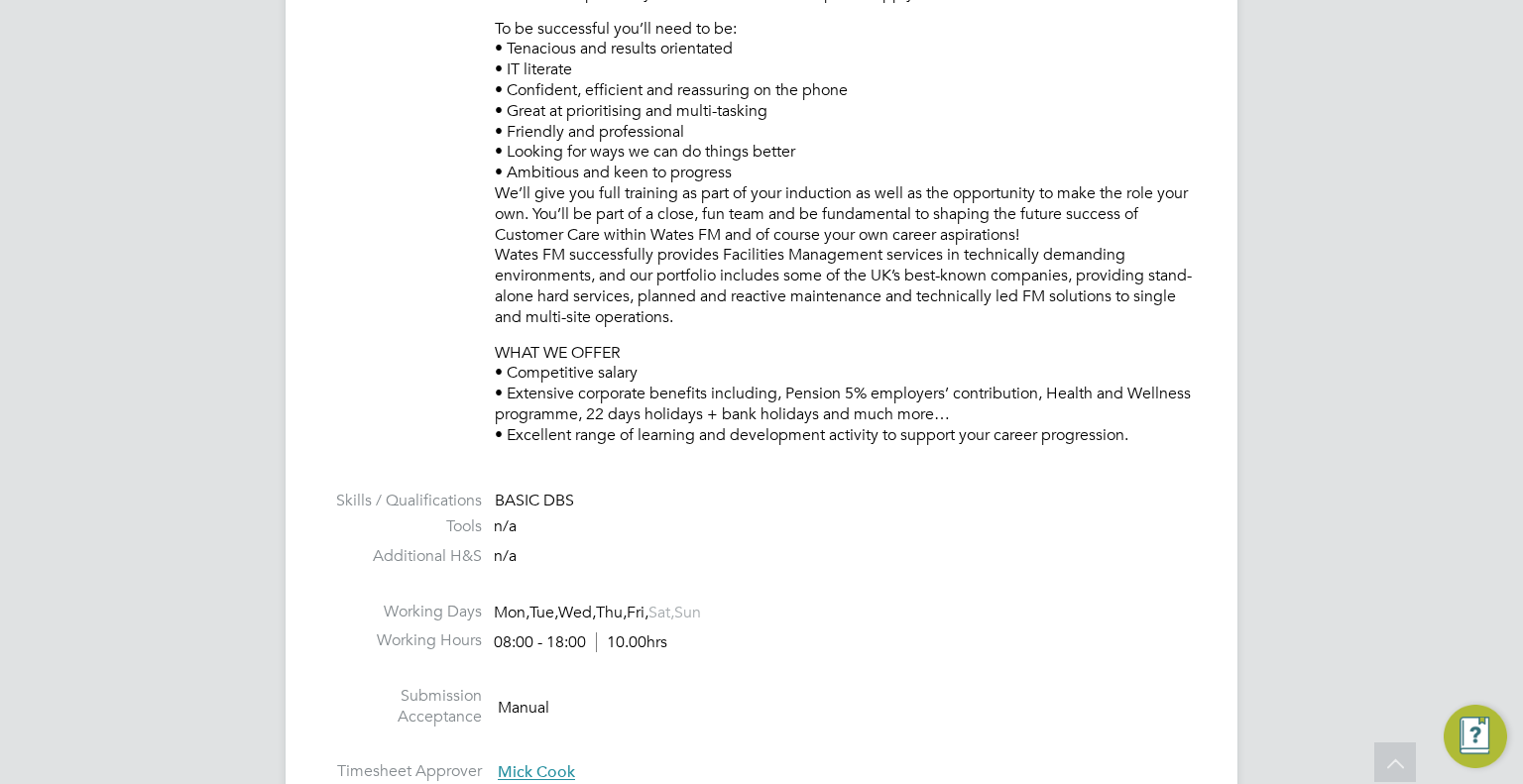 click on "AT   Alliance Team   Notifications
20   Applications:   Network
Team Members   Businesses   Sites   Workers   Contacts   Current page:   Jobs
Positions   Vacancies   Placements   Timesheets
Timesheets   Expenses   Finance
Invoices & Credit Notes   Statements   Payments   Reports
Report Downloads   Preferences
My Business   Branding   VMS Configurations   Notifications   Activity Logs
.st0{fill:#C0C1C2;}
Powered by Engage All Vacancies Vacancy Details   Activity Logs   Vacancy Details Activity Logs All Vacancies Vacancy Details   Unfollow Manage Vendors (6)   1 x Customer Care Advisor WC - V177254 Confirmed   0 of 1 Duration   92 days Start In     4 days ago Last Updated a day ago Status   Open   End Hirer Client Config Start Finish n/a" at bounding box center [762, 503] 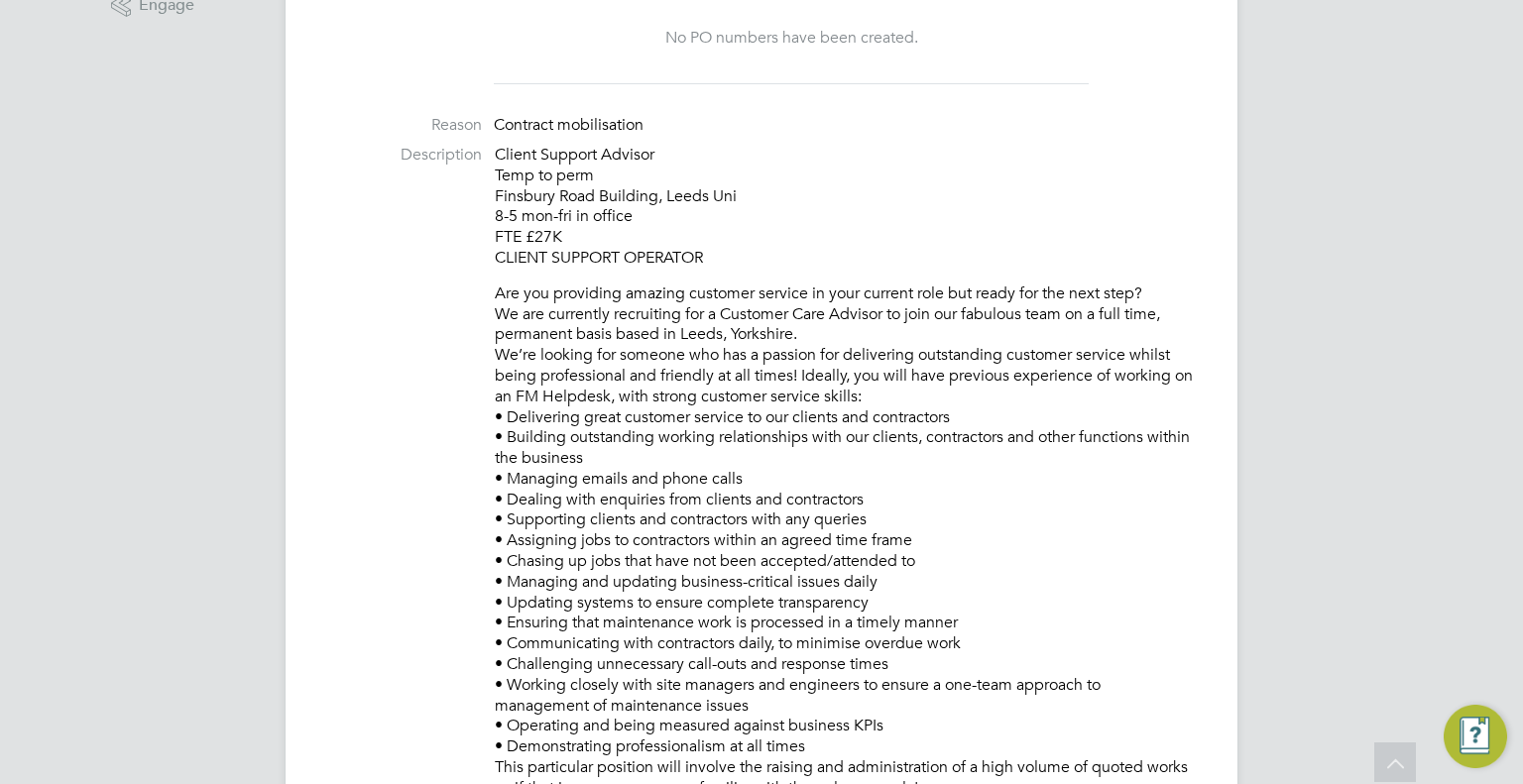 scroll, scrollTop: 646, scrollLeft: 0, axis: vertical 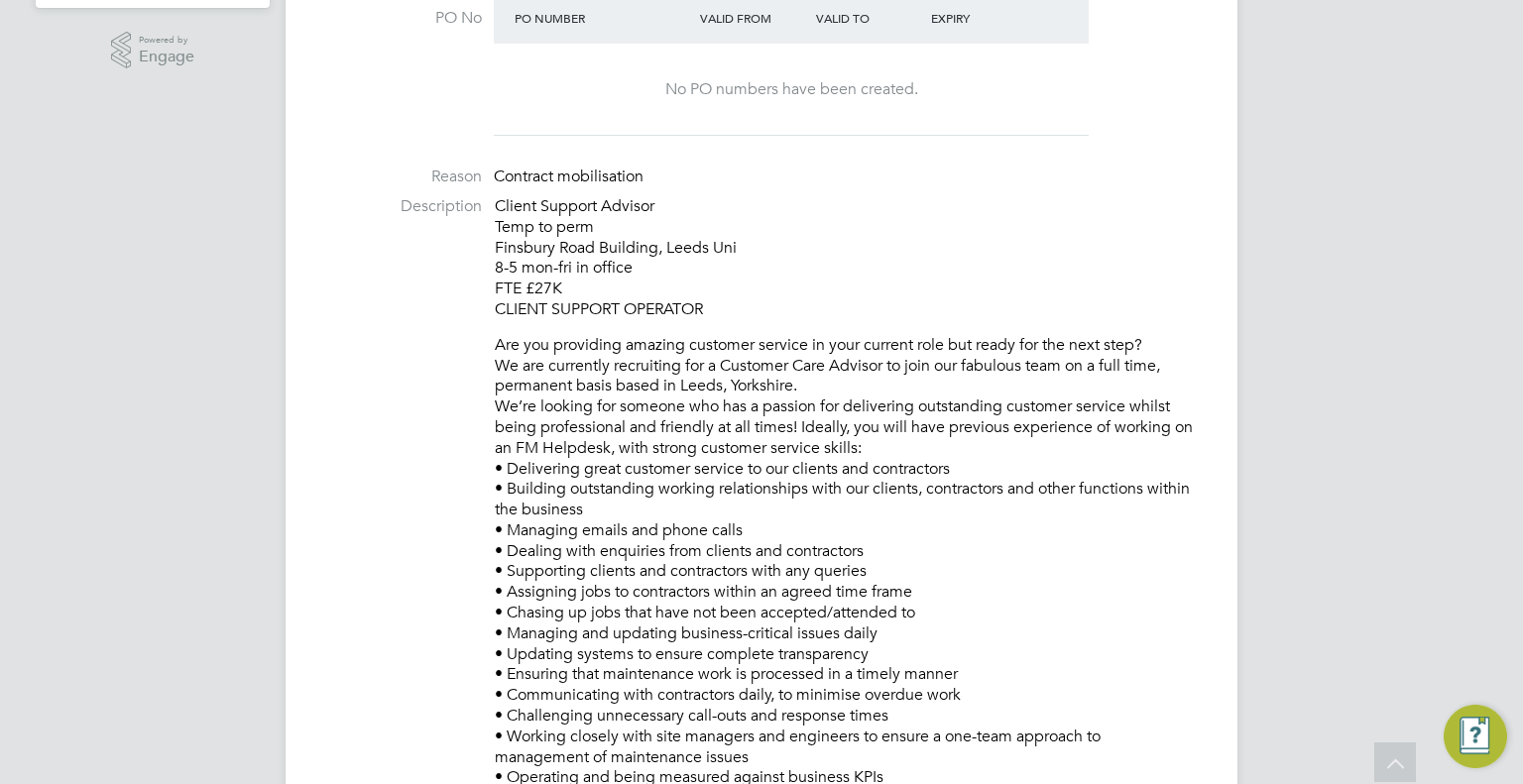 click on "AT   Alliance Team   Notifications
20   Applications:   Network
Team Members   Businesses   Sites   Workers   Contacts   Current page:   Jobs
Positions   Vacancies   Placements   Timesheets
Timesheets   Expenses   Finance
Invoices & Credit Notes   Statements   Payments   Reports
Report Downloads   Preferences
My Business   Branding   VMS Configurations   Notifications   Activity Logs
.st0{fill:#C0C1C2;}
Powered by Engage All Vacancies Vacancy Details   Activity Logs   Vacancy Details Activity Logs All Vacancies Vacancy Details   Unfollow Manage Vendors (6)   1 x Customer Care Advisor WC - V177254 Confirmed   0 of 1 Duration   92 days Start In     4 days ago Last Updated a day ago Status   Open   End Hirer Client Config Start Finish n/a" at bounding box center (762, 1349) 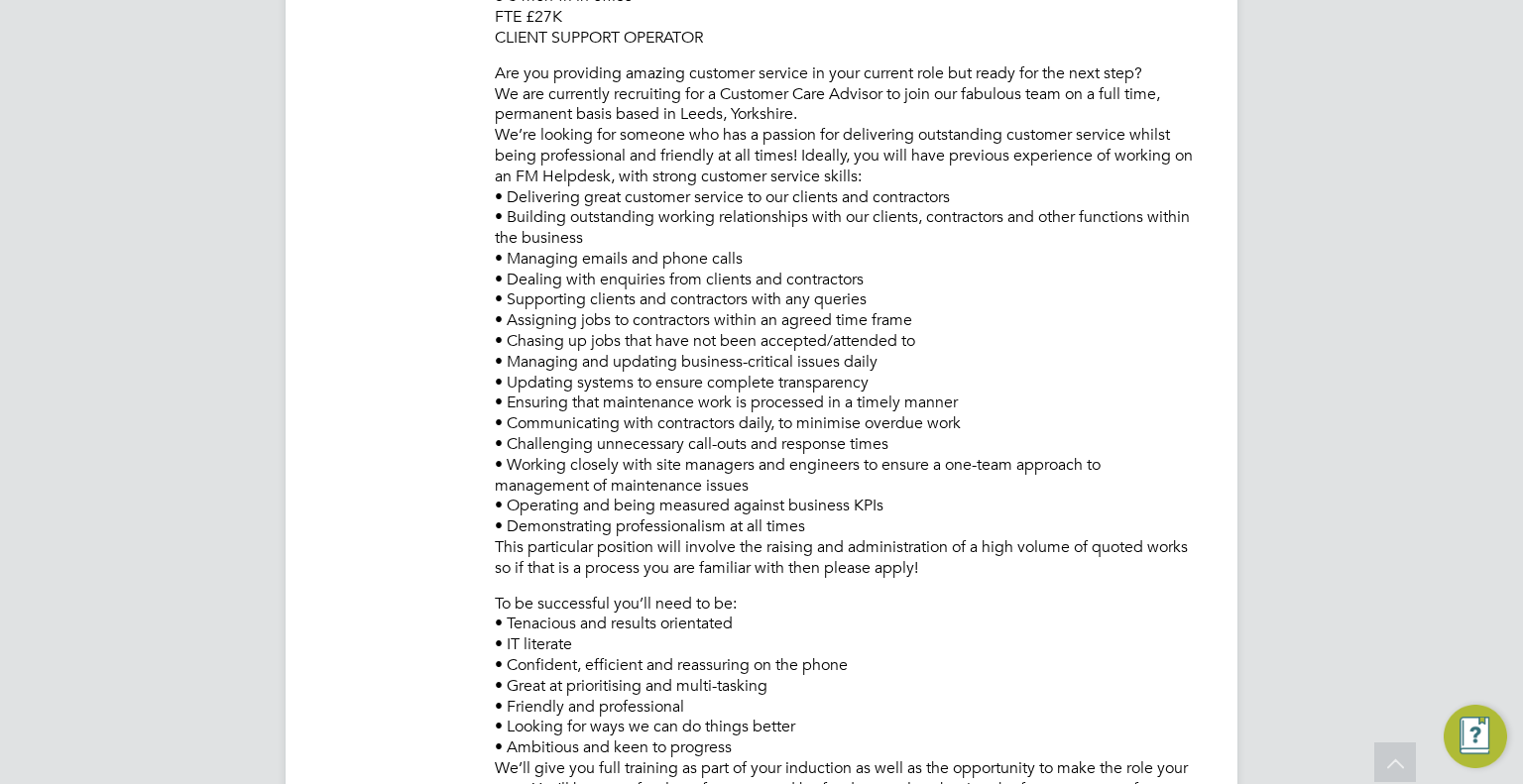 scroll, scrollTop: 920, scrollLeft: 0, axis: vertical 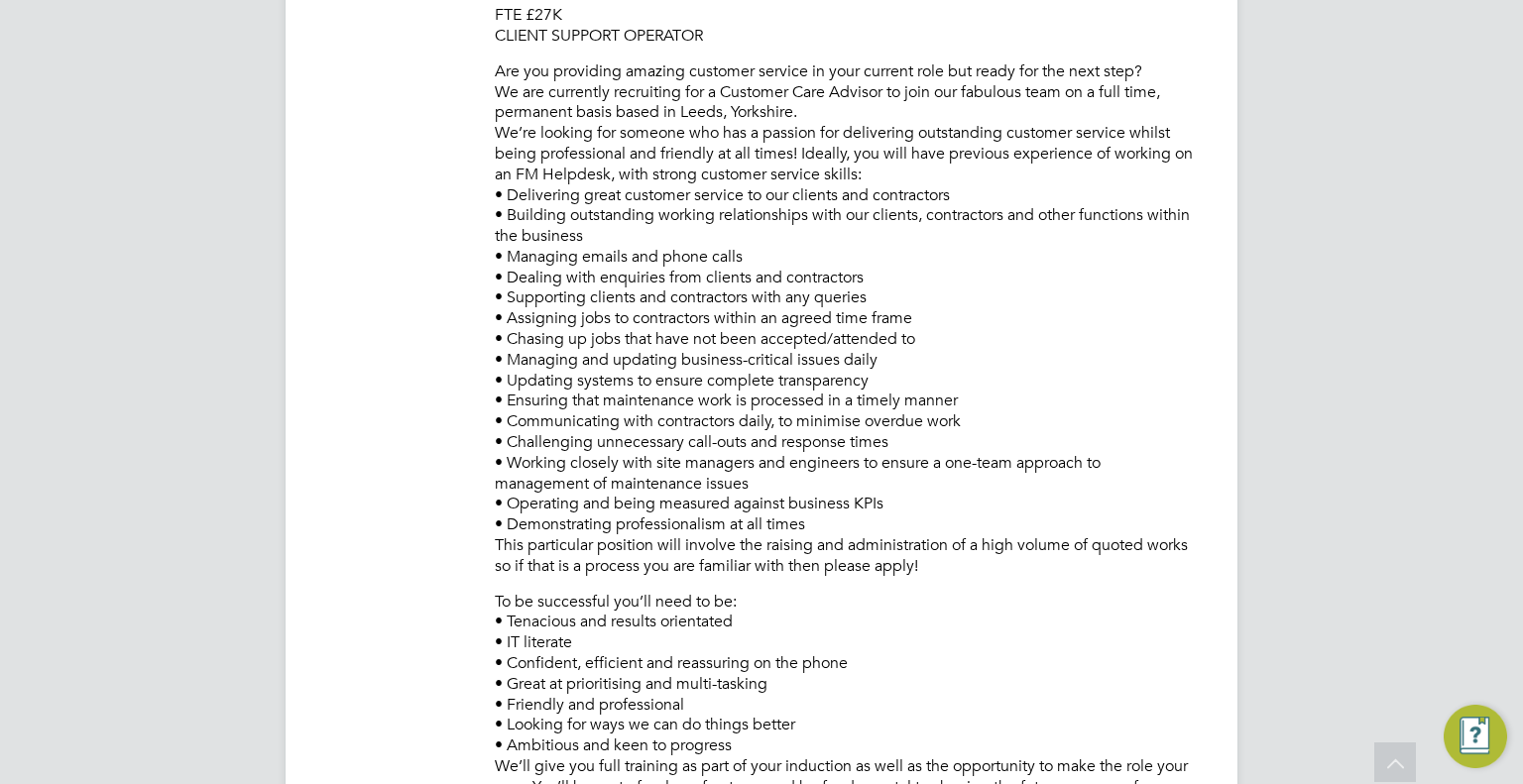 click on "AT   Alliance Team   Notifications
20   Applications:   Network
Team Members   Businesses   Sites   Workers   Contacts   Current page:   Jobs
Positions   Vacancies   Placements   Timesheets
Timesheets   Expenses   Finance
Invoices & Credit Notes   Statements   Payments   Reports
Report Downloads   Preferences
My Business   Branding   VMS Configurations   Notifications   Activity Logs
.st0{fill:#C0C1C2;}
Powered by Engage All Vacancies Vacancy Details   Activity Logs   Vacancy Details Activity Logs All Vacancies Vacancy Details   Unfollow Manage Vendors (6)   1 x Customer Care Advisor WC - V177254 Confirmed   0 of 1 Duration   92 days Start In     4 days ago Last Updated a day ago Status   Open   End Hirer Client Config Start Finish n/a" at bounding box center (762, 1075) 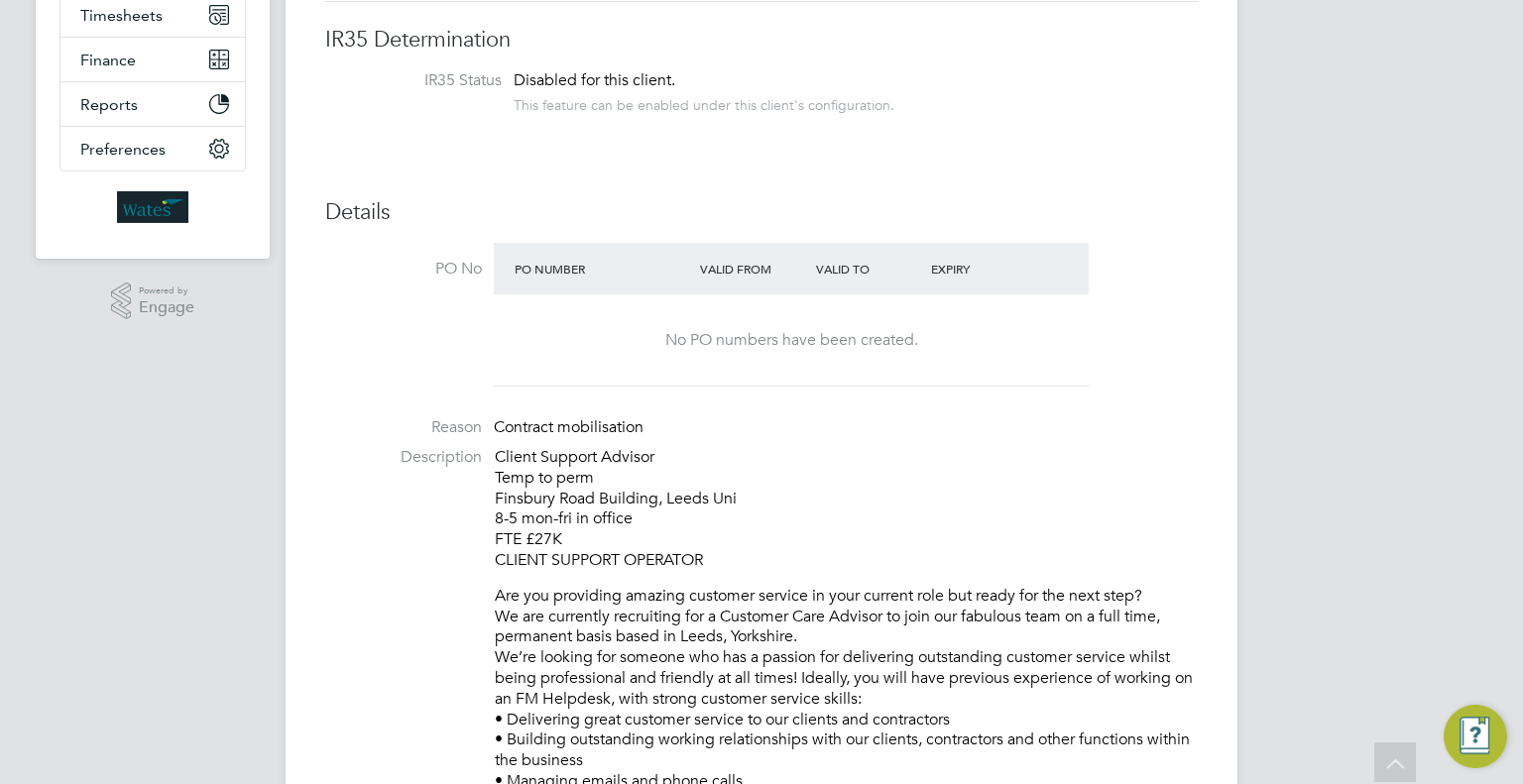 scroll, scrollTop: 0, scrollLeft: 0, axis: both 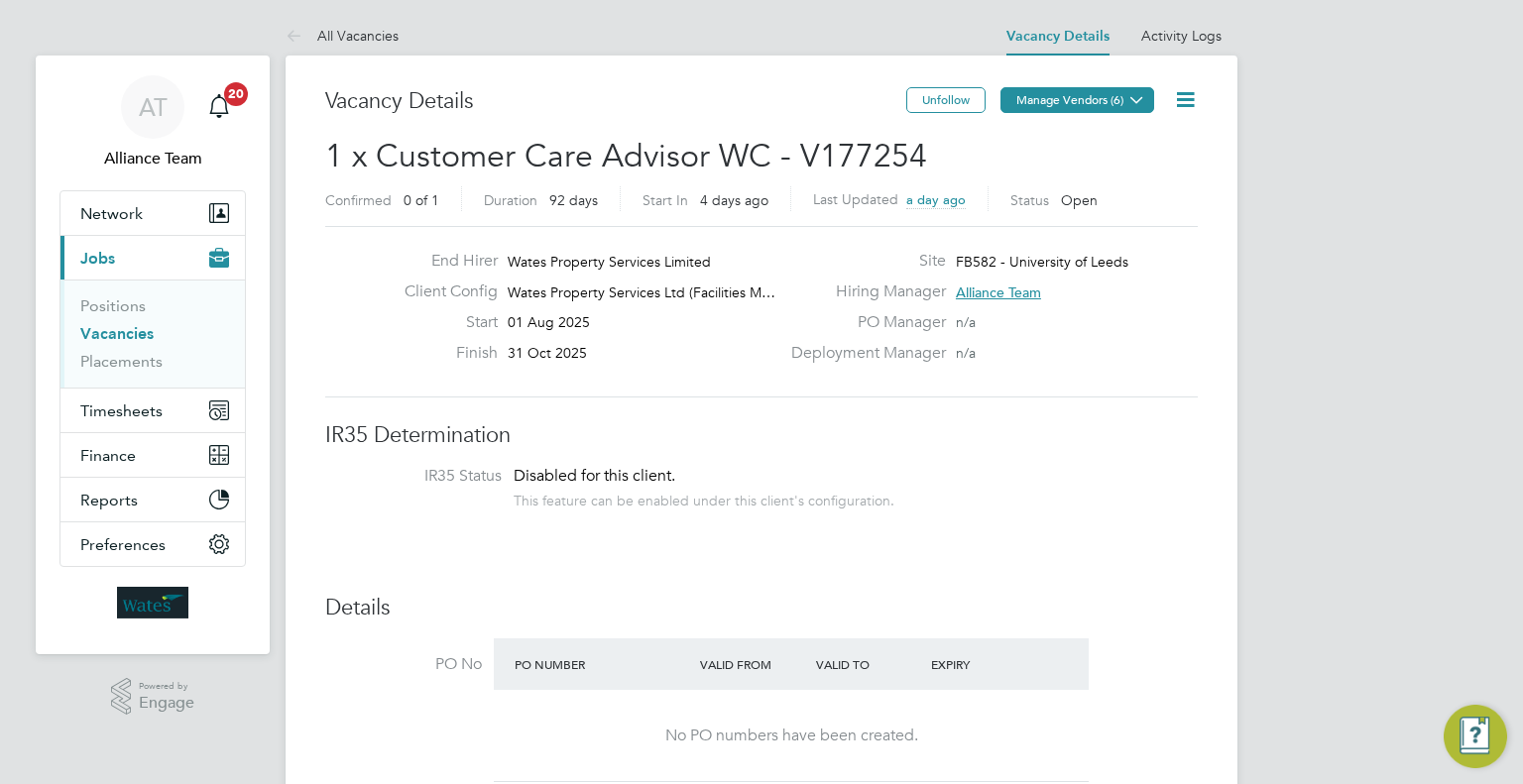 click on "Manage Vendors (6)" 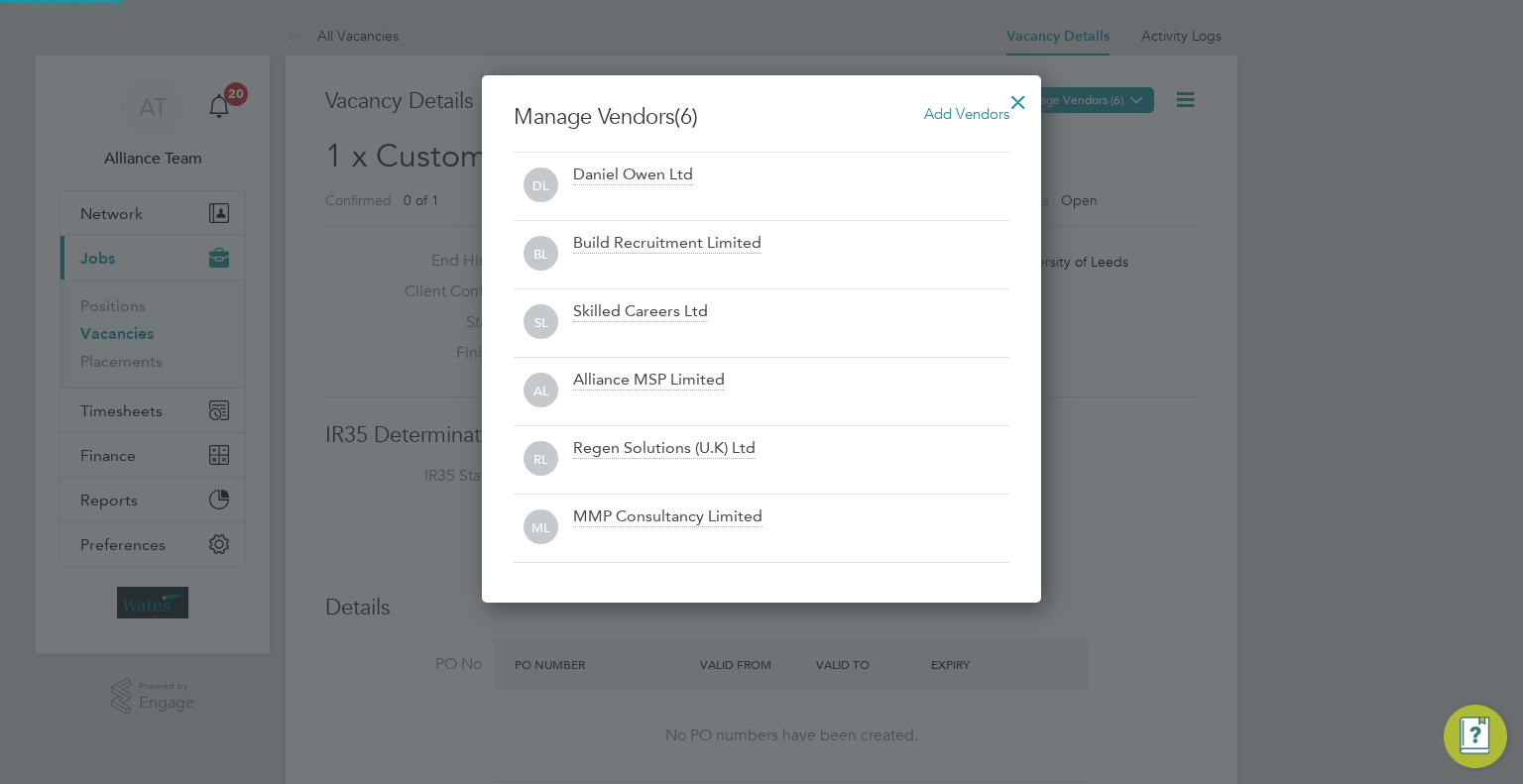scroll, scrollTop: 9, scrollLeft: 10, axis: both 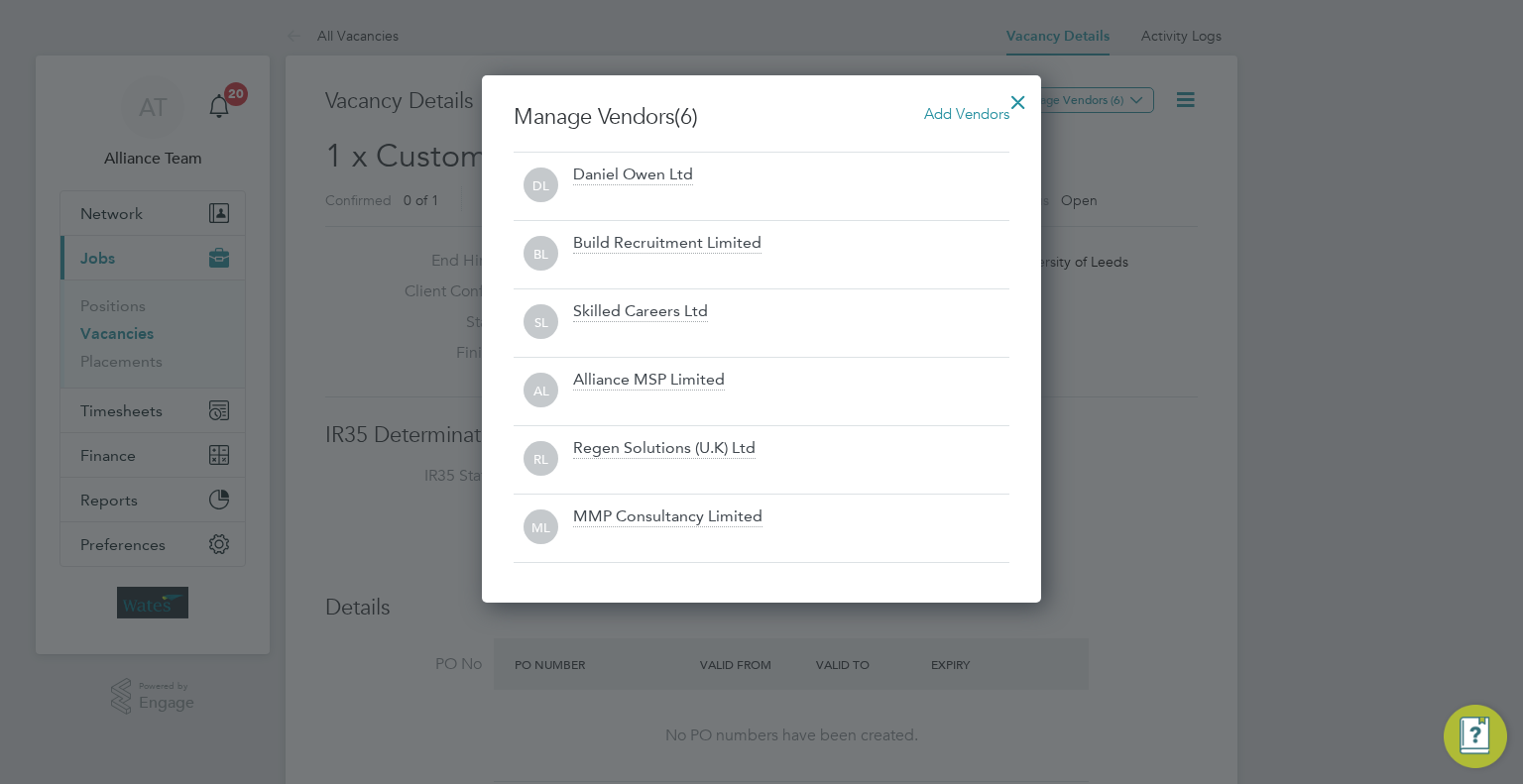 click at bounding box center [1018, 97] 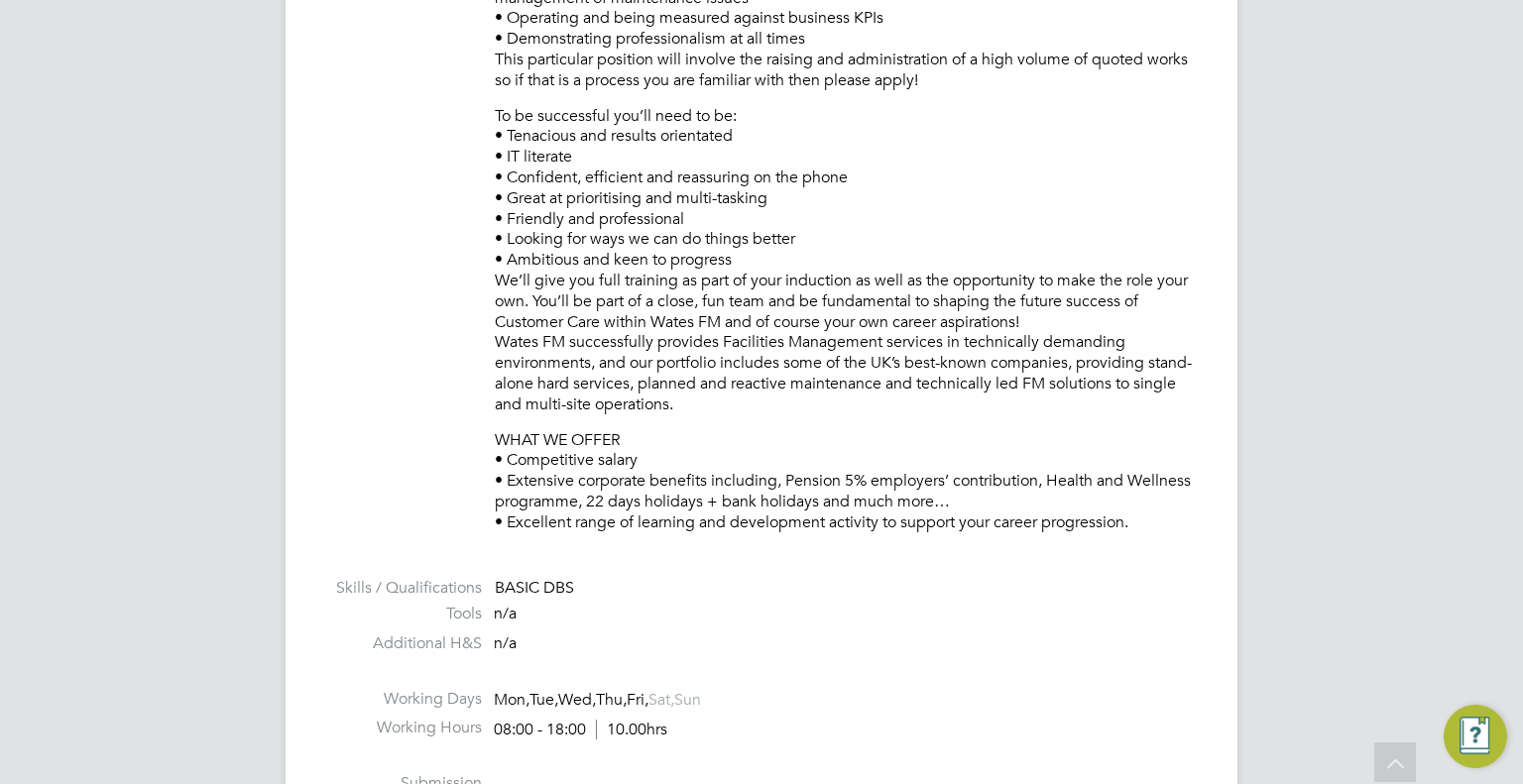 scroll, scrollTop: 1035, scrollLeft: 0, axis: vertical 